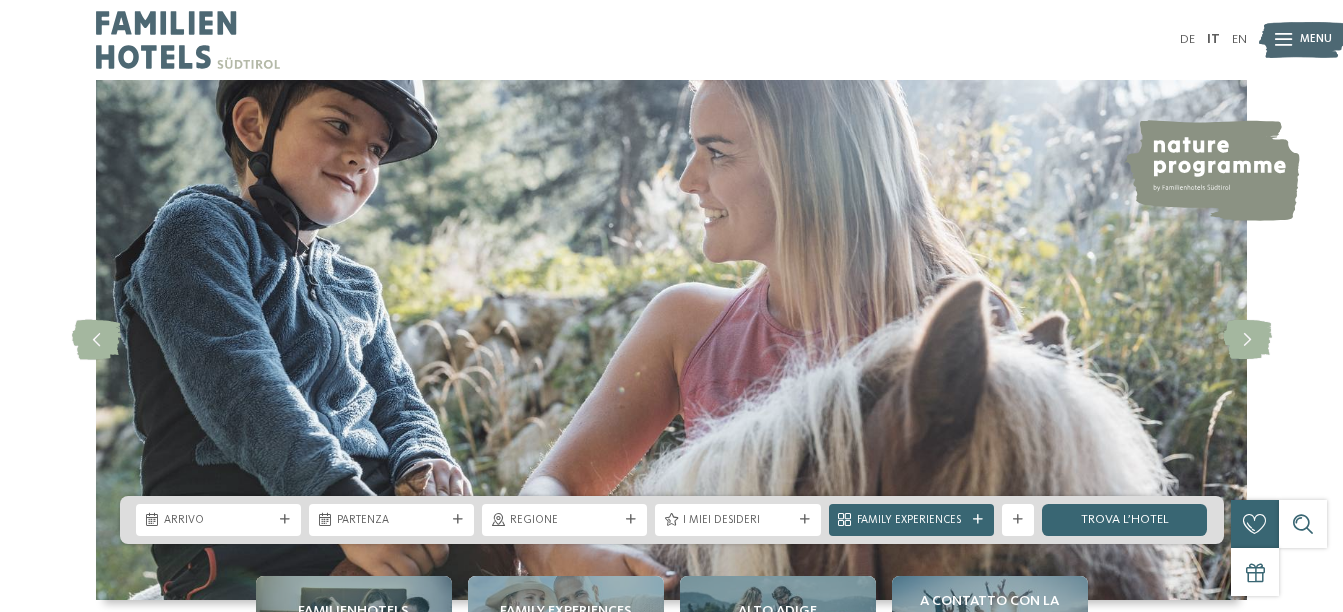 scroll, scrollTop: 0, scrollLeft: 0, axis: both 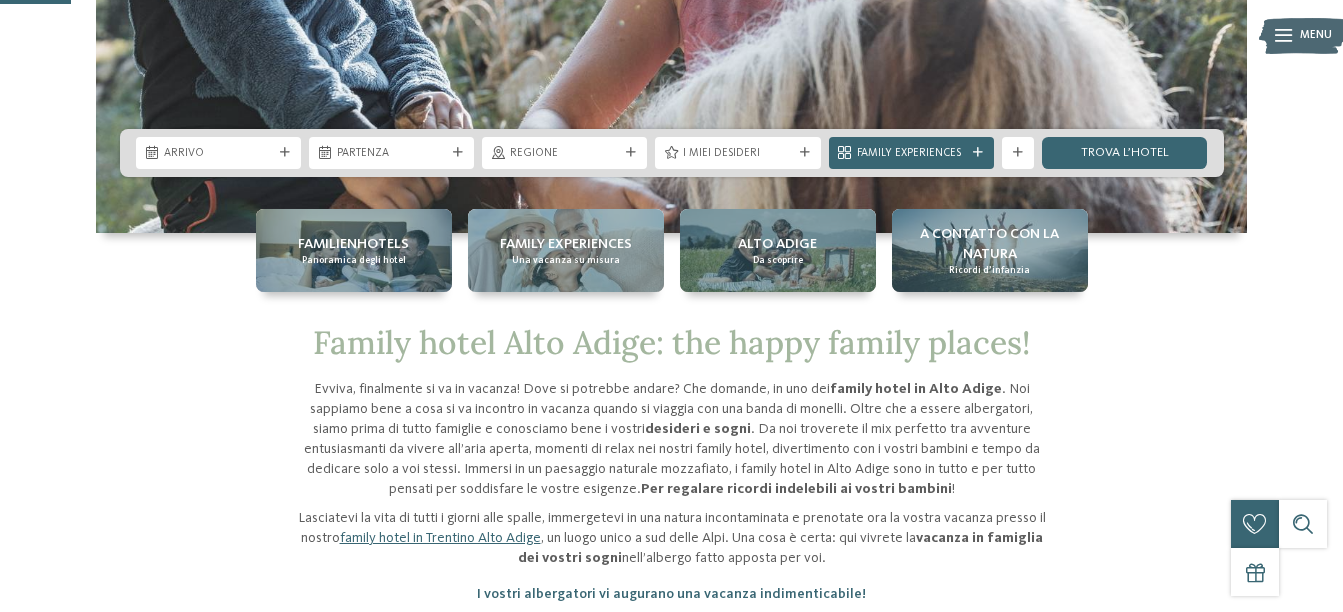 click on "Arrivo" at bounding box center [218, 154] 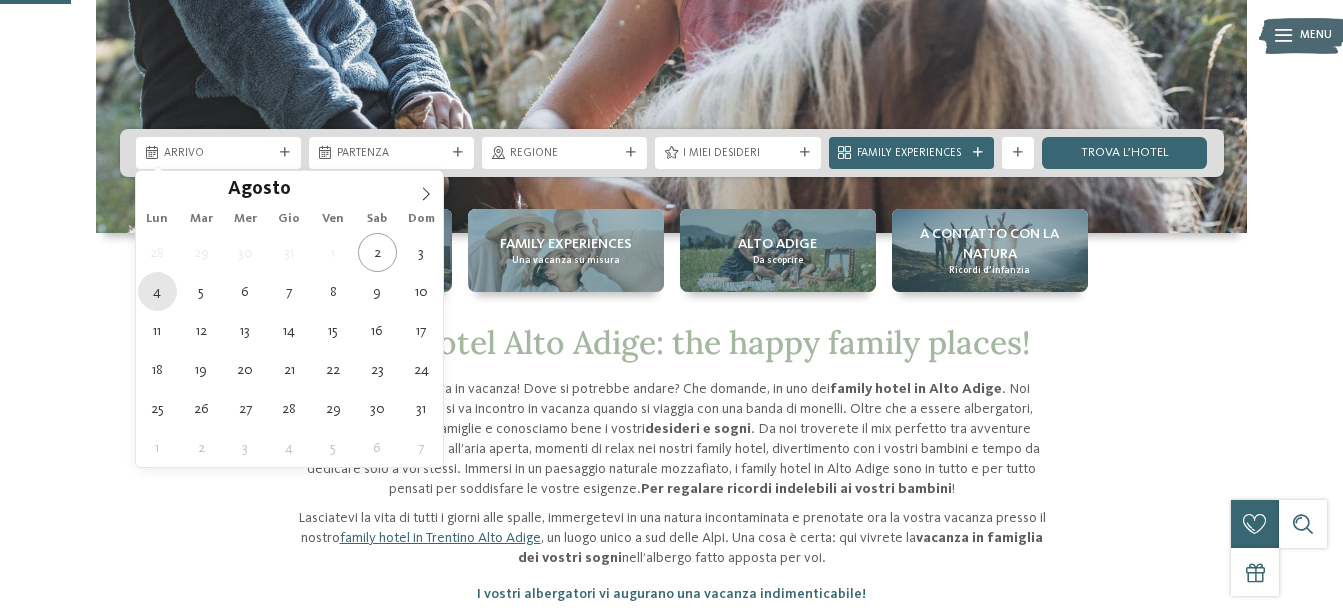 type on "04.08.2025" 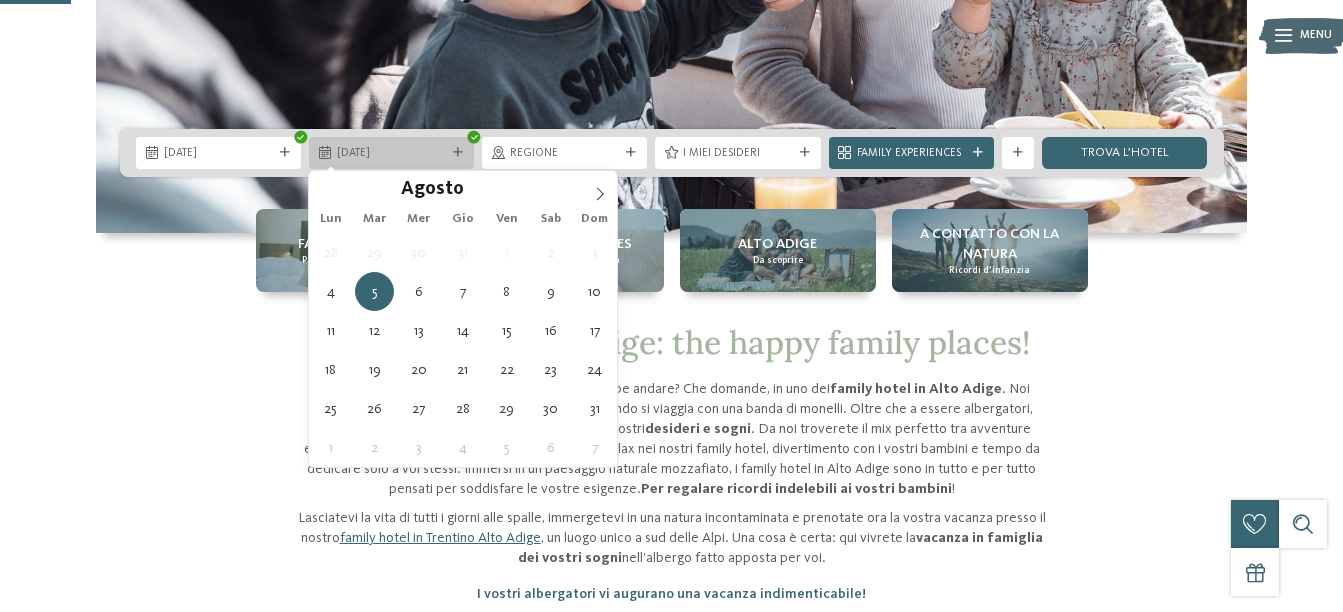 click on "05.08.2025" at bounding box center (391, 153) 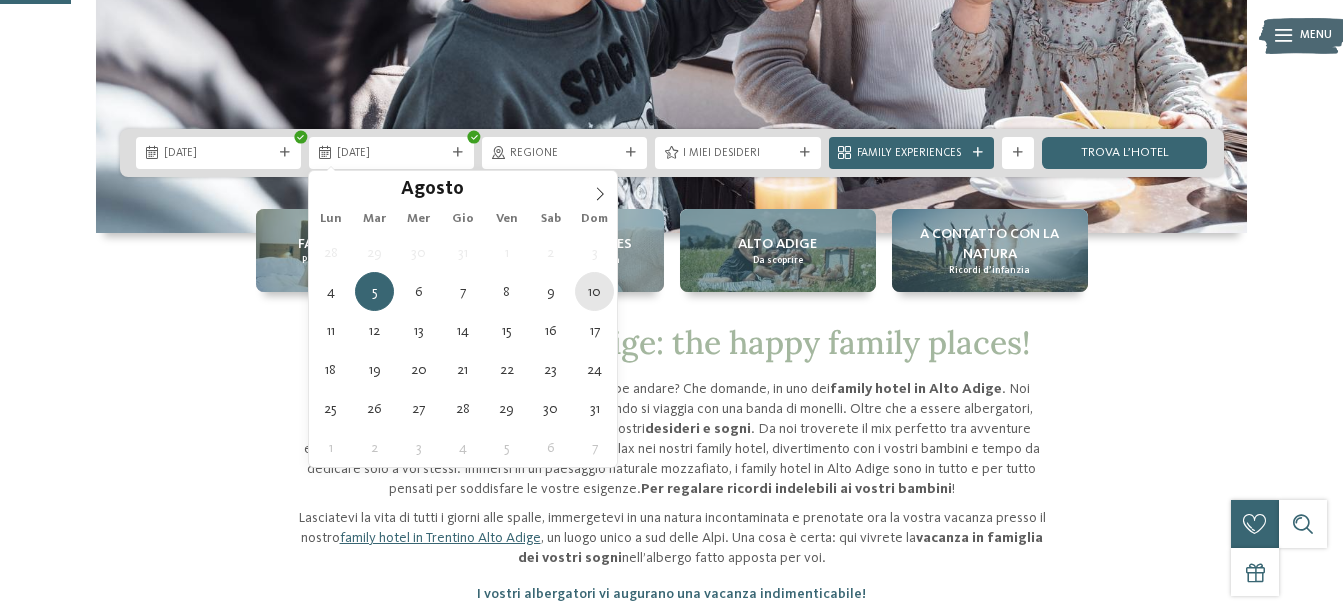 type on "10.08.2025" 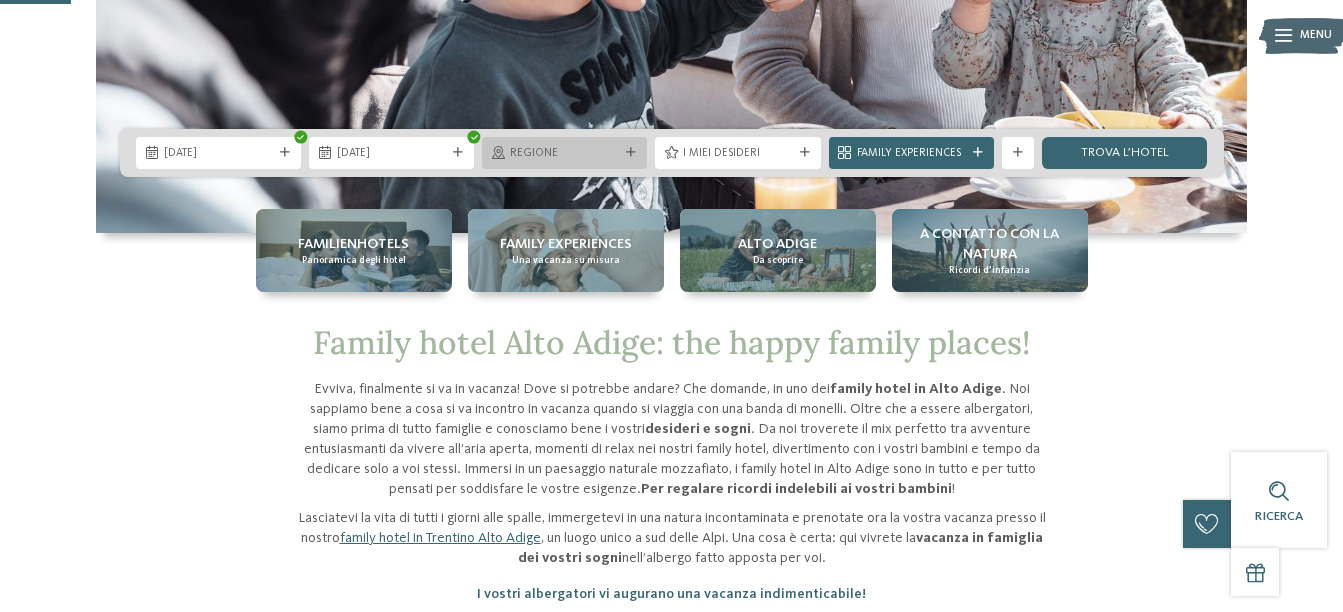 click on "Regione" at bounding box center [564, 154] 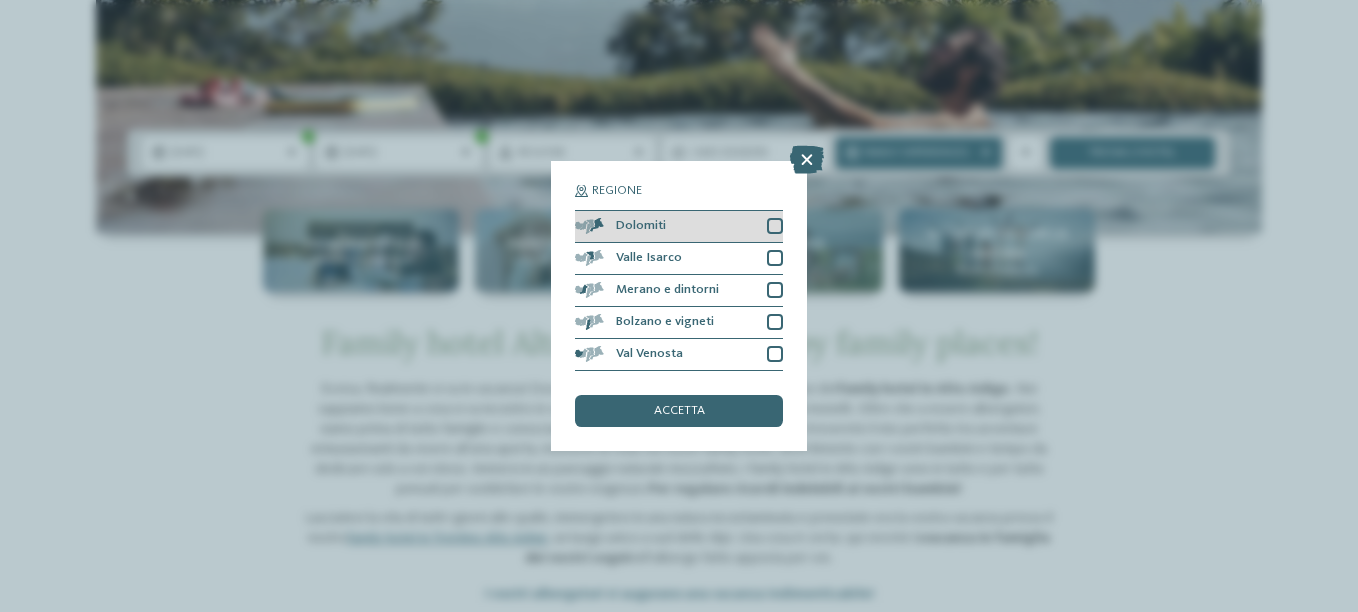 click at bounding box center [775, 226] 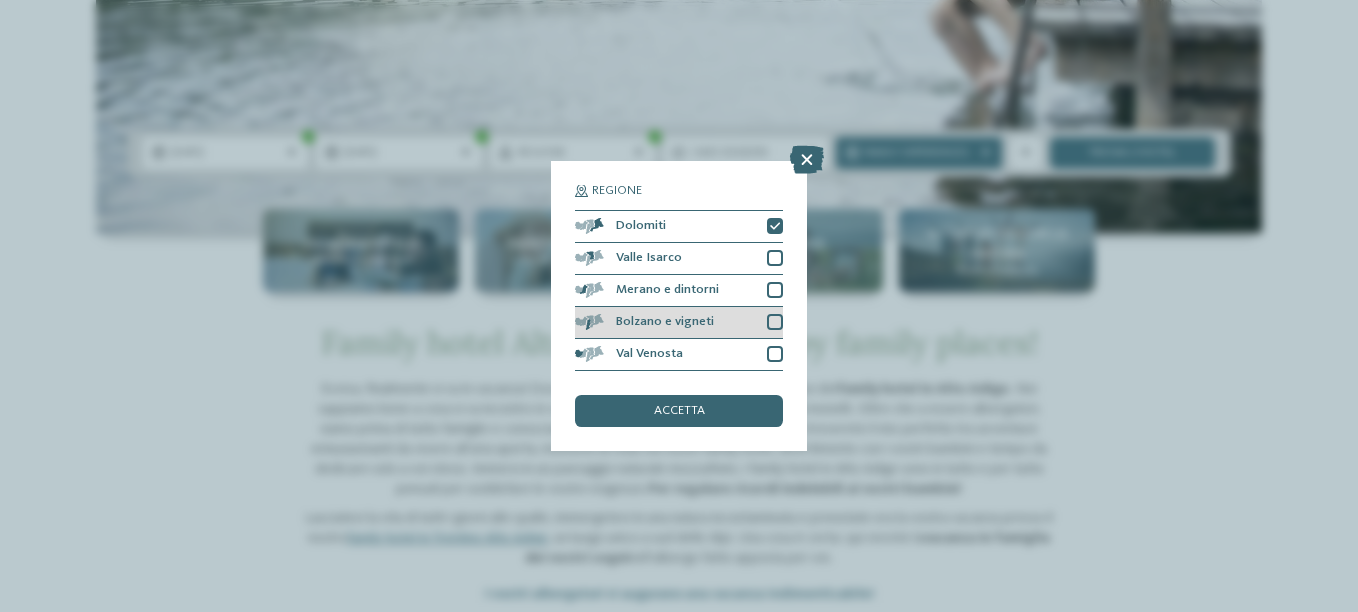 click at bounding box center (775, 322) 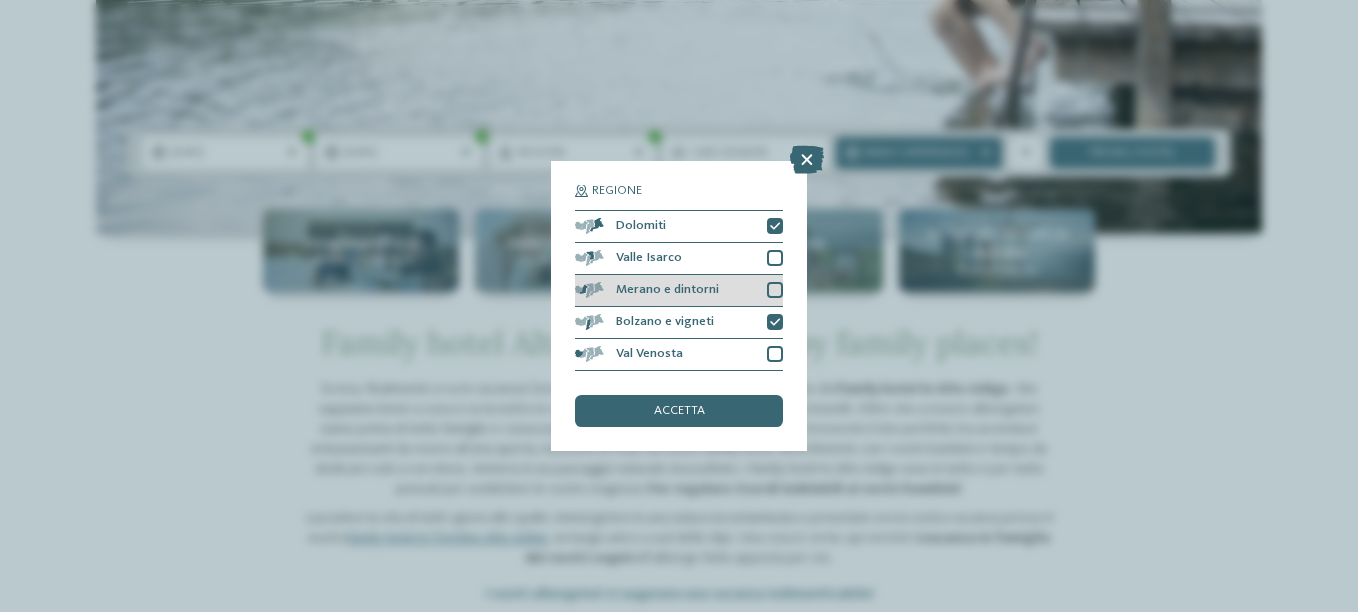 click at bounding box center (775, 290) 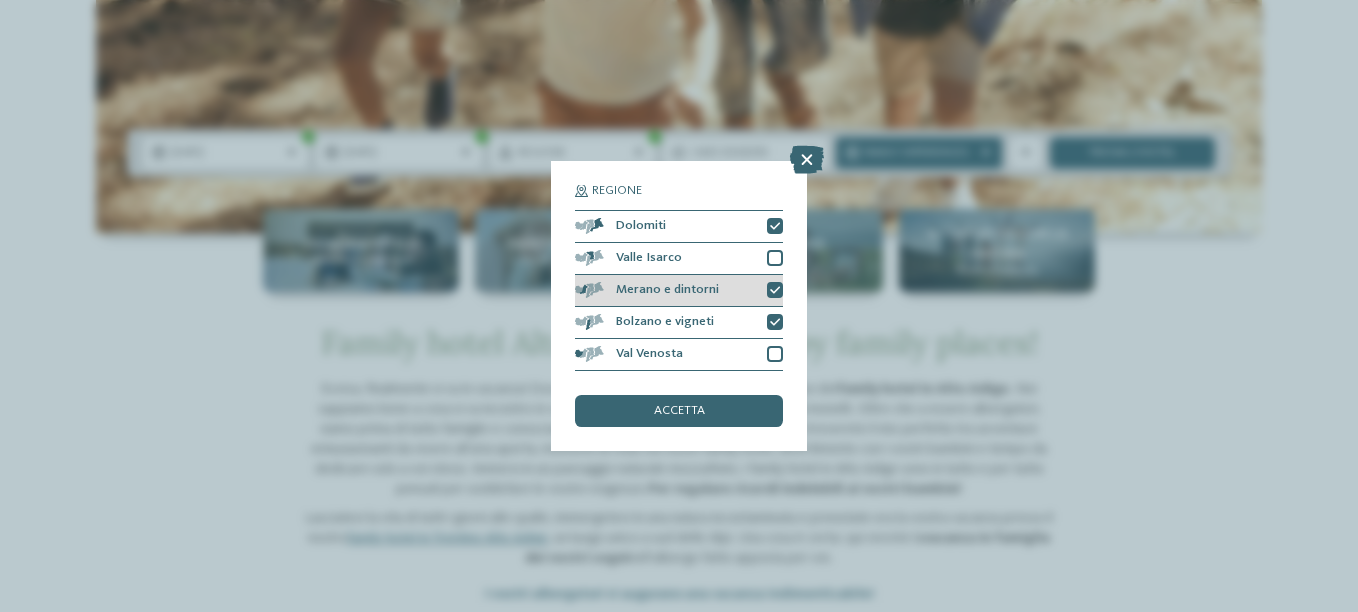 click at bounding box center (775, 291) 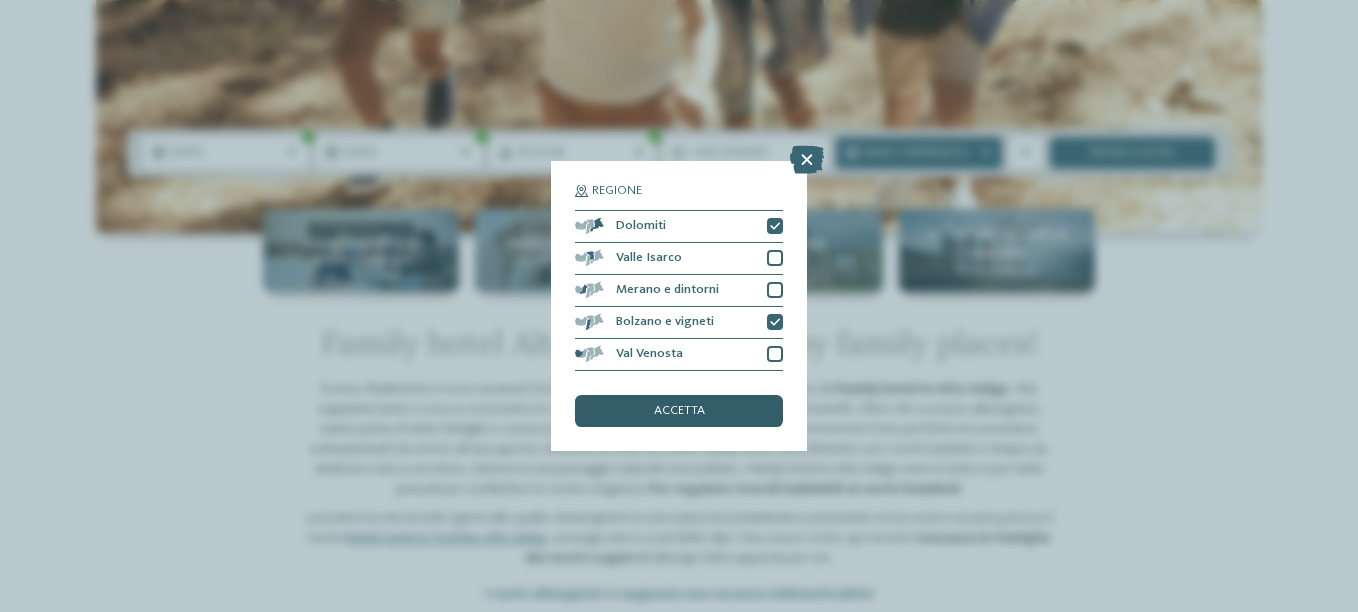 click on "accetta" at bounding box center (679, 411) 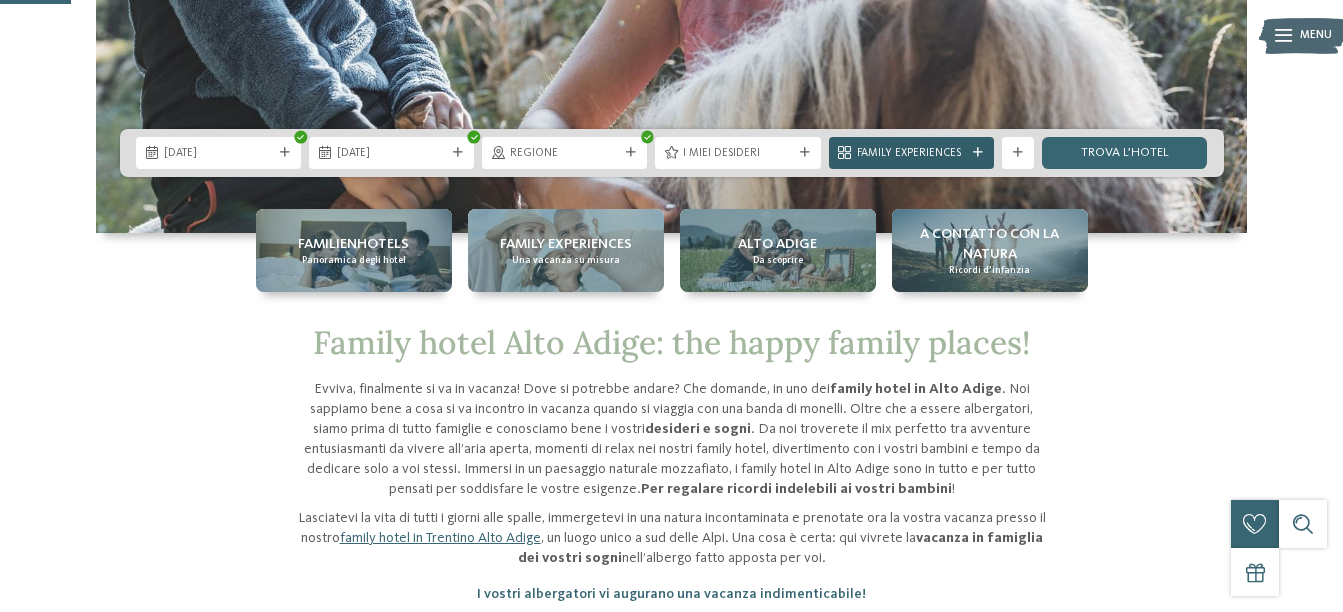 click on "Family Experiences" at bounding box center (911, 154) 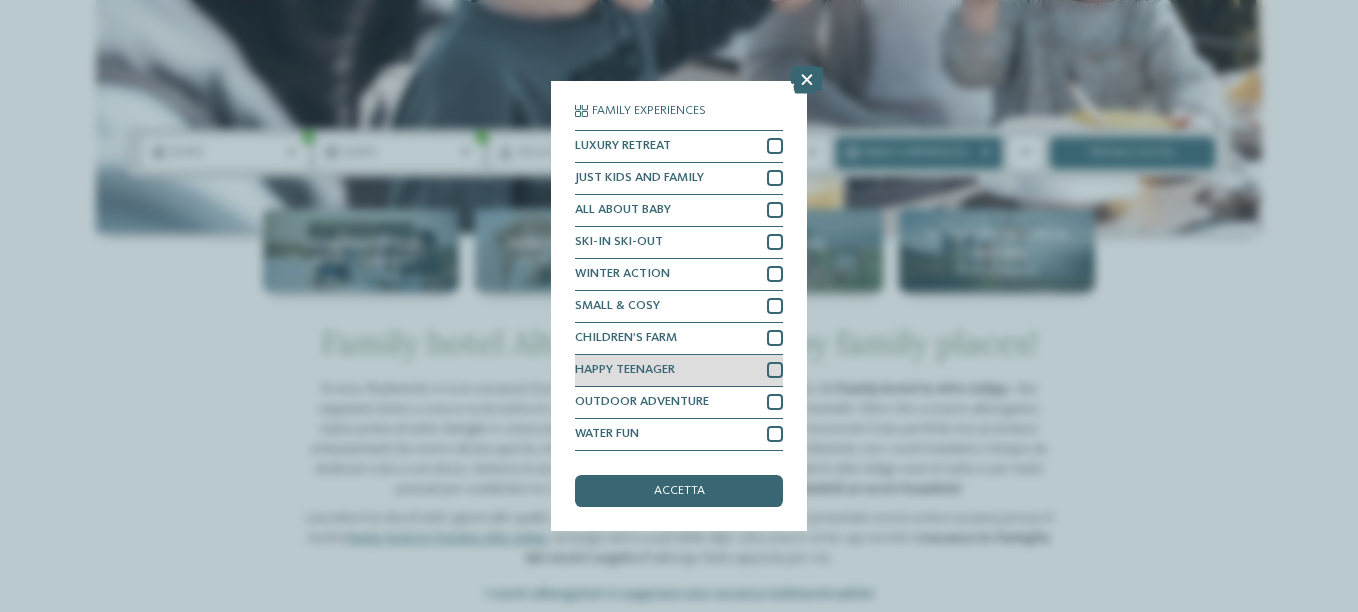 click at bounding box center [775, 370] 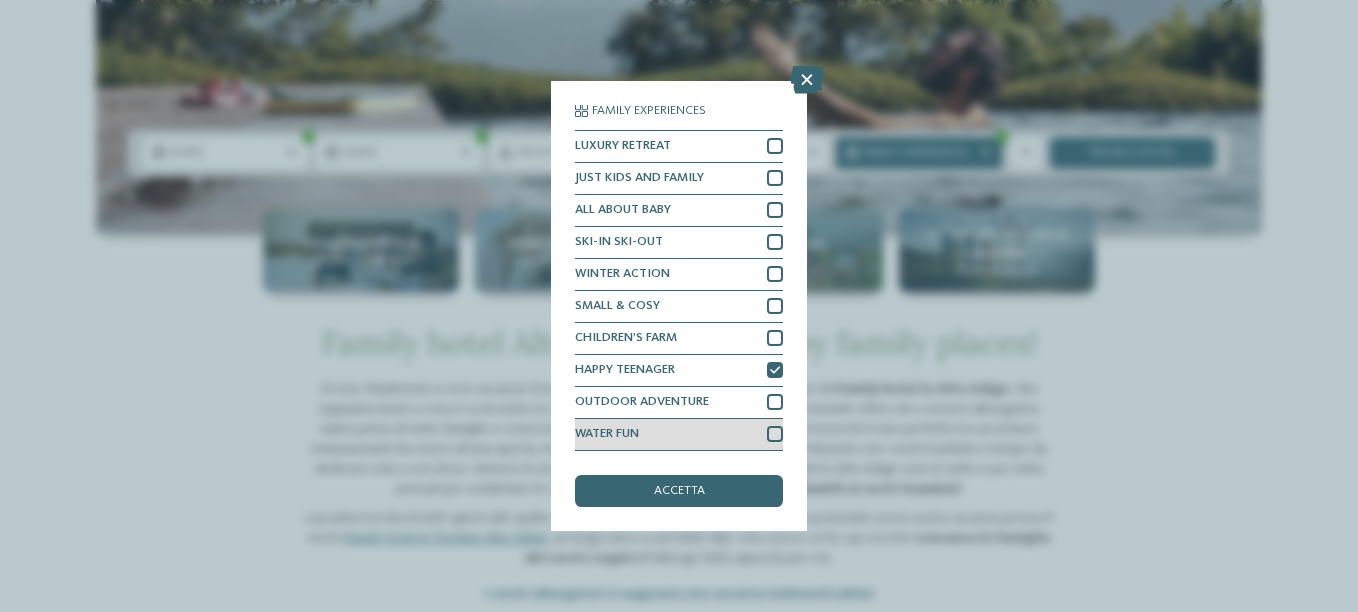 click at bounding box center (775, 434) 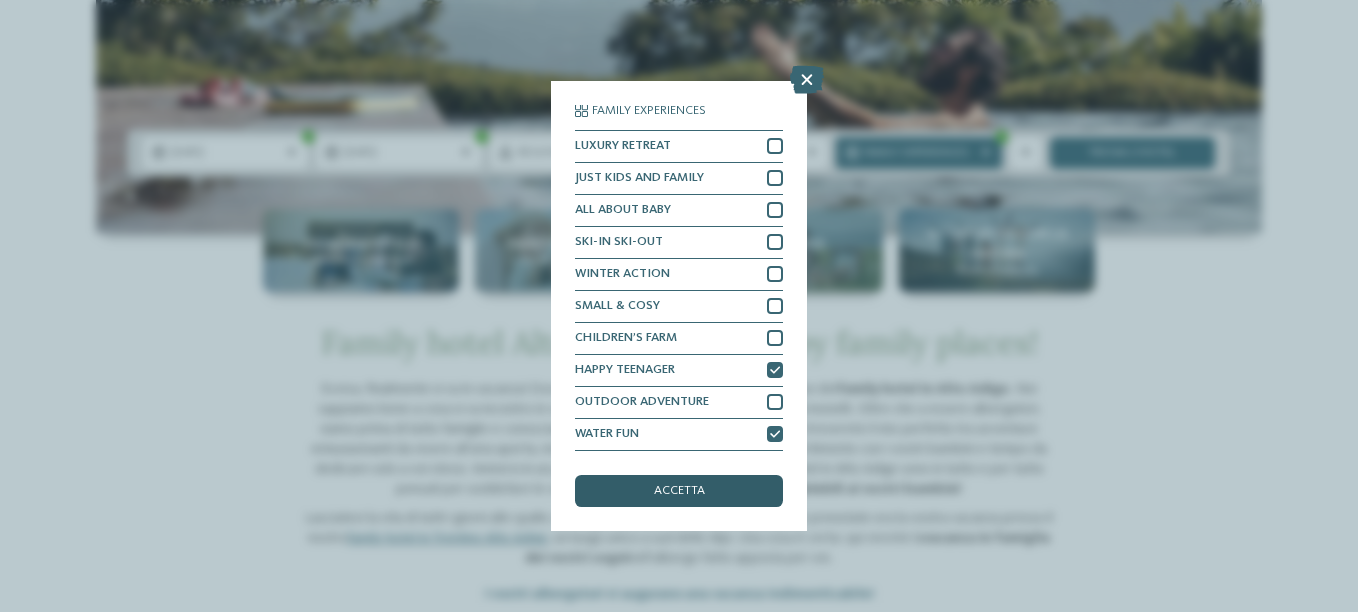 click on "accetta" at bounding box center (679, 491) 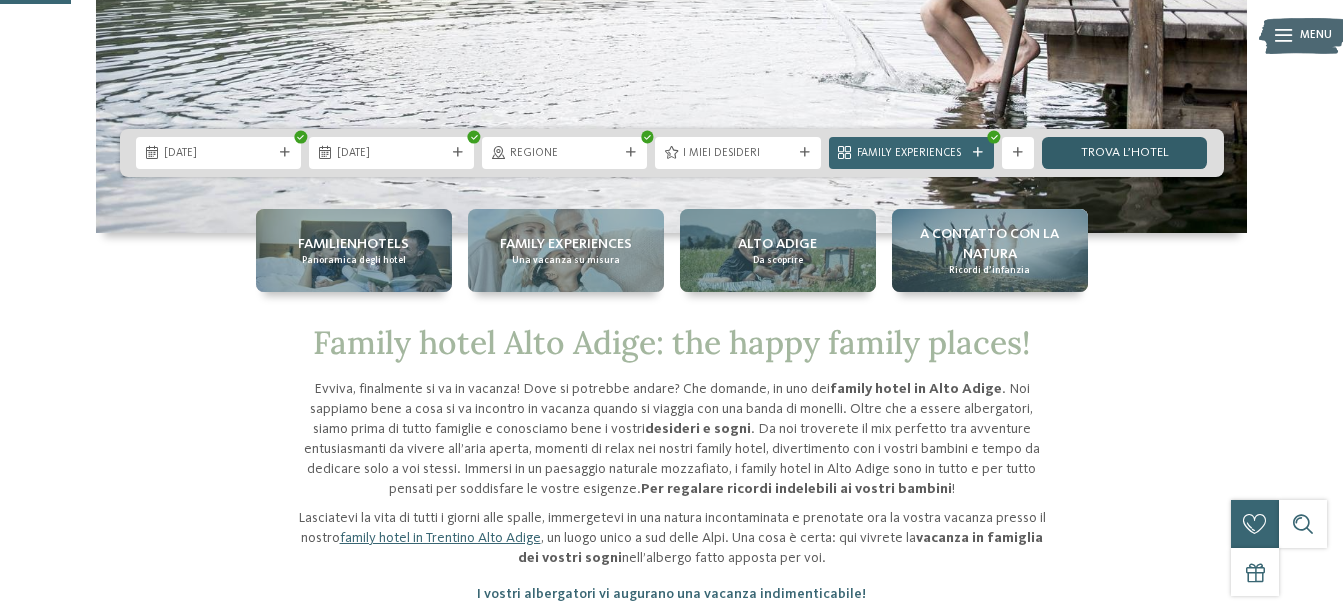 click on "trova l’hotel" at bounding box center [1124, 153] 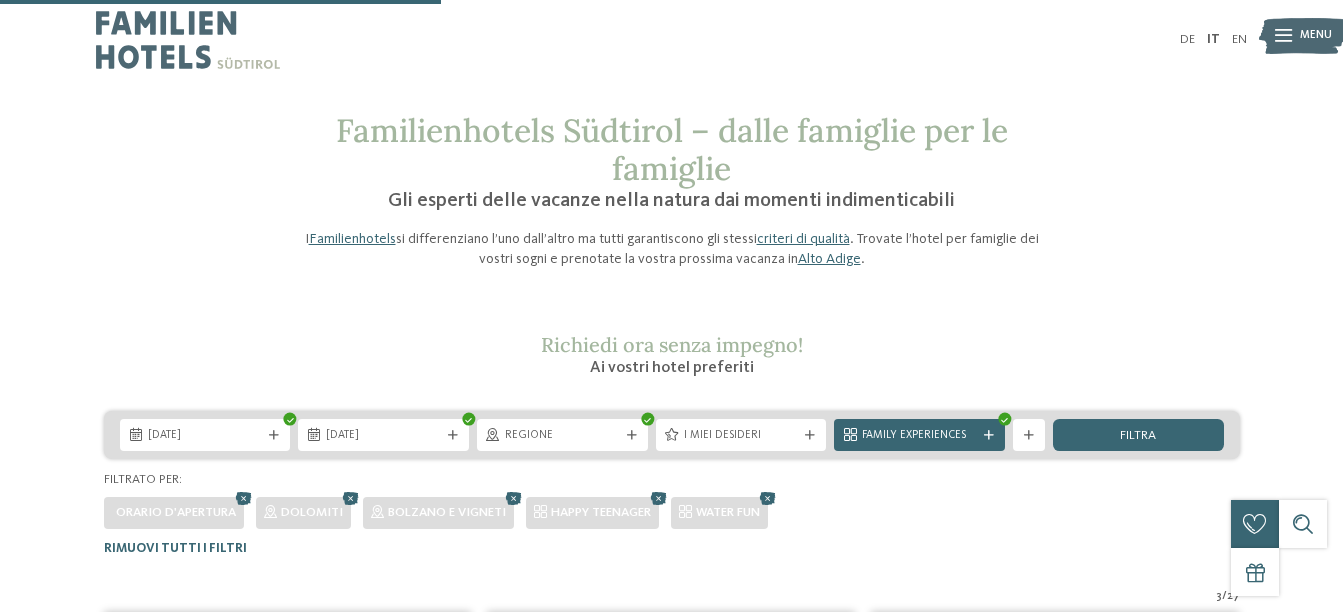 scroll, scrollTop: 494, scrollLeft: 0, axis: vertical 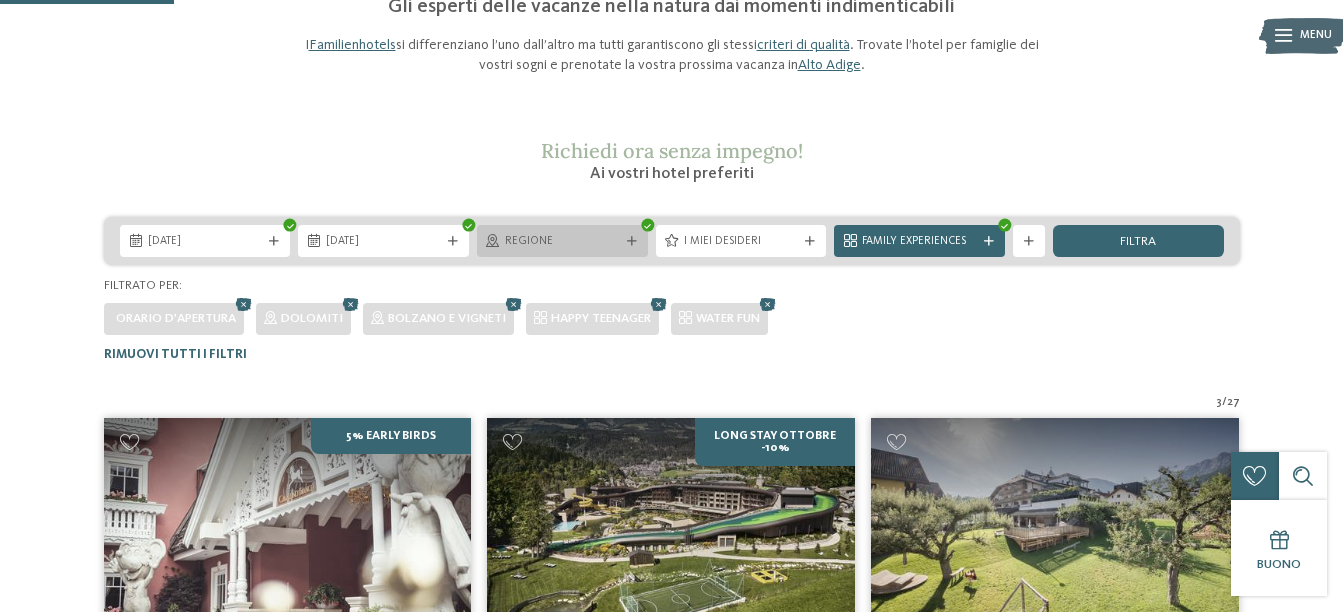 click on "Regione" at bounding box center [562, 242] 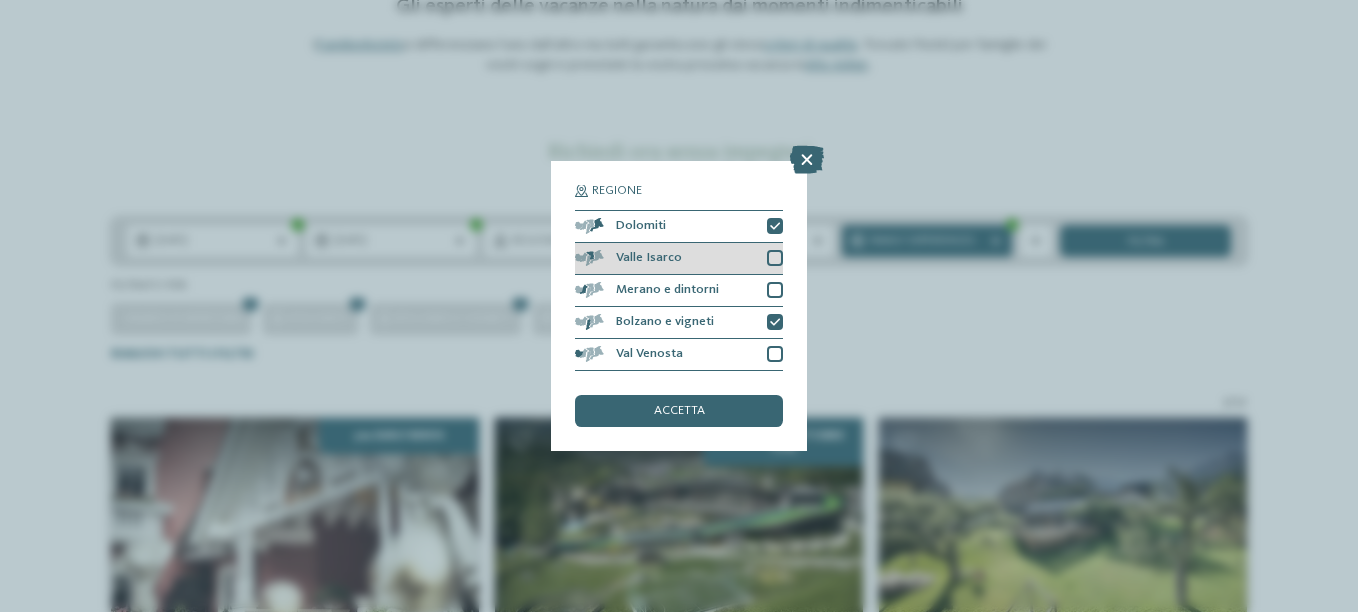 click at bounding box center (775, 258) 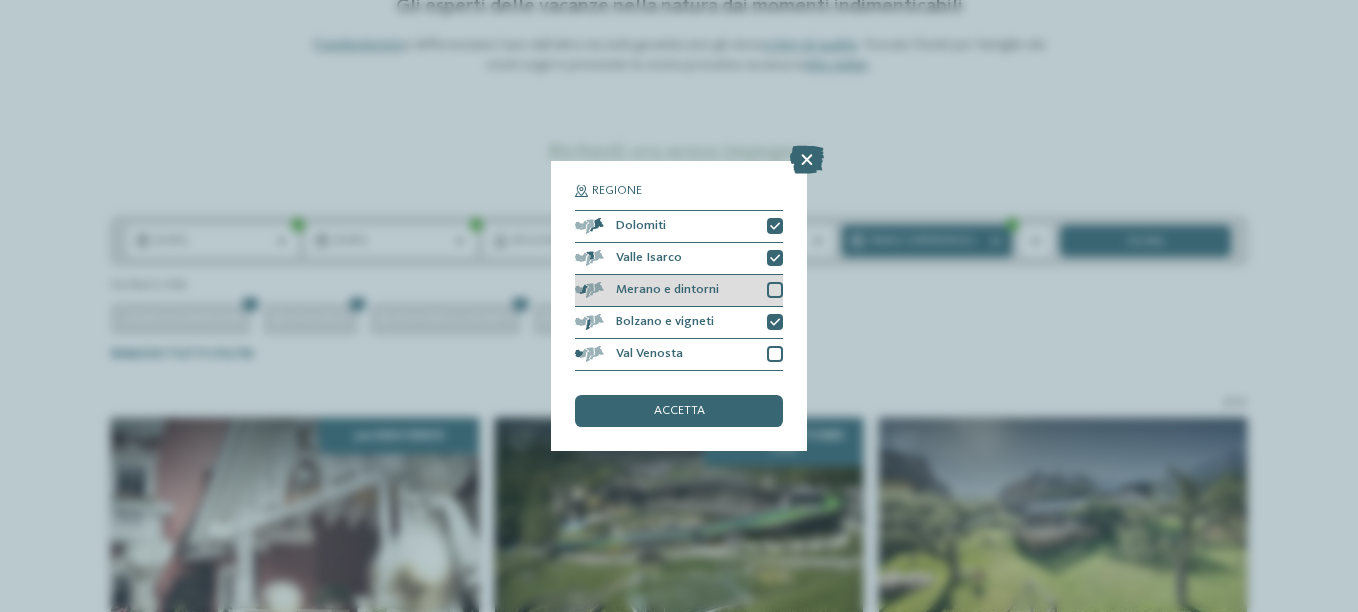 click at bounding box center (775, 290) 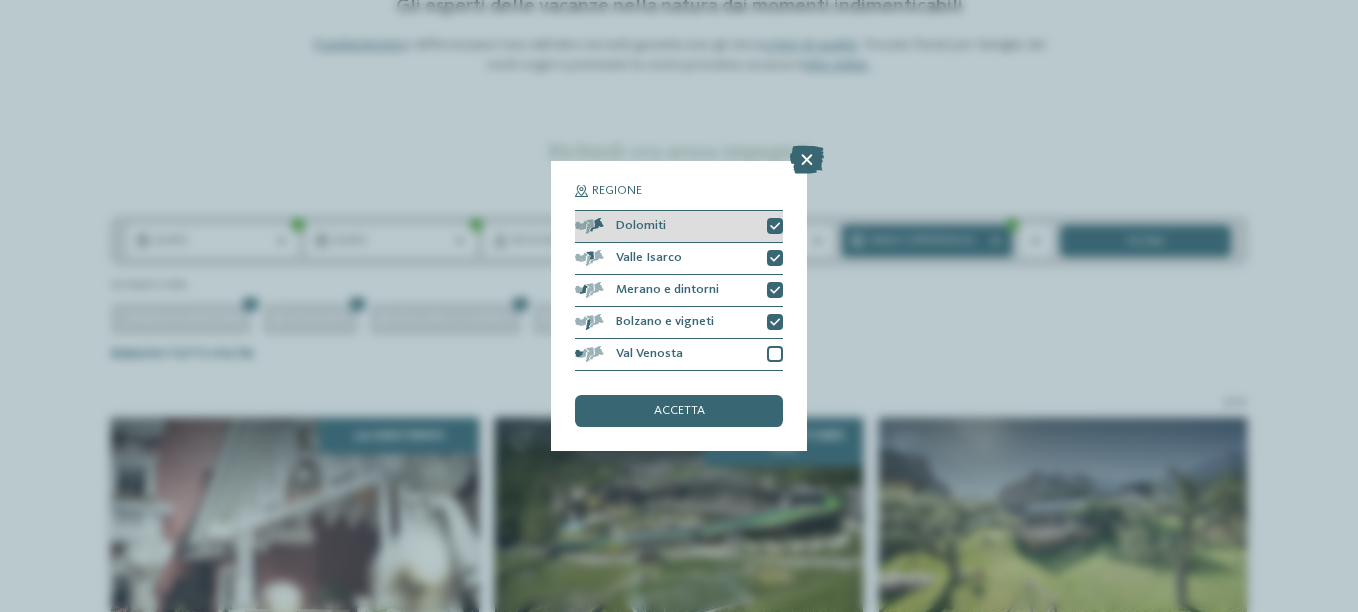 click at bounding box center [775, 227] 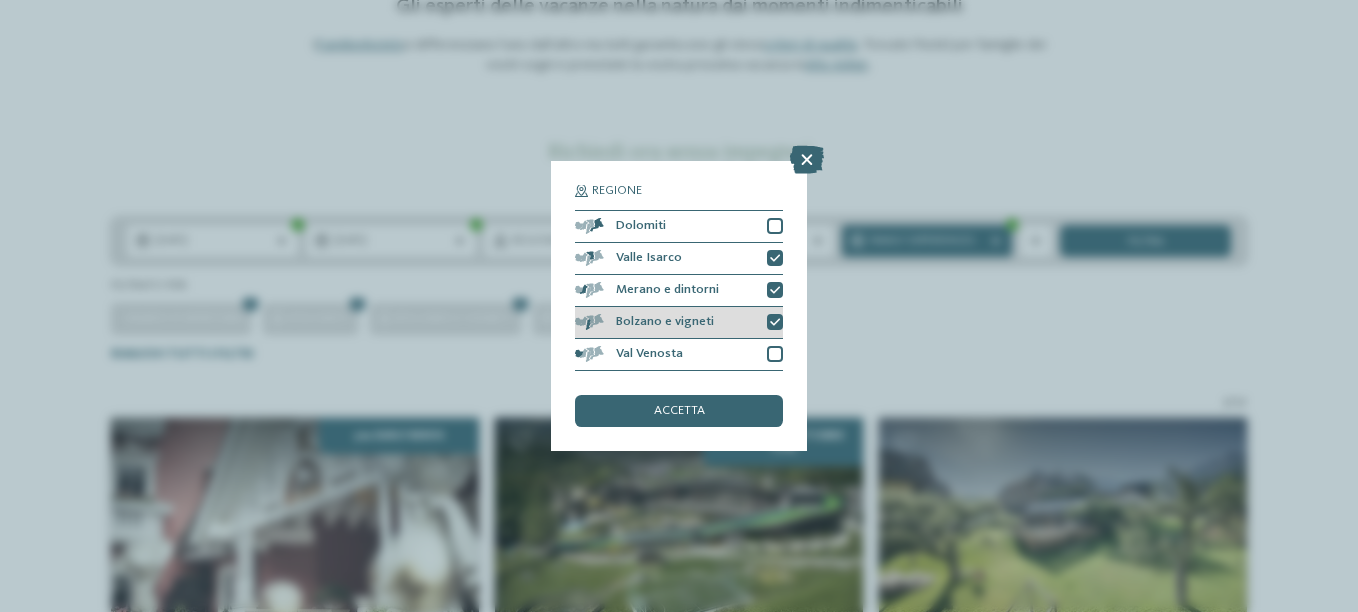 click at bounding box center [775, 323] 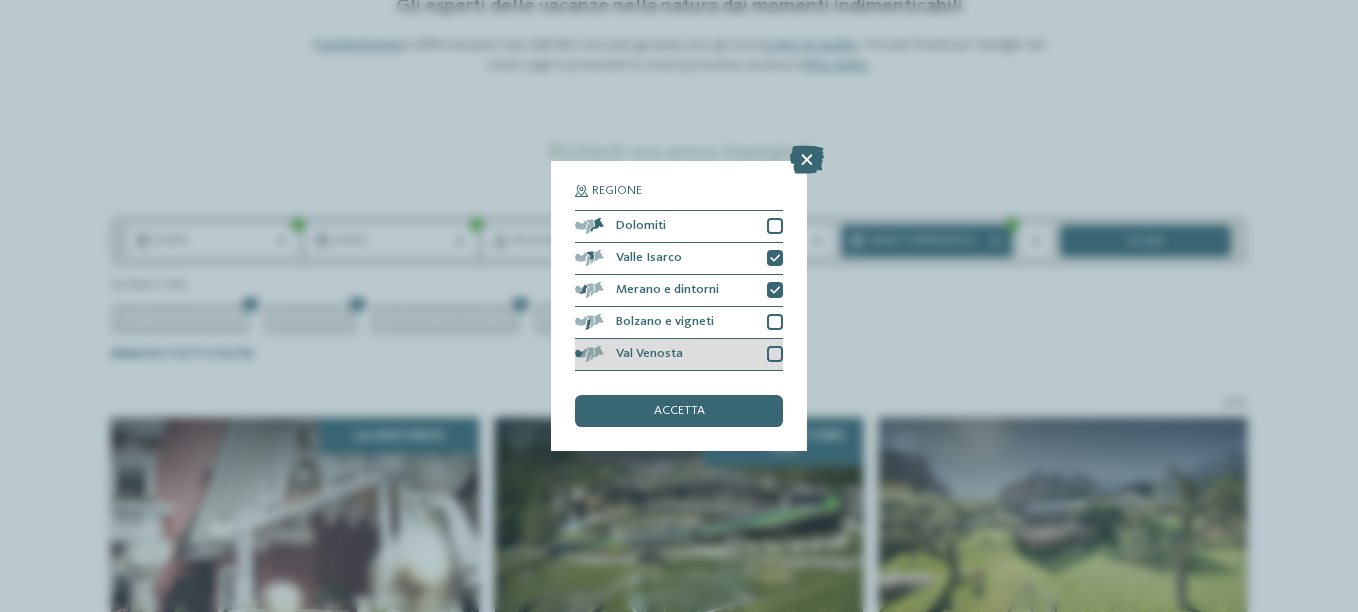 click at bounding box center (775, 354) 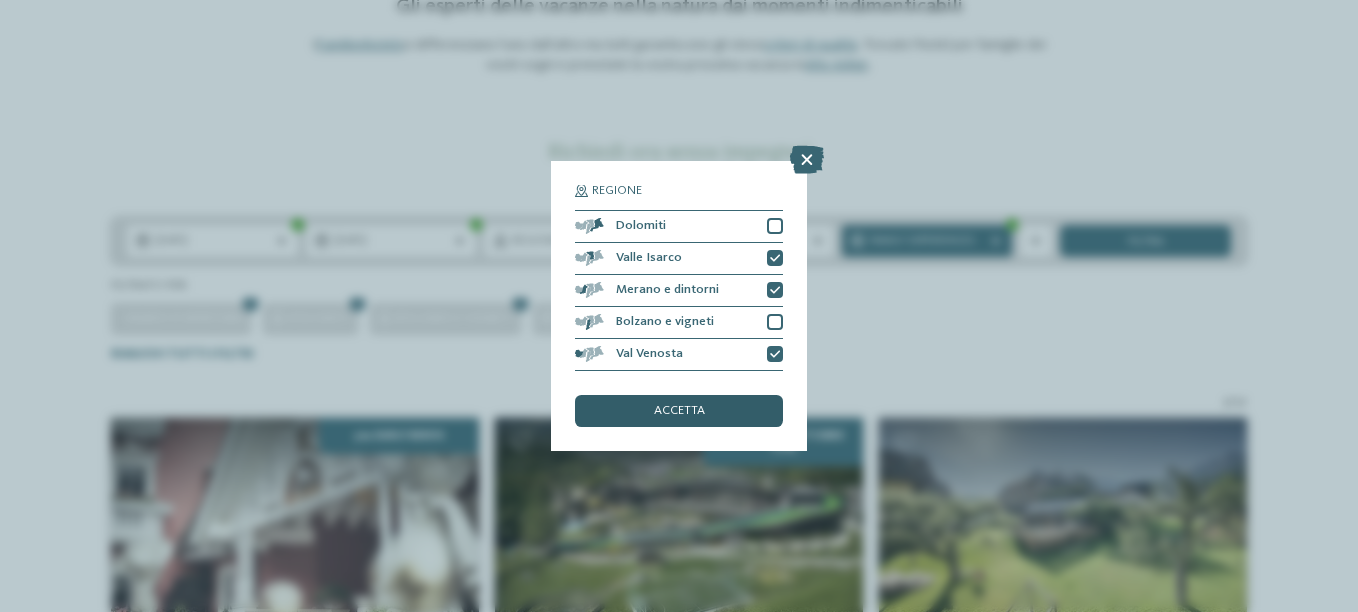 click on "accetta" at bounding box center (679, 411) 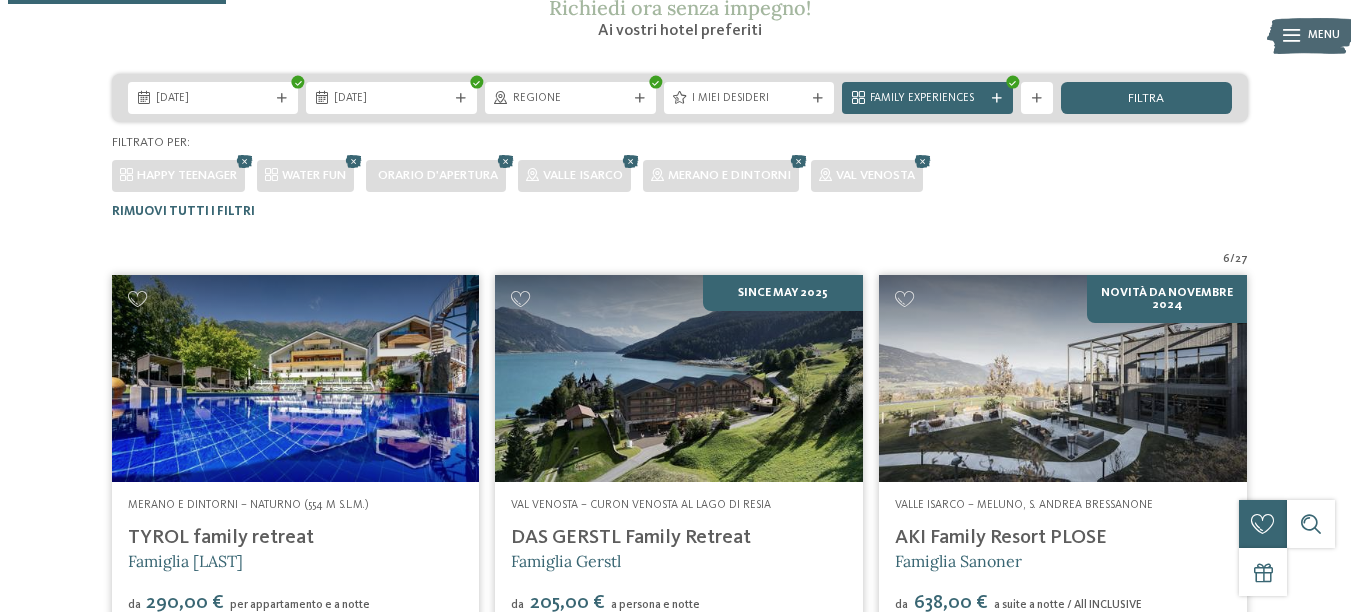scroll, scrollTop: 327, scrollLeft: 0, axis: vertical 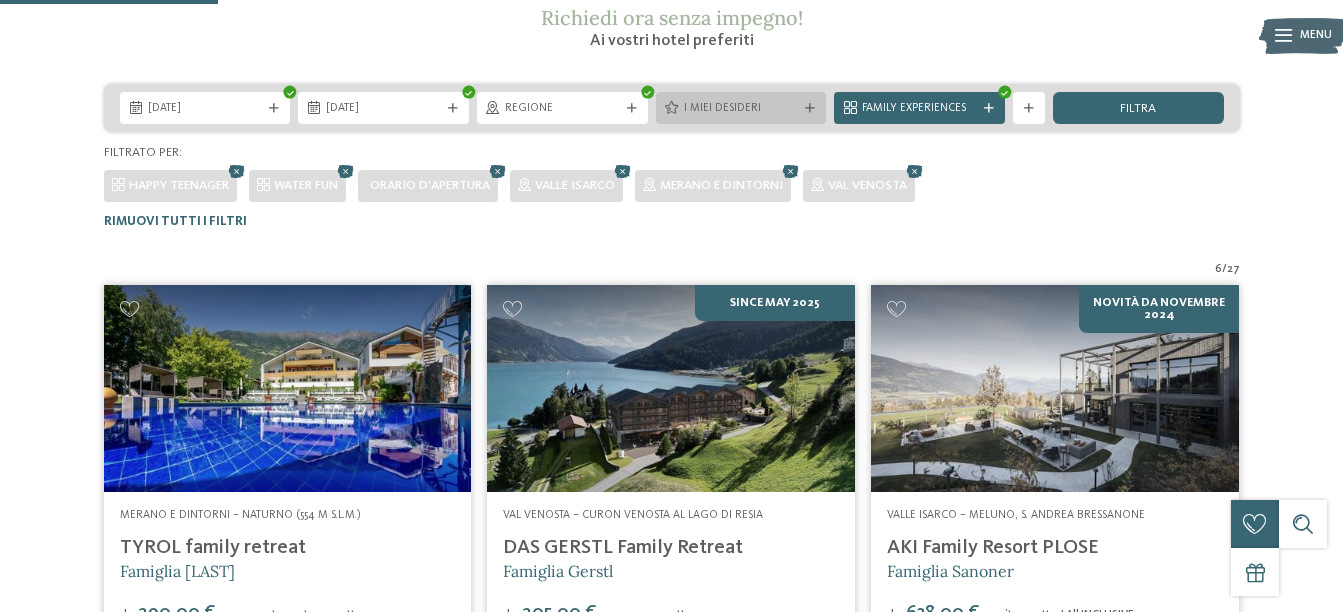 click on "I miei desideri" at bounding box center [741, 109] 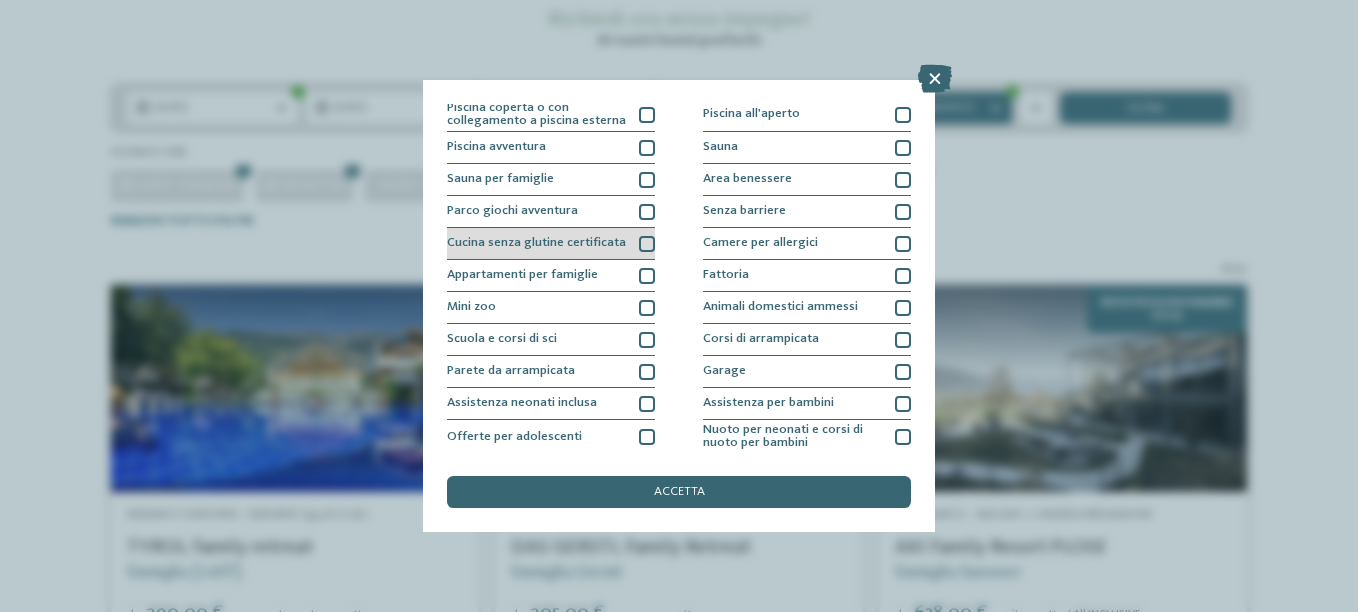 scroll, scrollTop: 0, scrollLeft: 0, axis: both 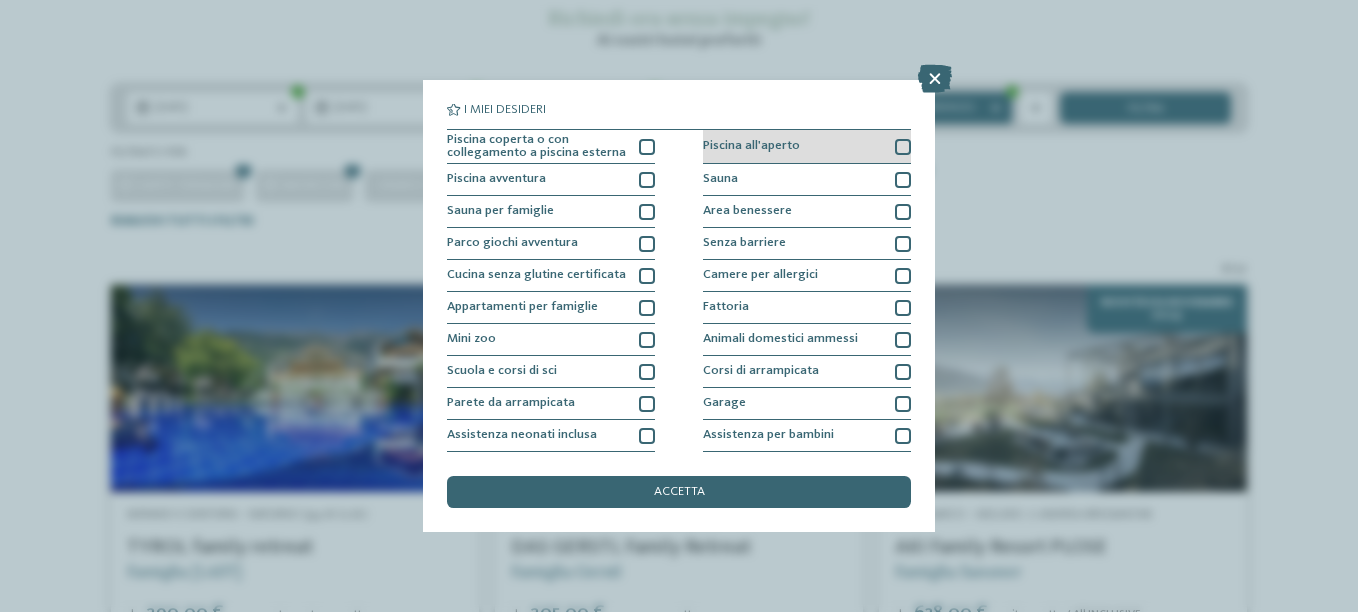 click at bounding box center (903, 147) 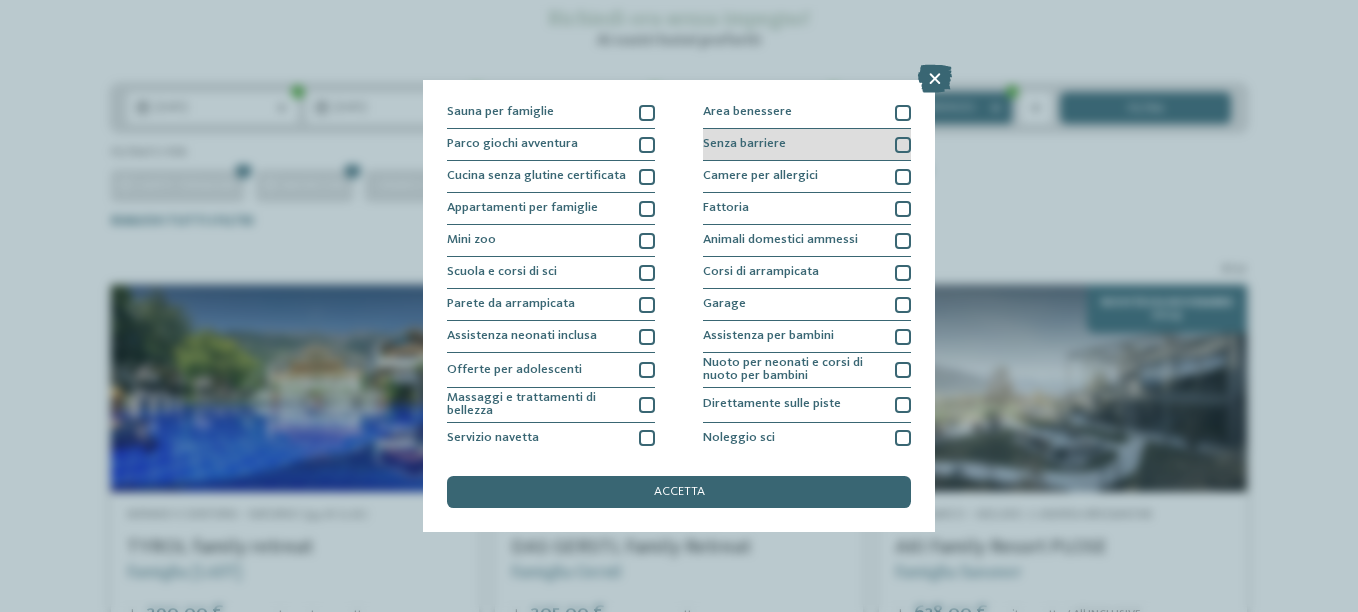scroll, scrollTop: 100, scrollLeft: 0, axis: vertical 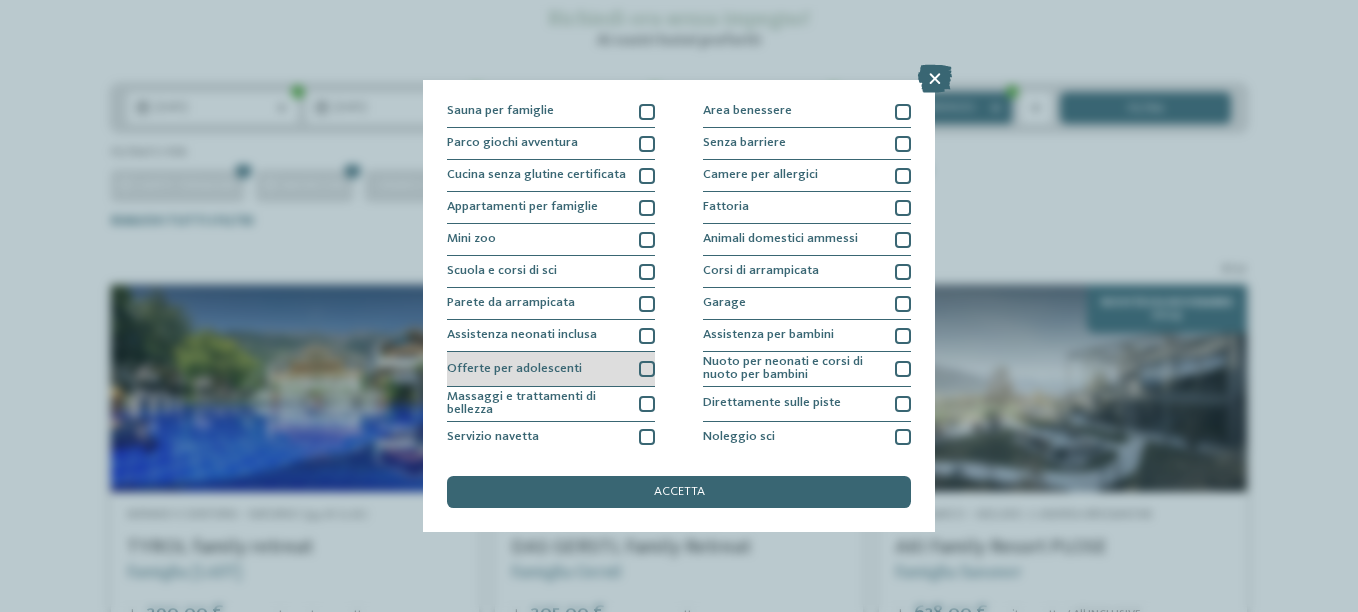 click at bounding box center [647, 369] 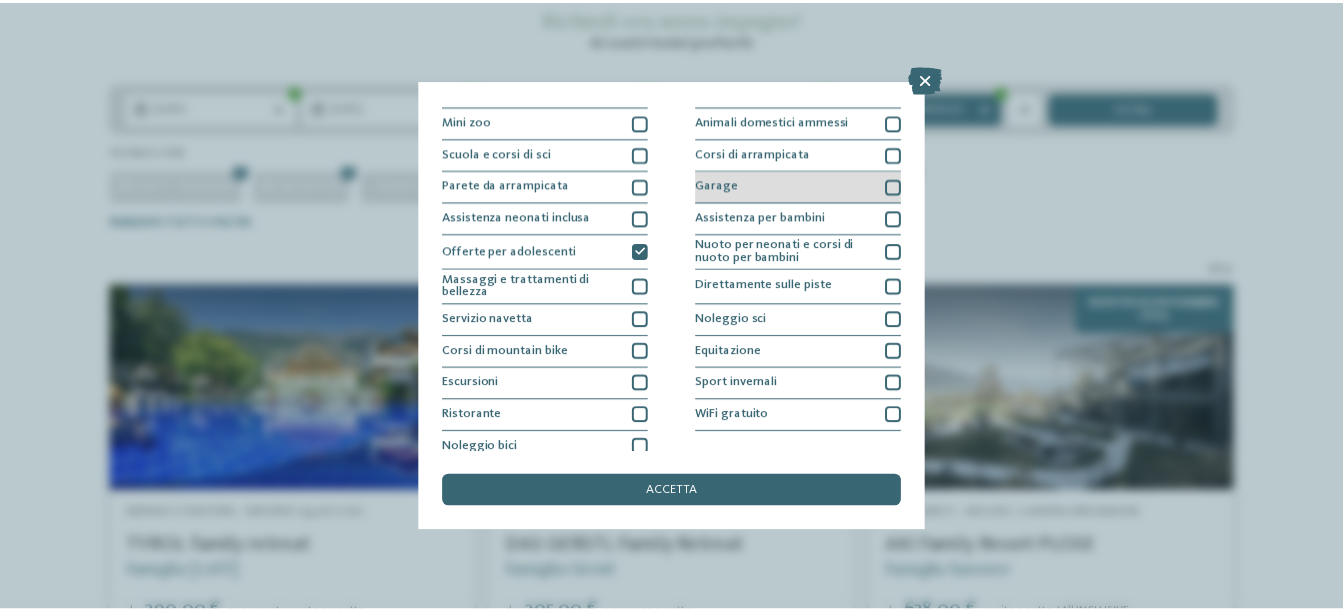 scroll, scrollTop: 230, scrollLeft: 0, axis: vertical 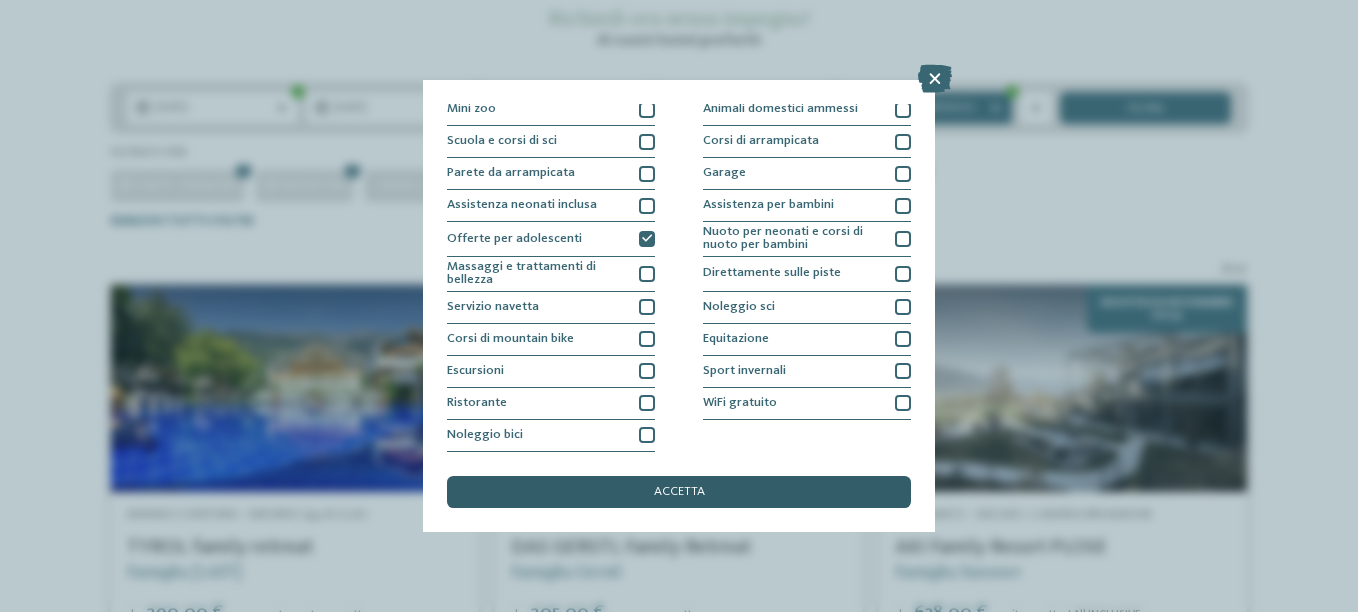 click on "accetta" at bounding box center (679, 492) 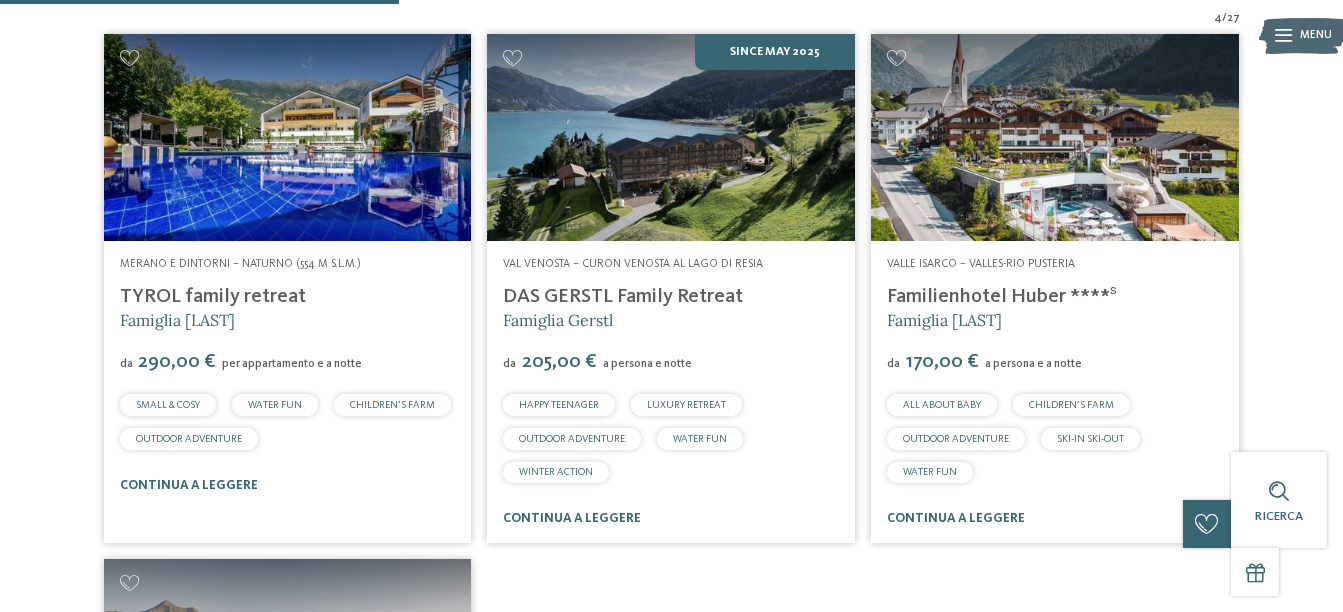 scroll, scrollTop: 601, scrollLeft: 0, axis: vertical 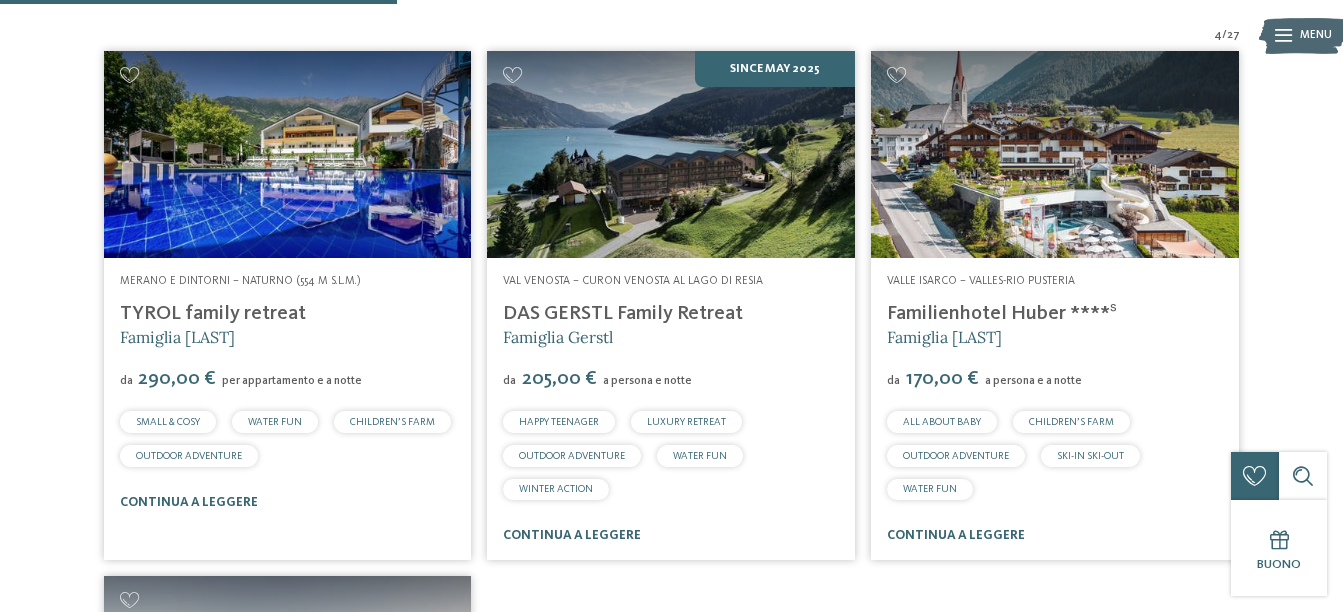 click on "DAS GERSTL Family Retreat" at bounding box center [623, 314] 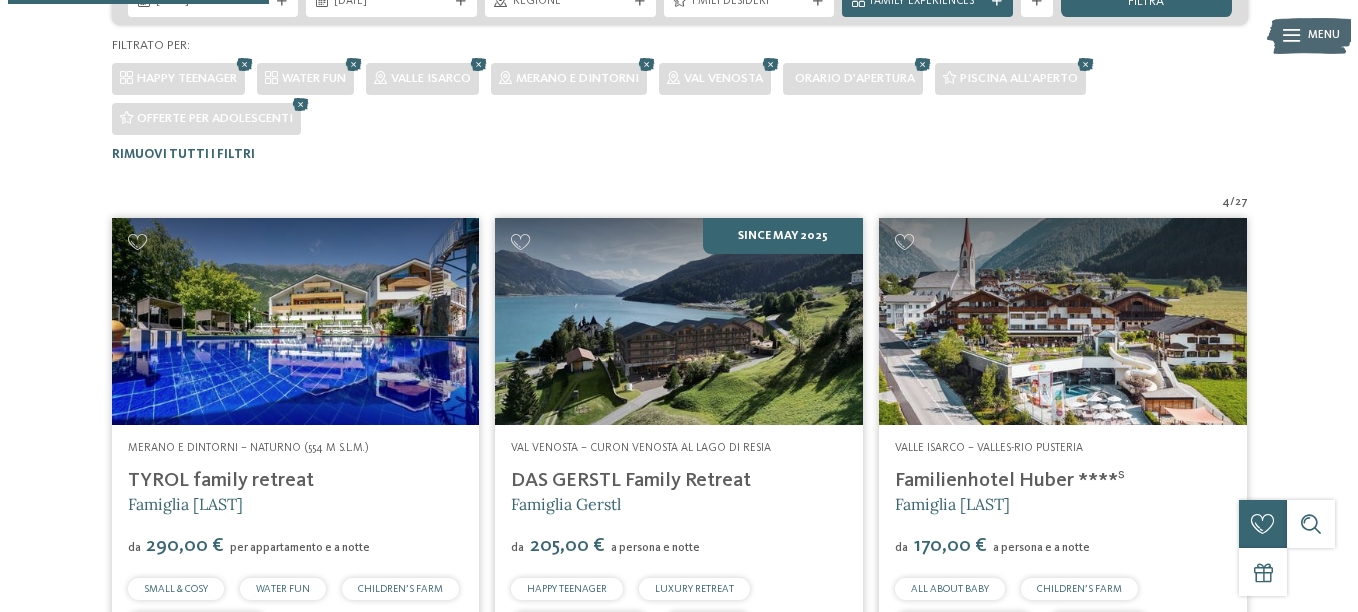 scroll, scrollTop: 268, scrollLeft: 0, axis: vertical 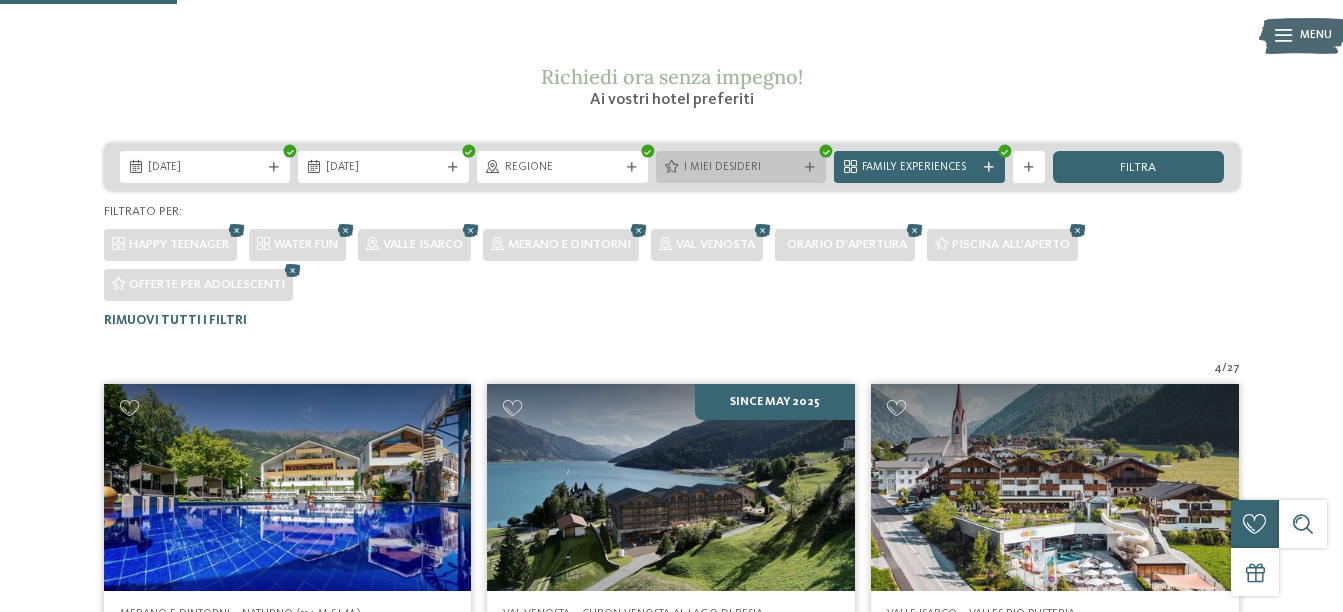 click on "I miei desideri" at bounding box center (741, 167) 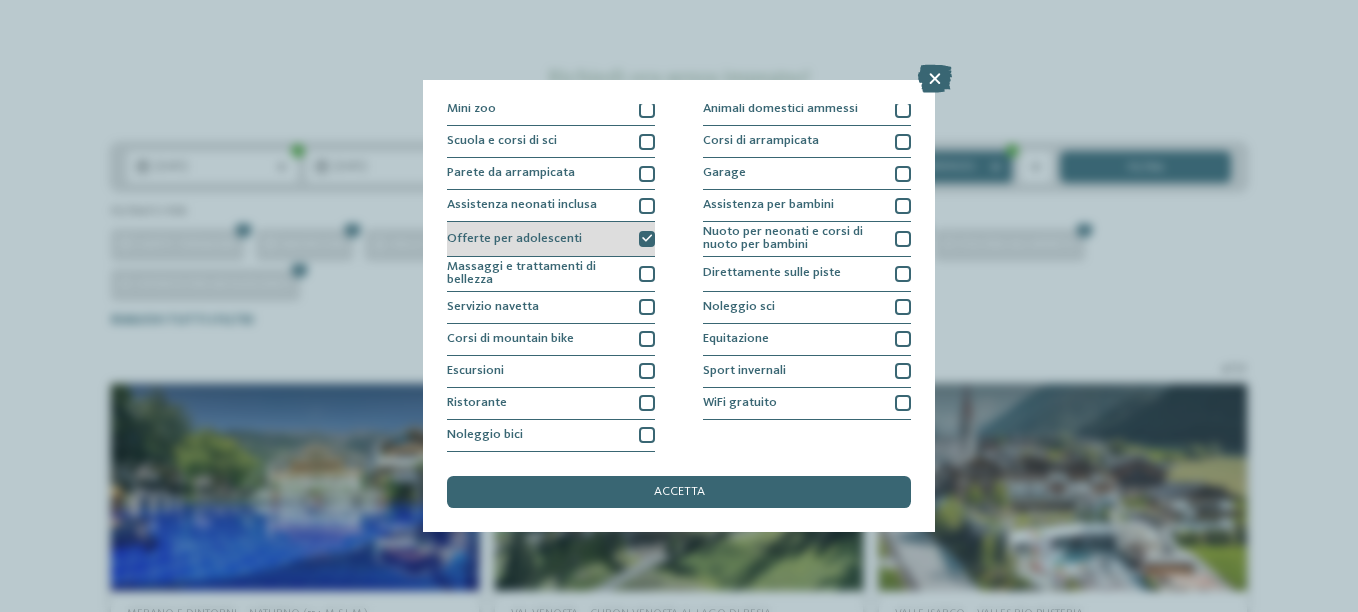 click at bounding box center [647, 239] 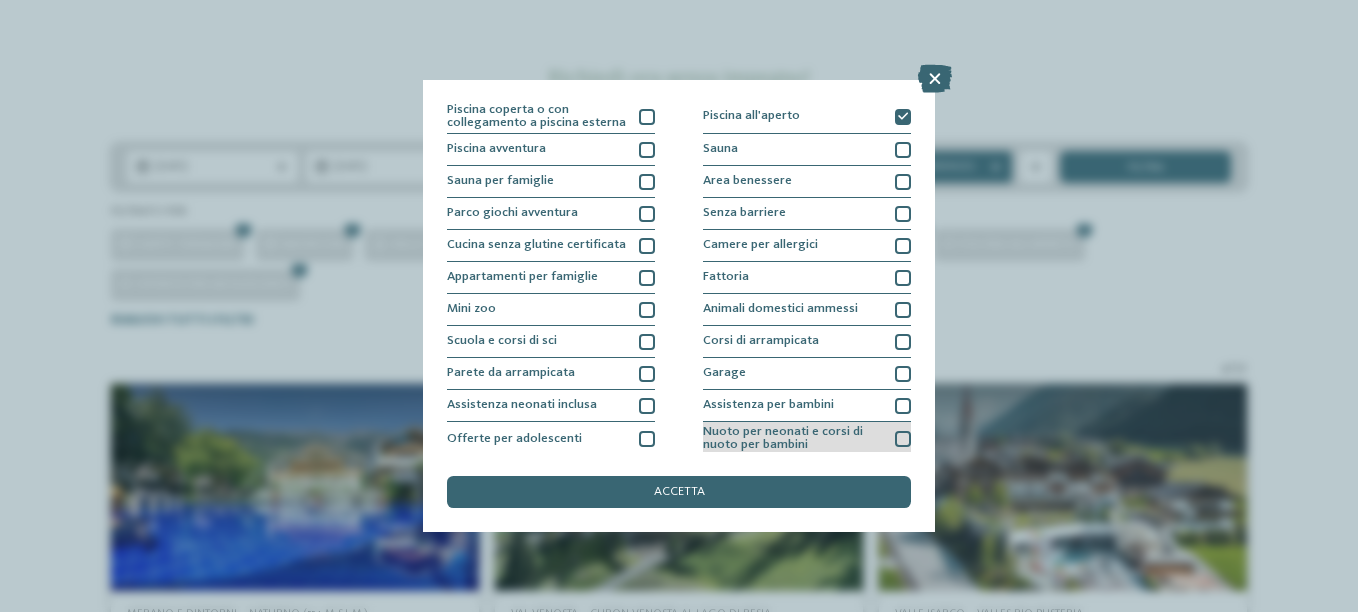 scroll, scrollTop: 0, scrollLeft: 0, axis: both 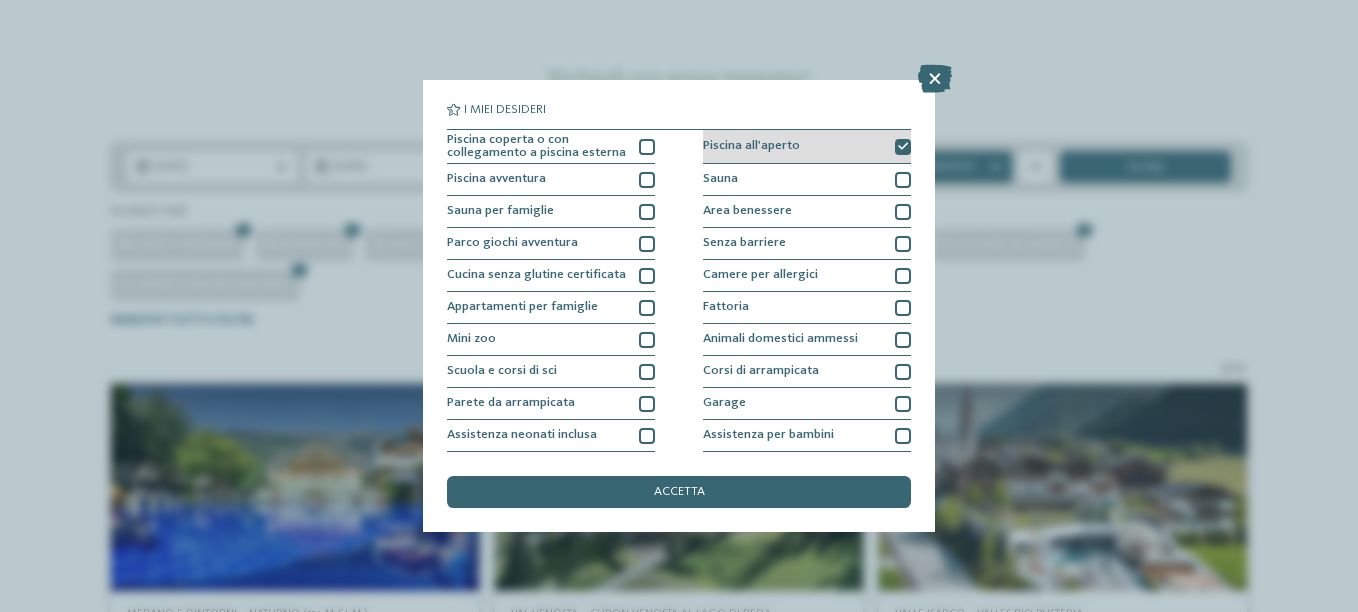click at bounding box center [903, 147] 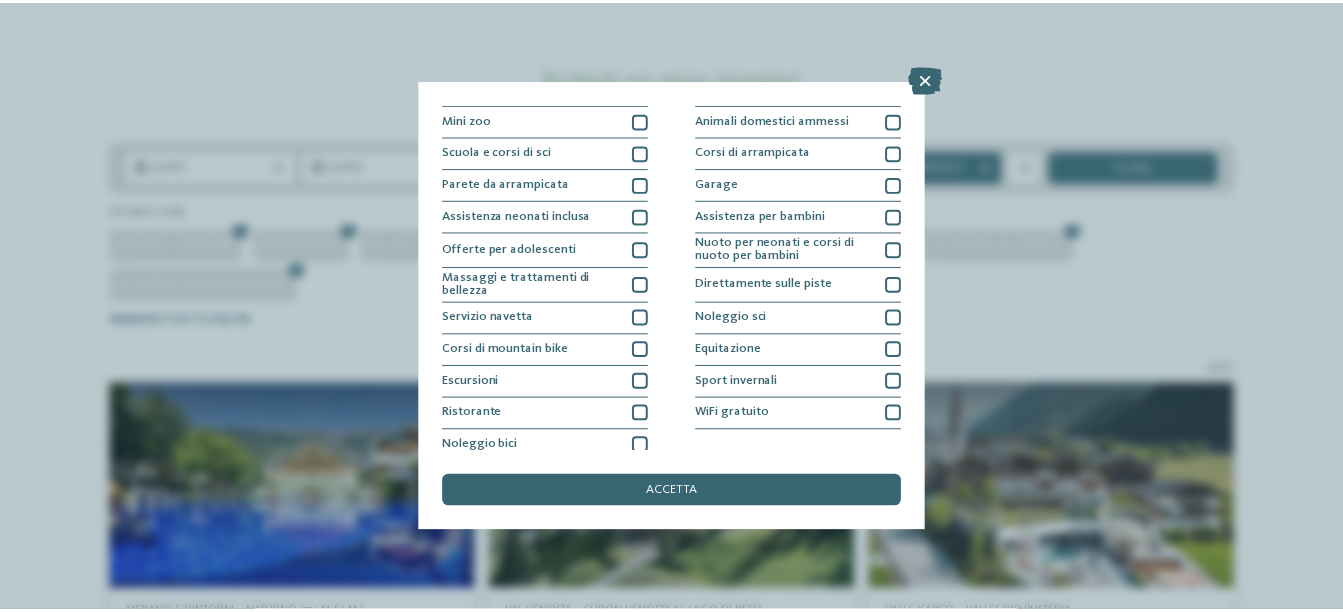 scroll, scrollTop: 230, scrollLeft: 0, axis: vertical 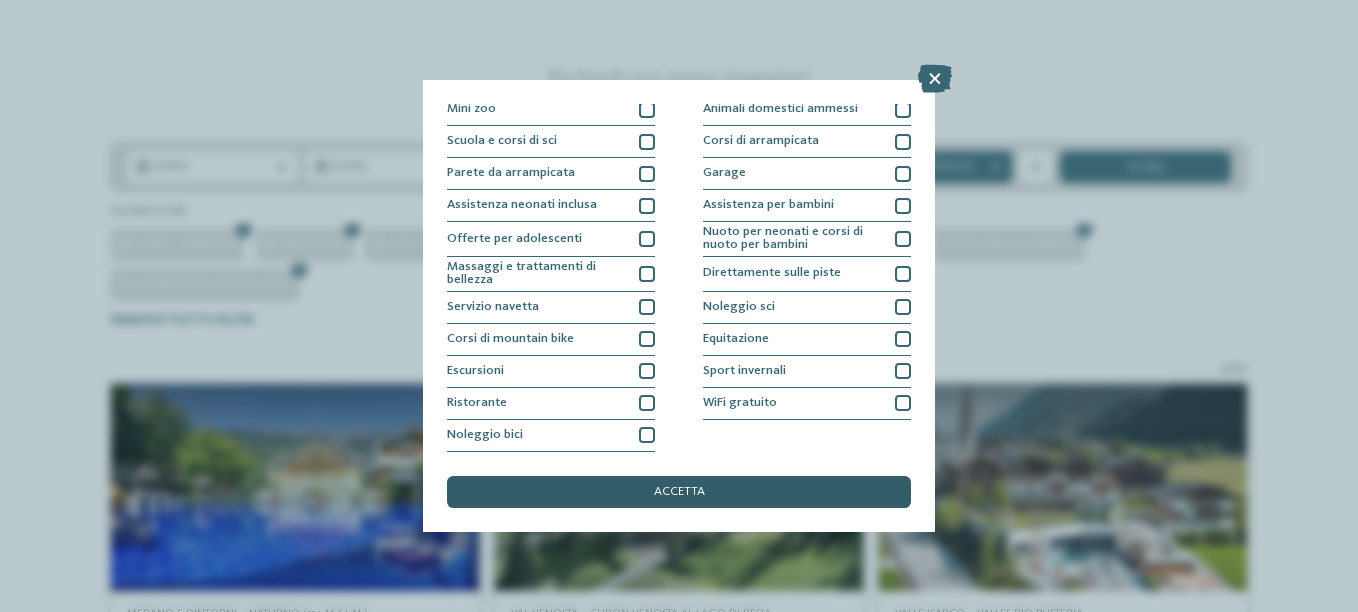 click on "accetta" at bounding box center [679, 492] 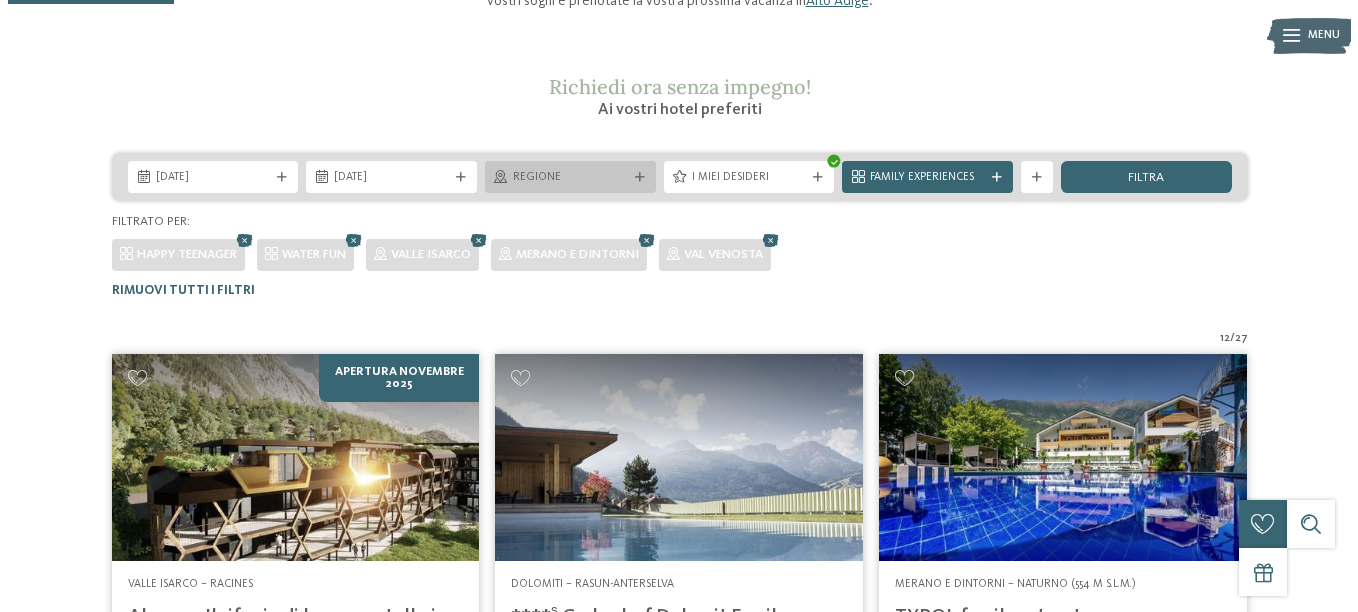 scroll, scrollTop: 227, scrollLeft: 0, axis: vertical 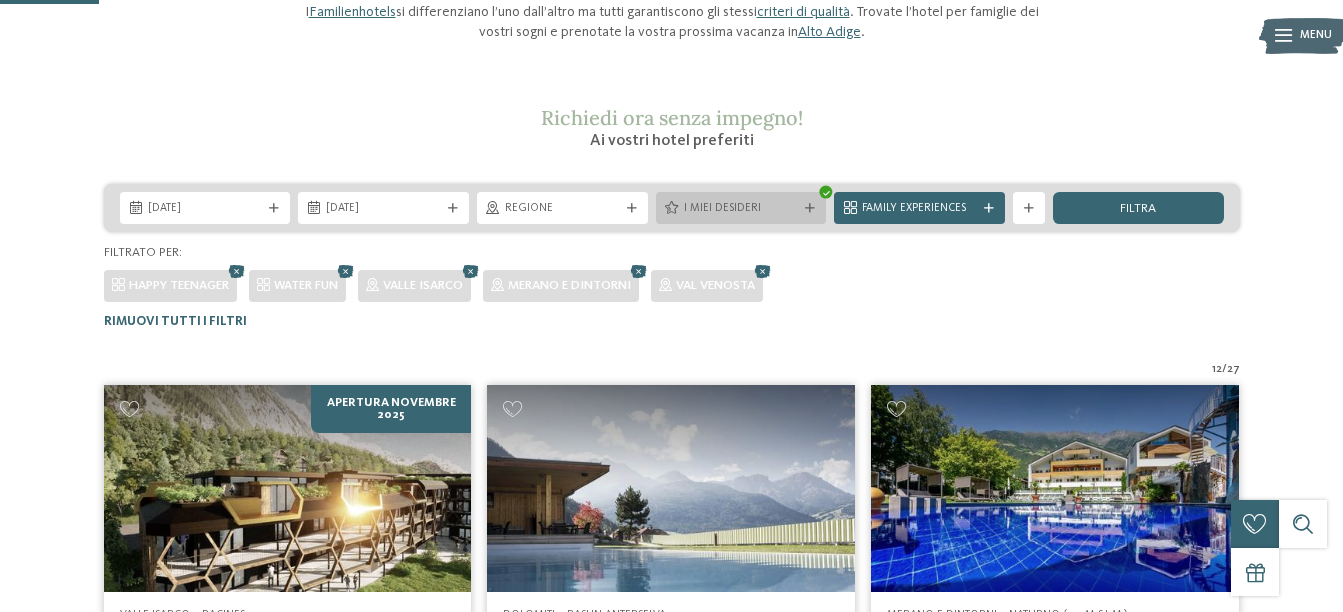 click on "I miei desideri" at bounding box center [741, 209] 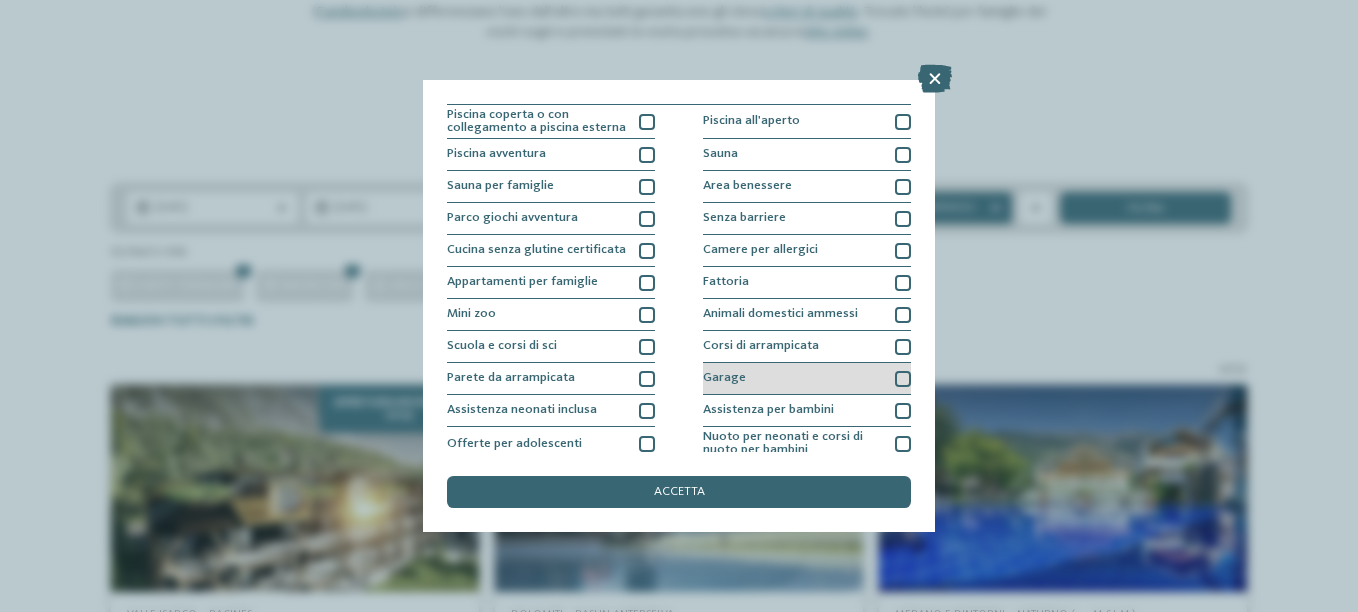 scroll, scrollTop: 0, scrollLeft: 0, axis: both 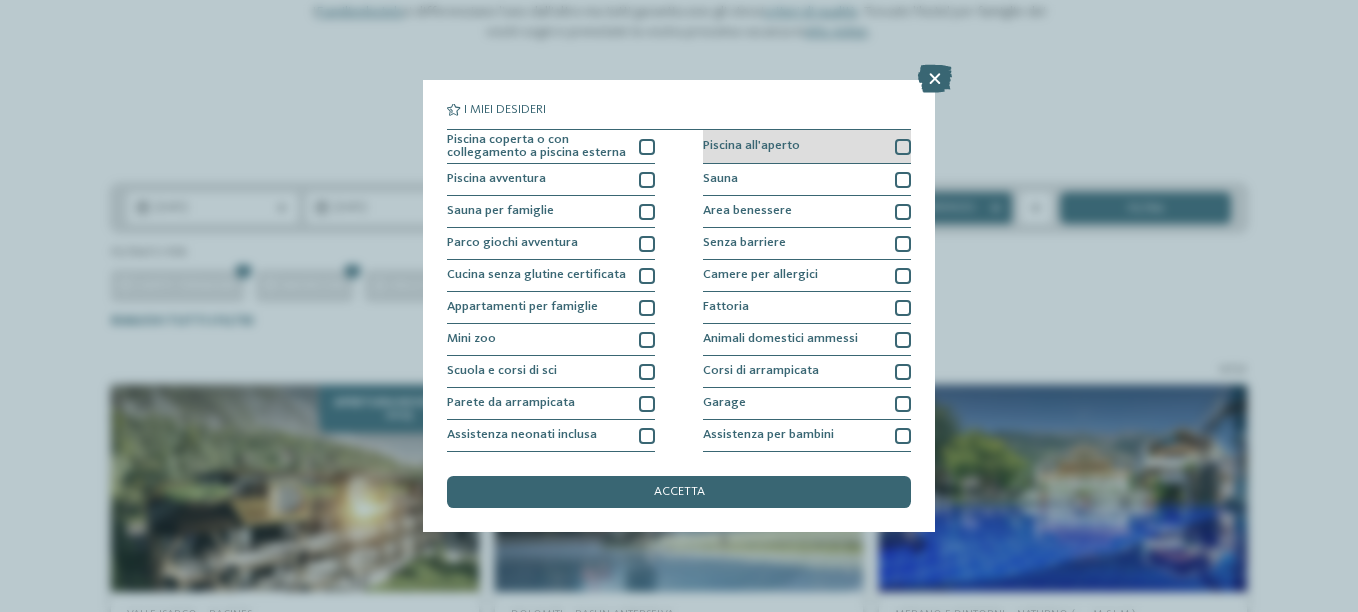 click at bounding box center (903, 147) 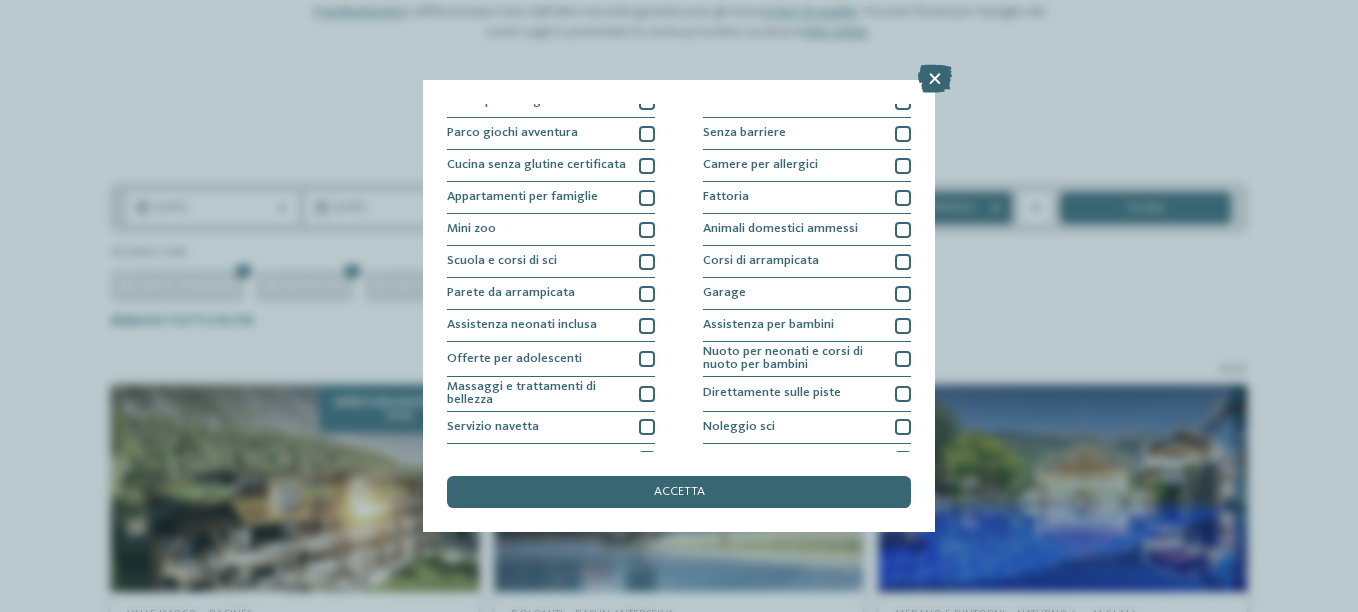 scroll, scrollTop: 133, scrollLeft: 0, axis: vertical 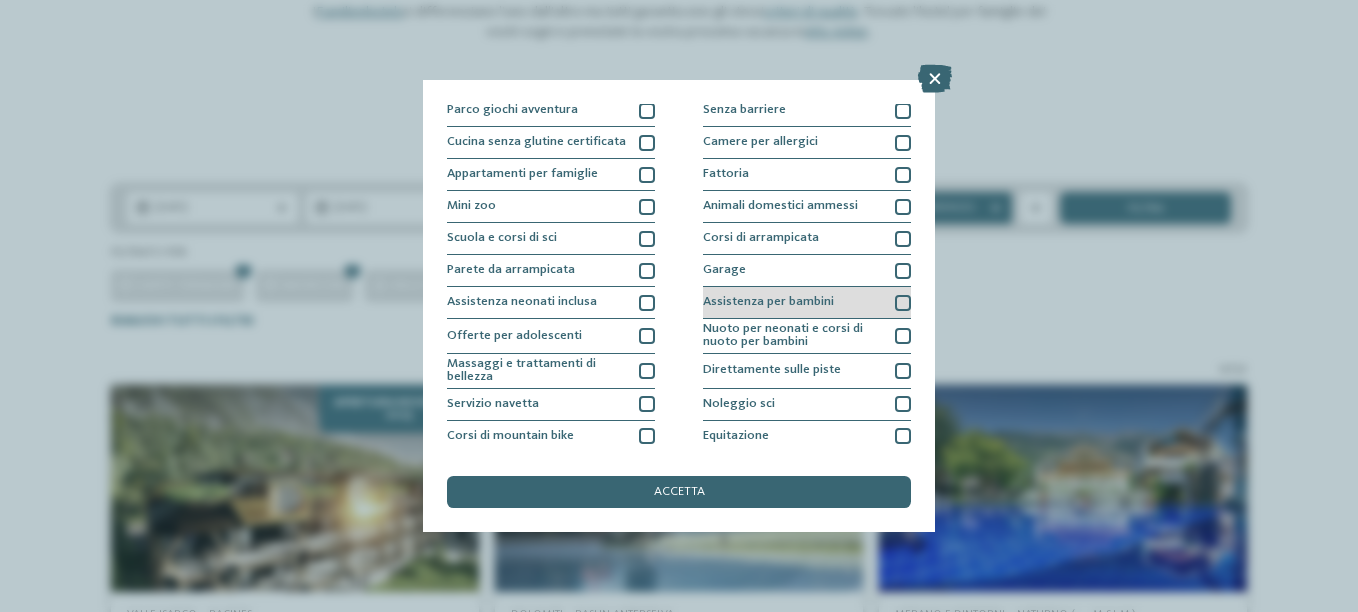 click at bounding box center (903, 303) 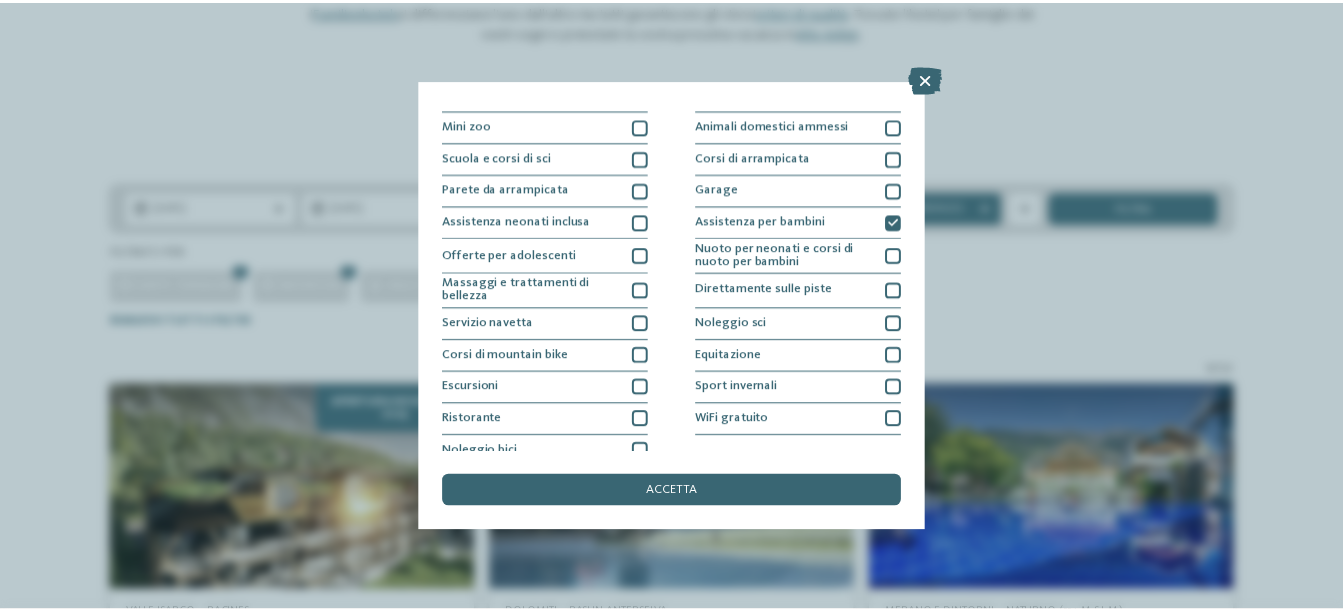 scroll, scrollTop: 230, scrollLeft: 0, axis: vertical 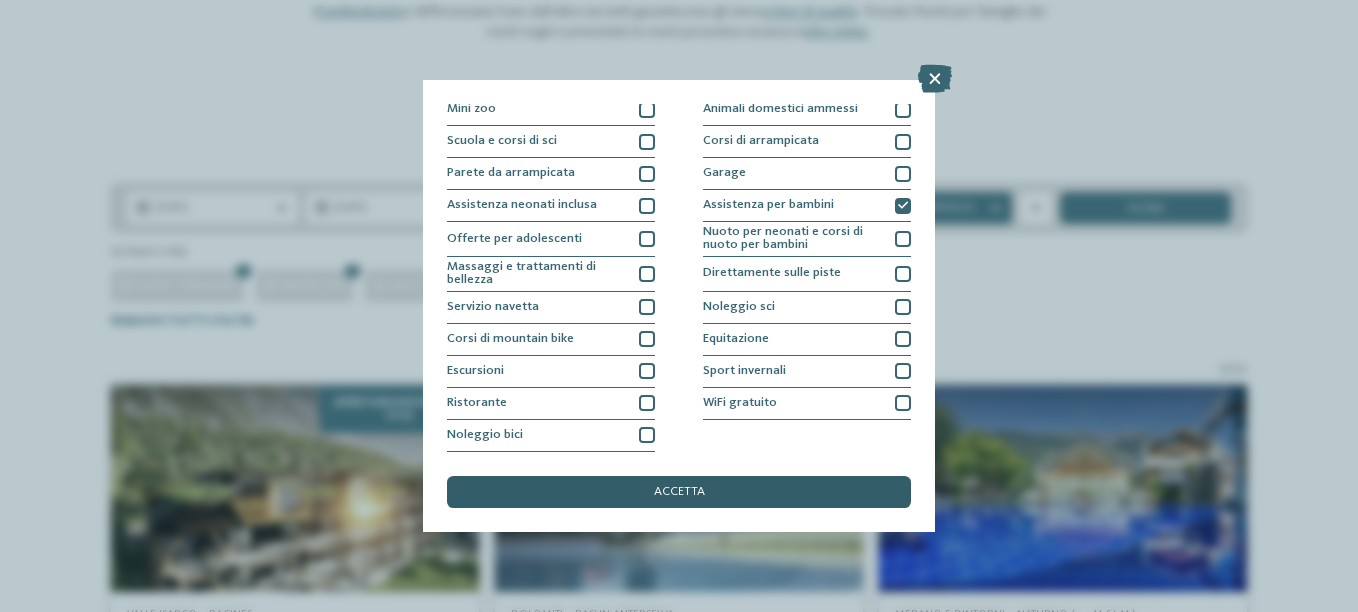 click on "accetta" at bounding box center (679, 492) 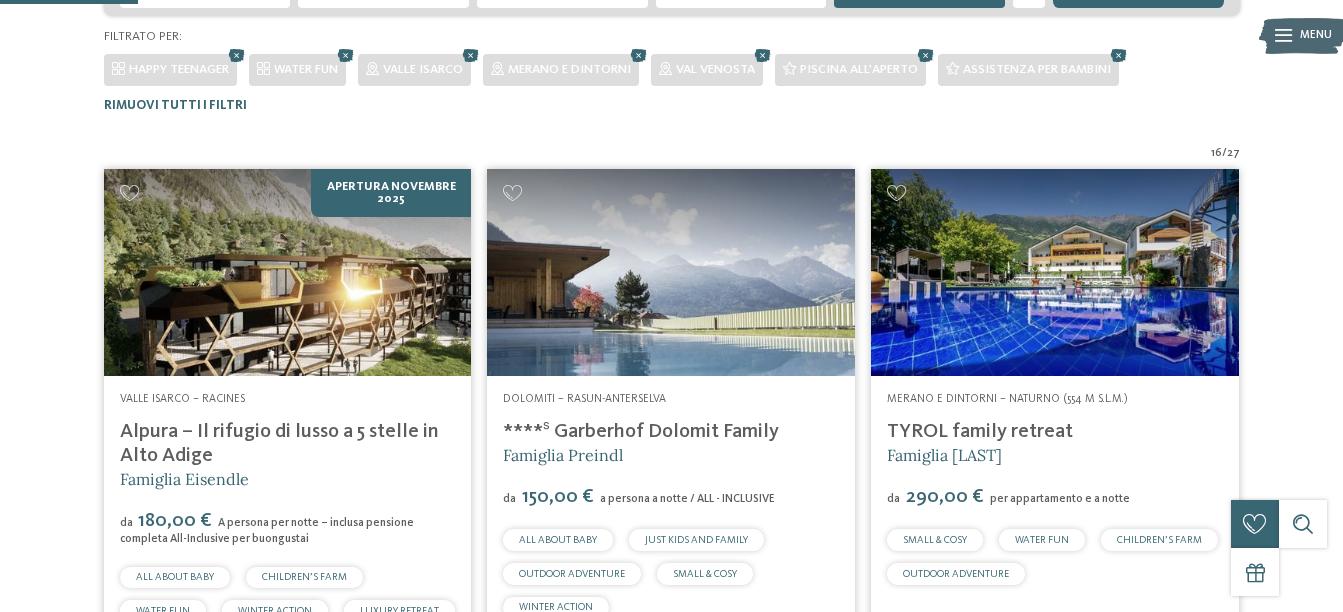 scroll, scrollTop: 494, scrollLeft: 0, axis: vertical 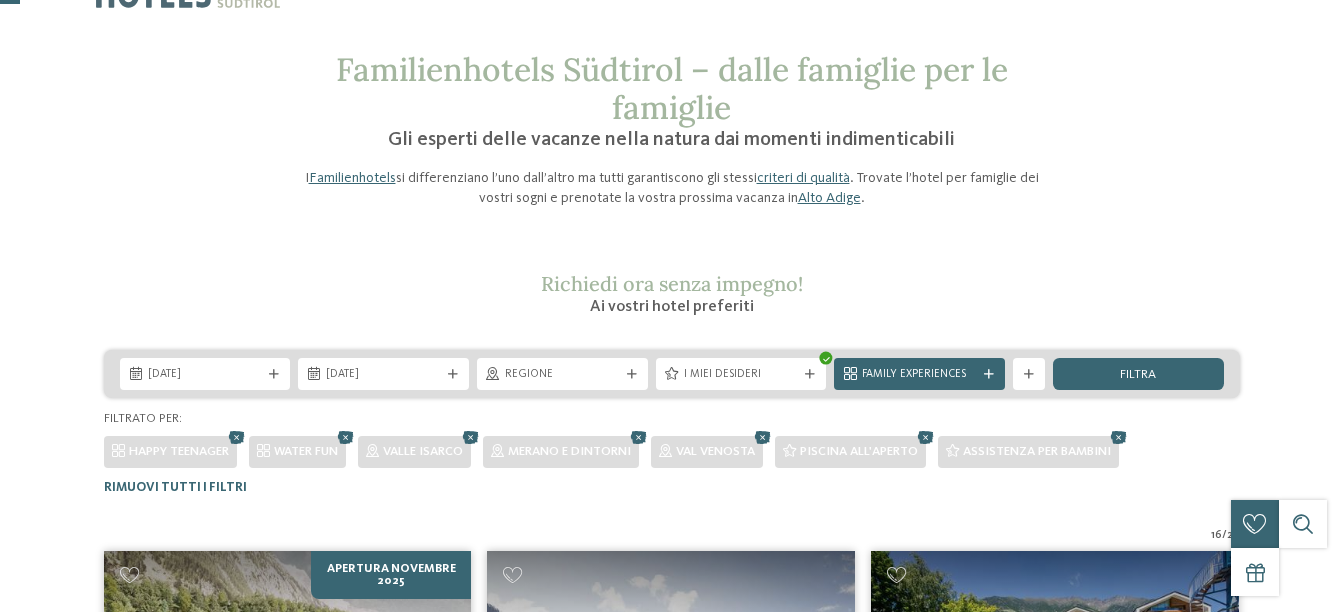 click on "I miei desideri" at bounding box center (741, 375) 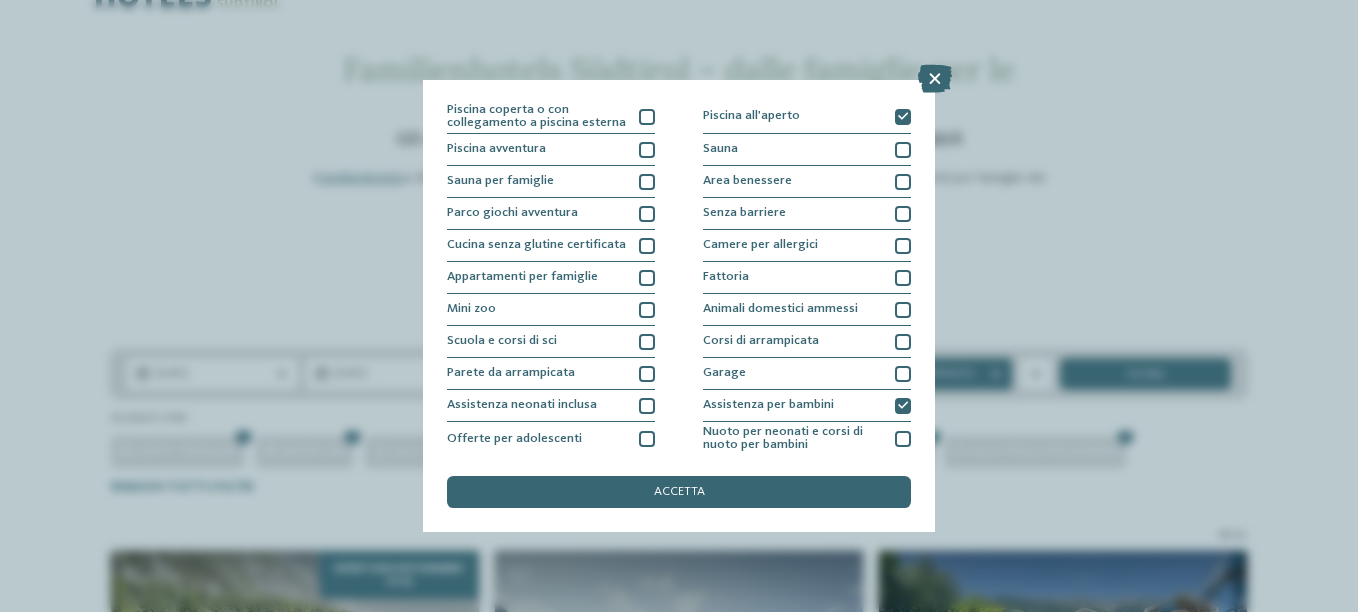 scroll, scrollTop: 0, scrollLeft: 0, axis: both 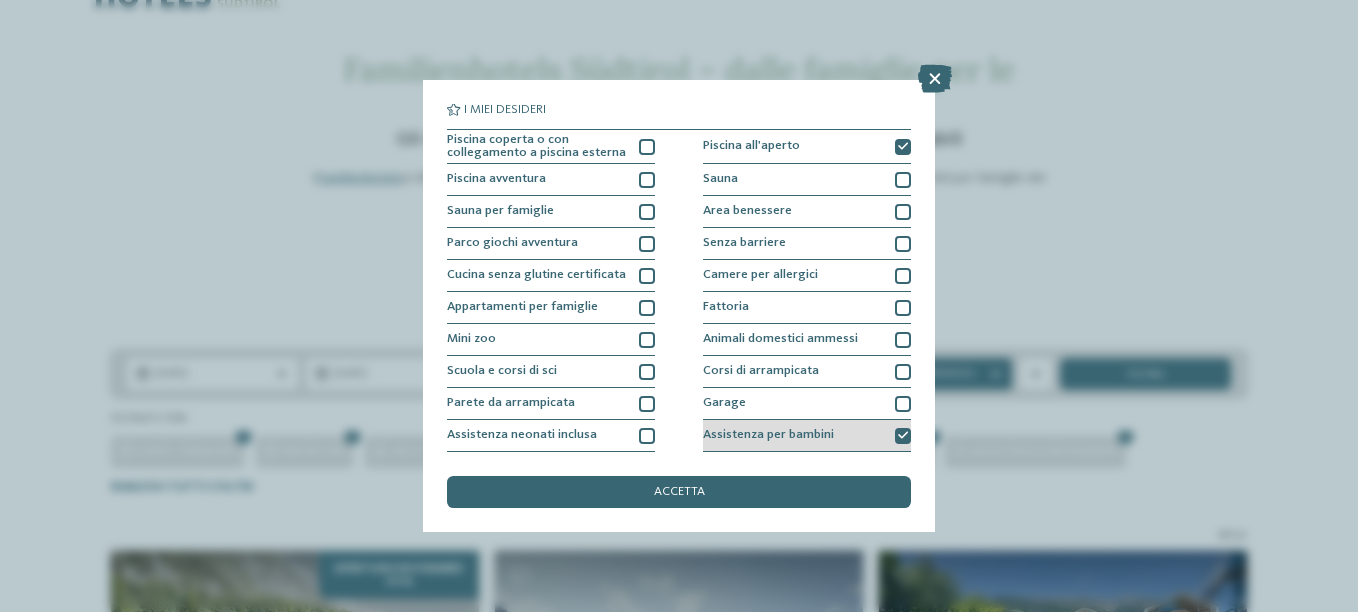 click at bounding box center (903, 436) 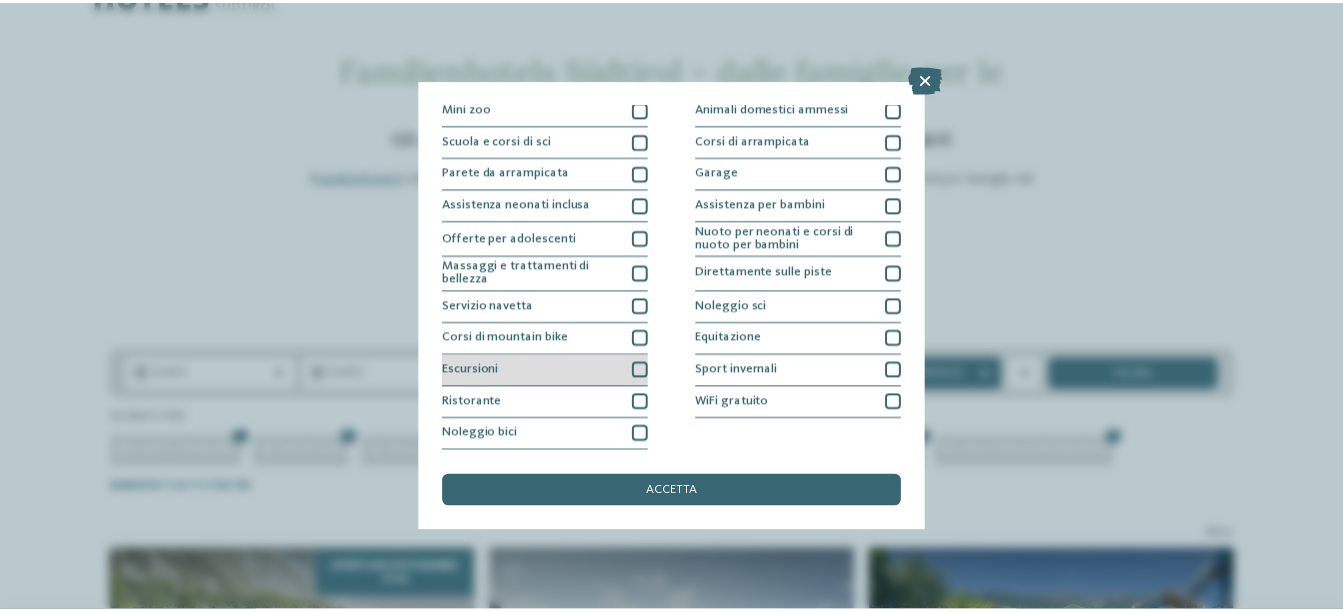 scroll, scrollTop: 197, scrollLeft: 0, axis: vertical 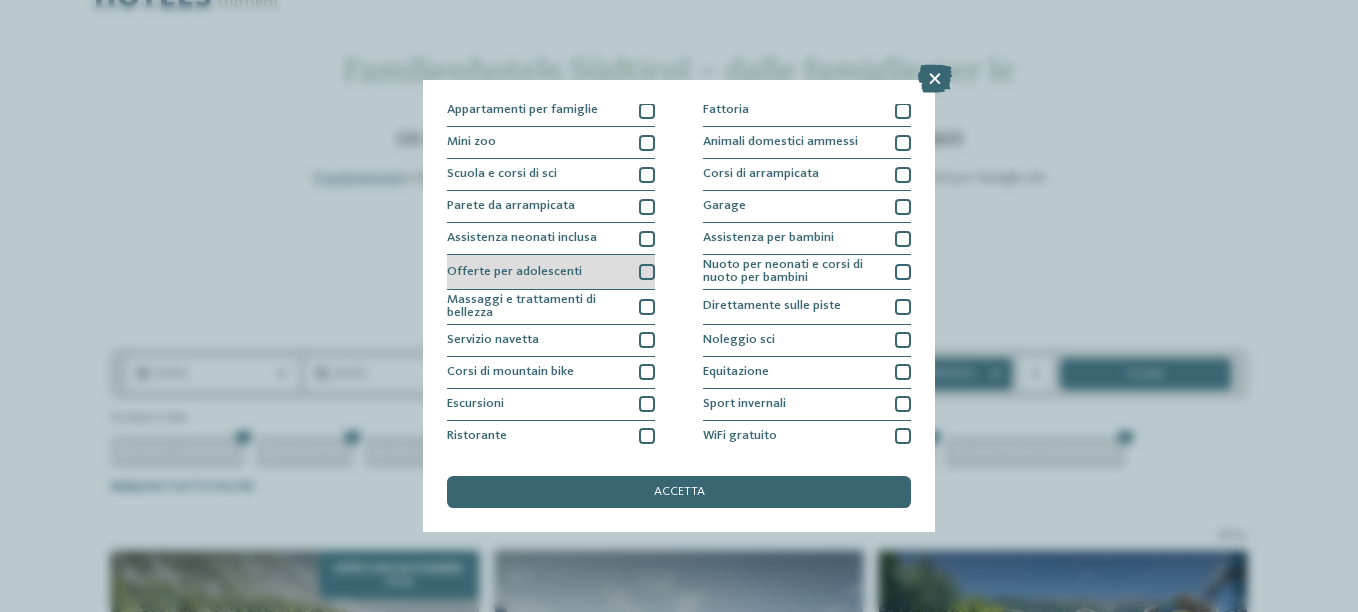 click at bounding box center (647, 272) 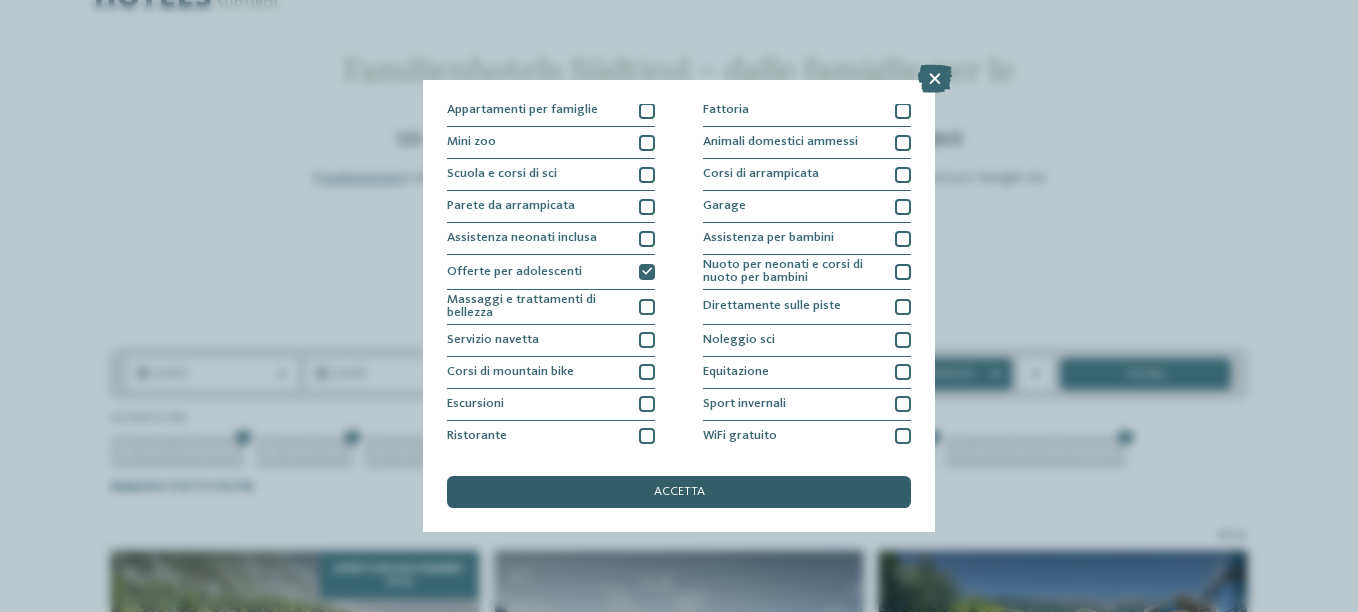 click on "accetta" at bounding box center [679, 492] 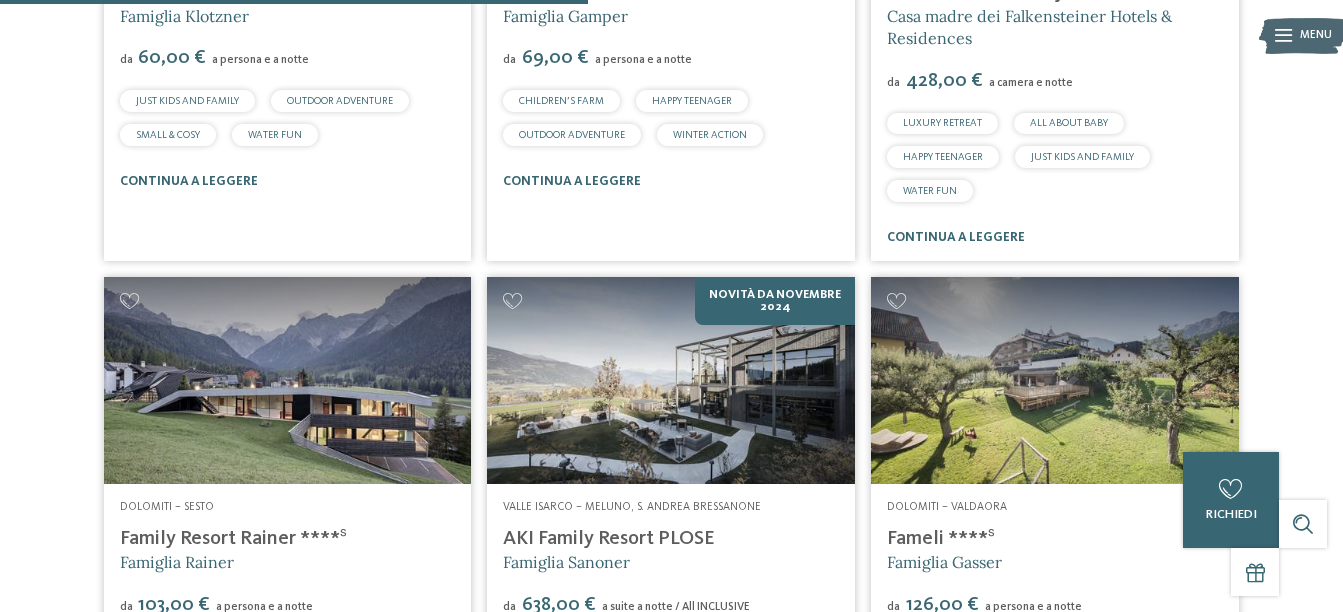scroll, scrollTop: 2500, scrollLeft: 0, axis: vertical 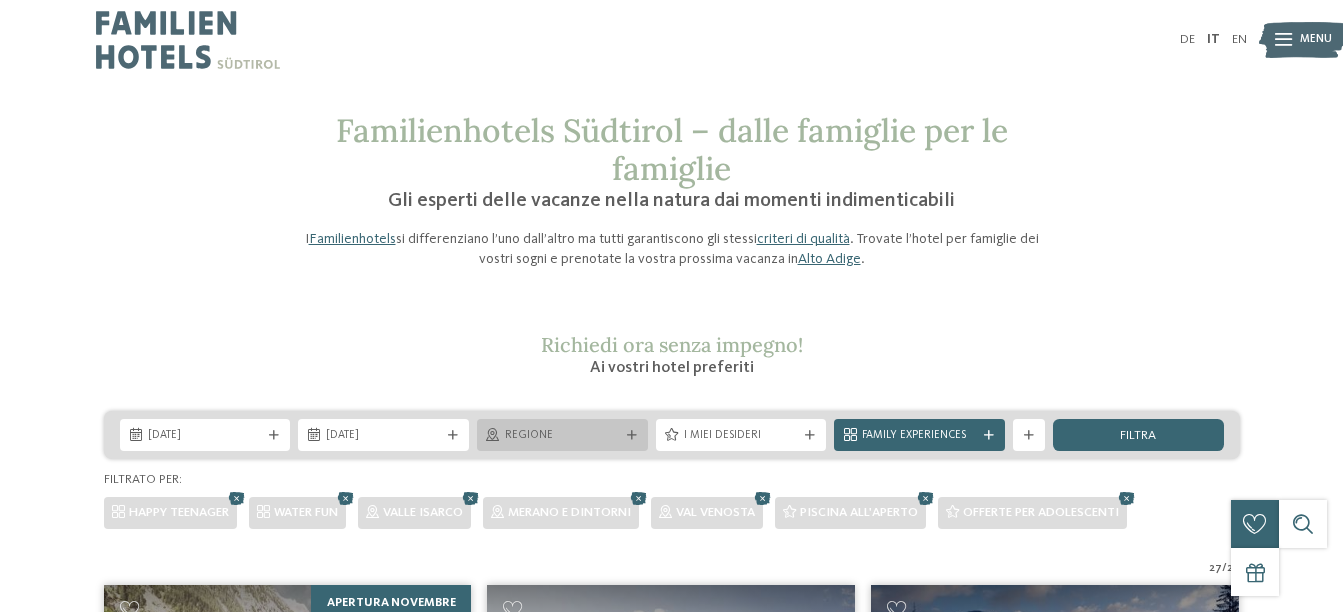 click on "Regione" at bounding box center [562, 436] 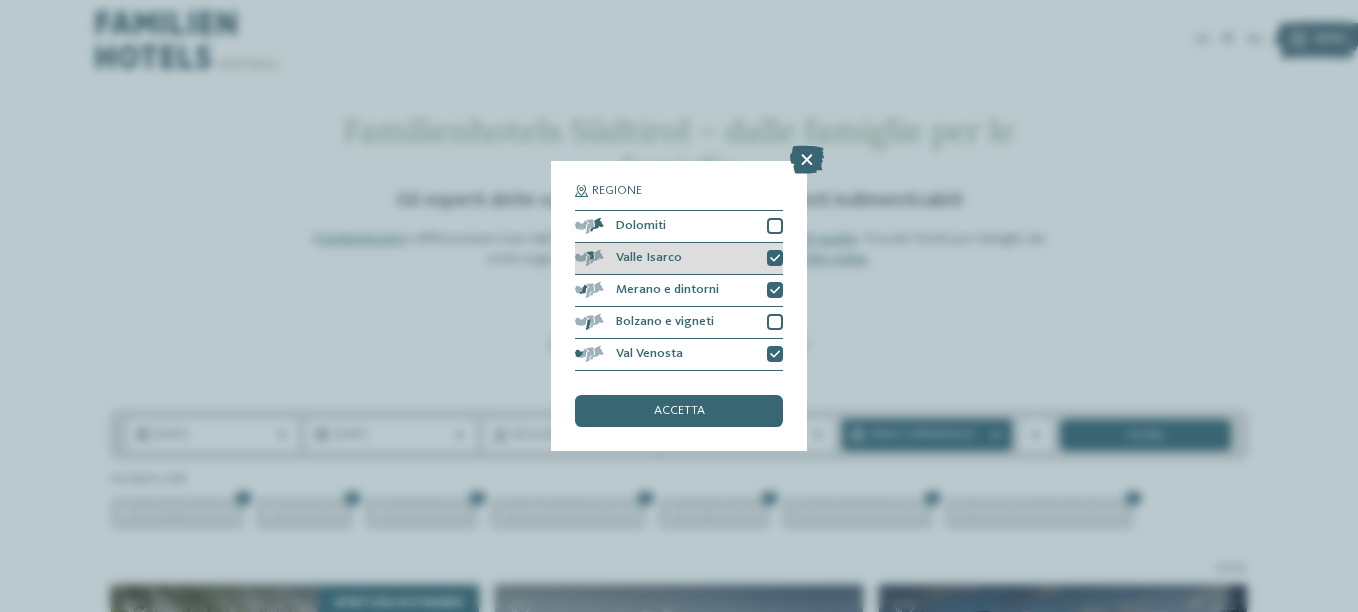 click at bounding box center (775, 259) 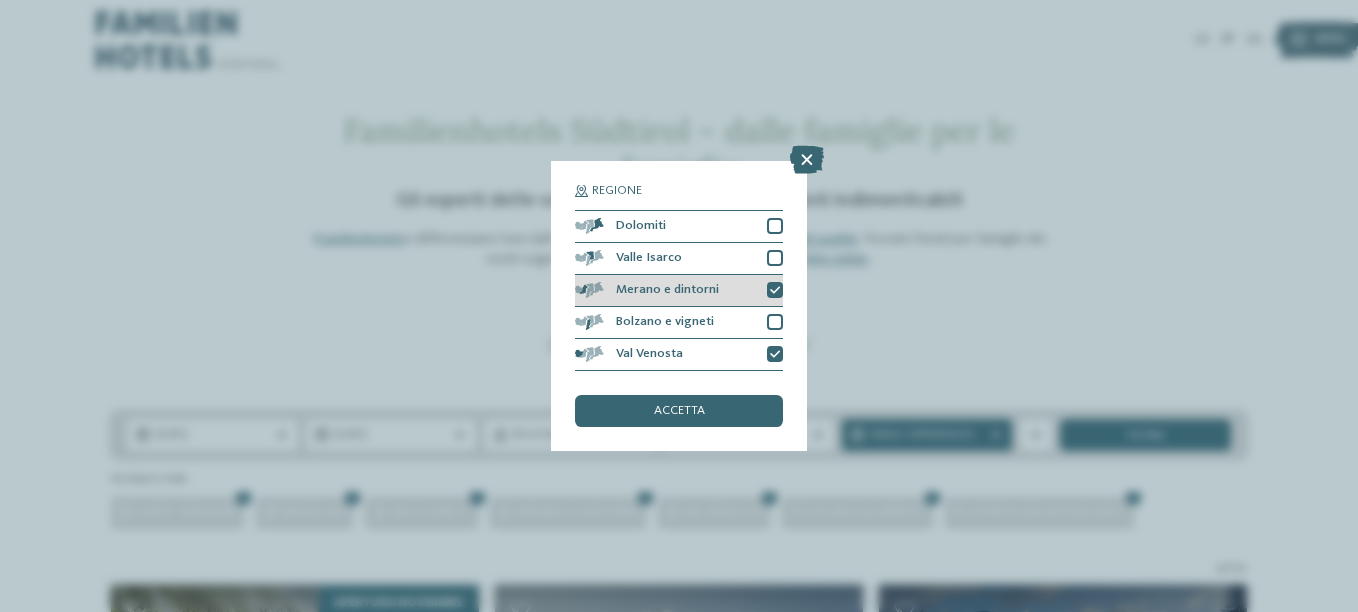 click at bounding box center (775, 291) 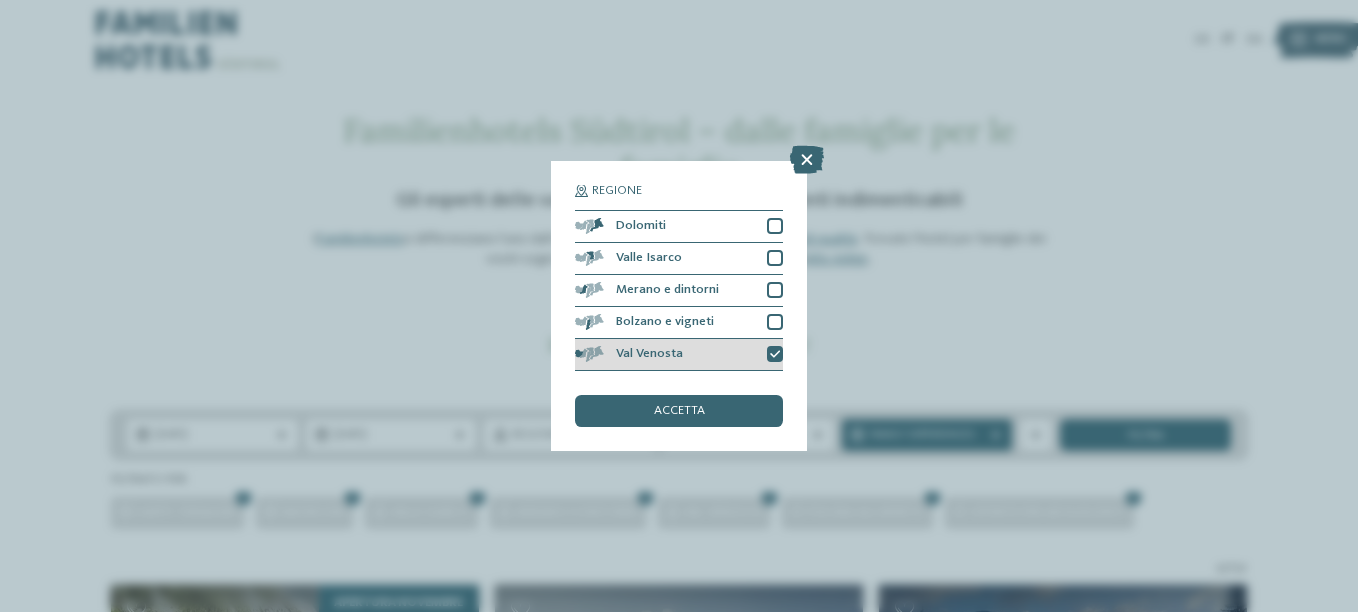 click at bounding box center [775, 355] 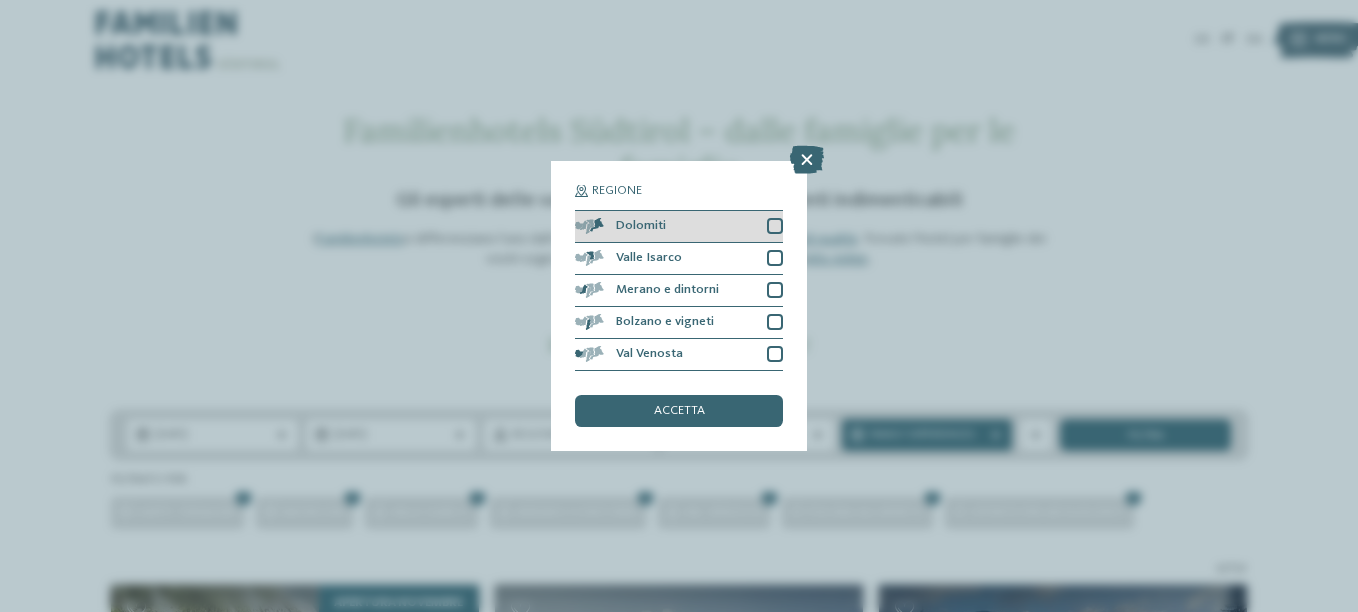 click at bounding box center (775, 226) 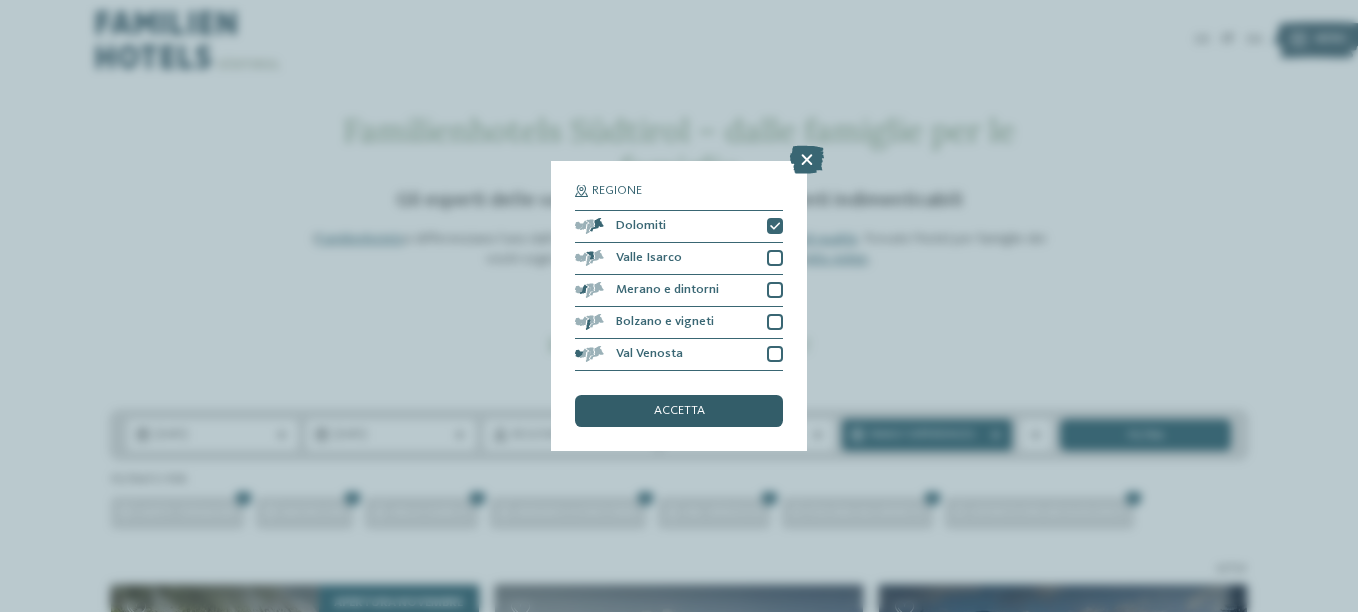 click on "accetta" at bounding box center [679, 411] 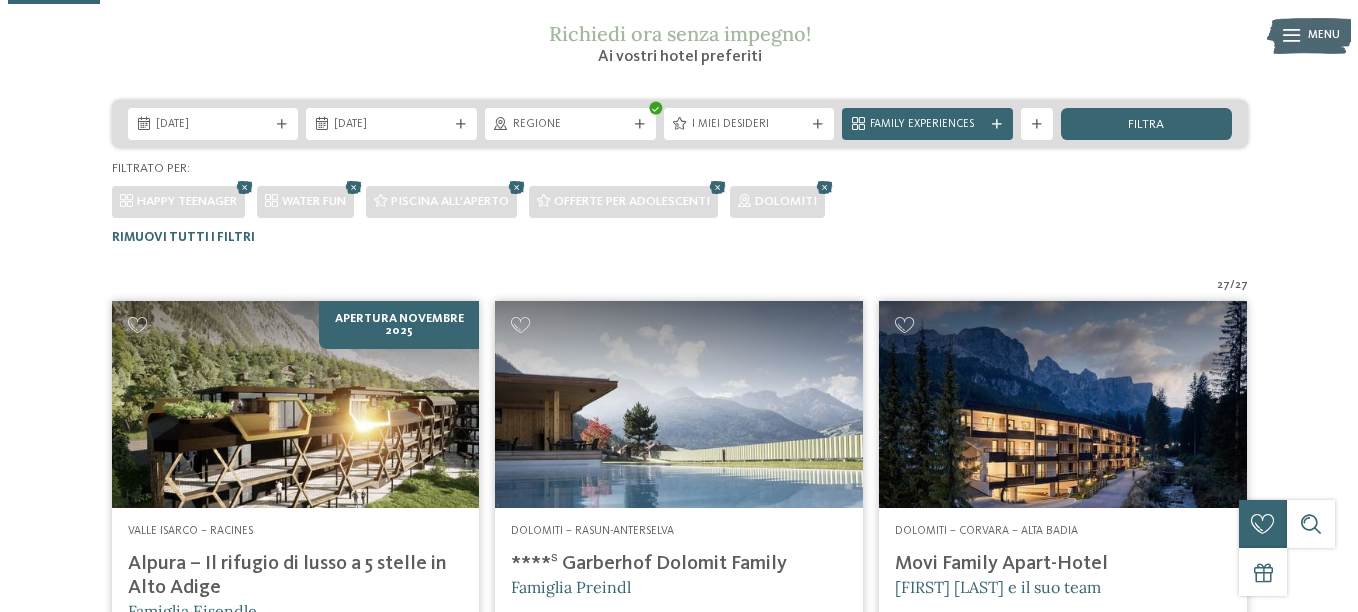 scroll, scrollTop: 227, scrollLeft: 0, axis: vertical 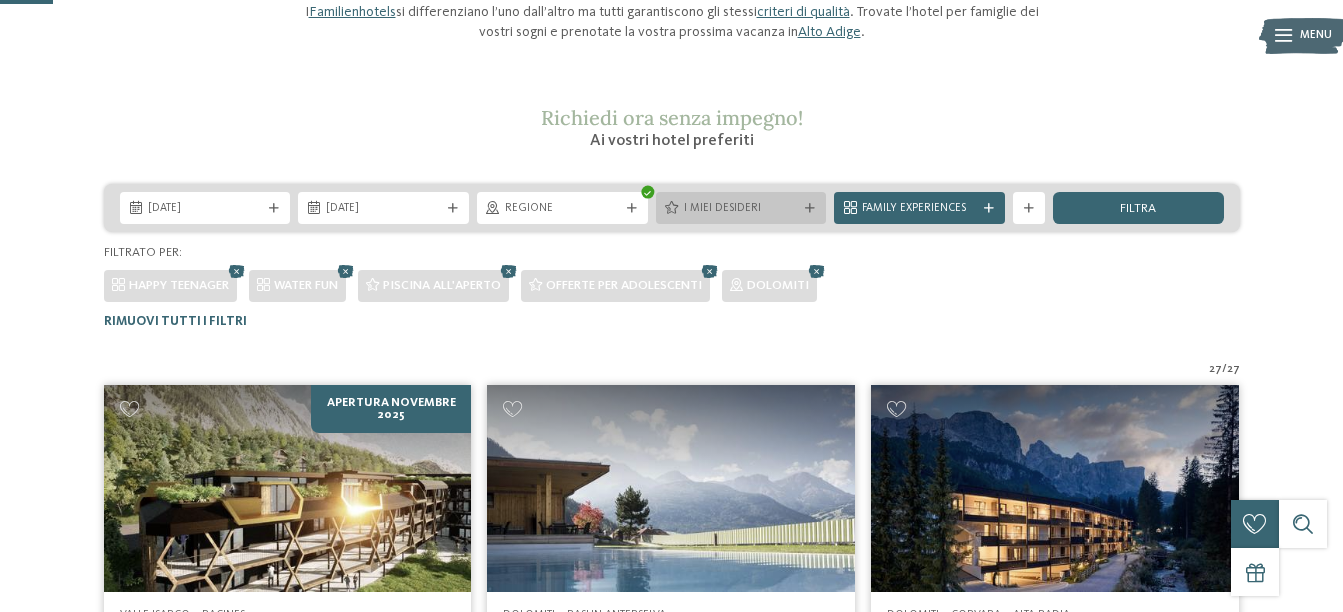 click on "I miei desideri" at bounding box center [741, 209] 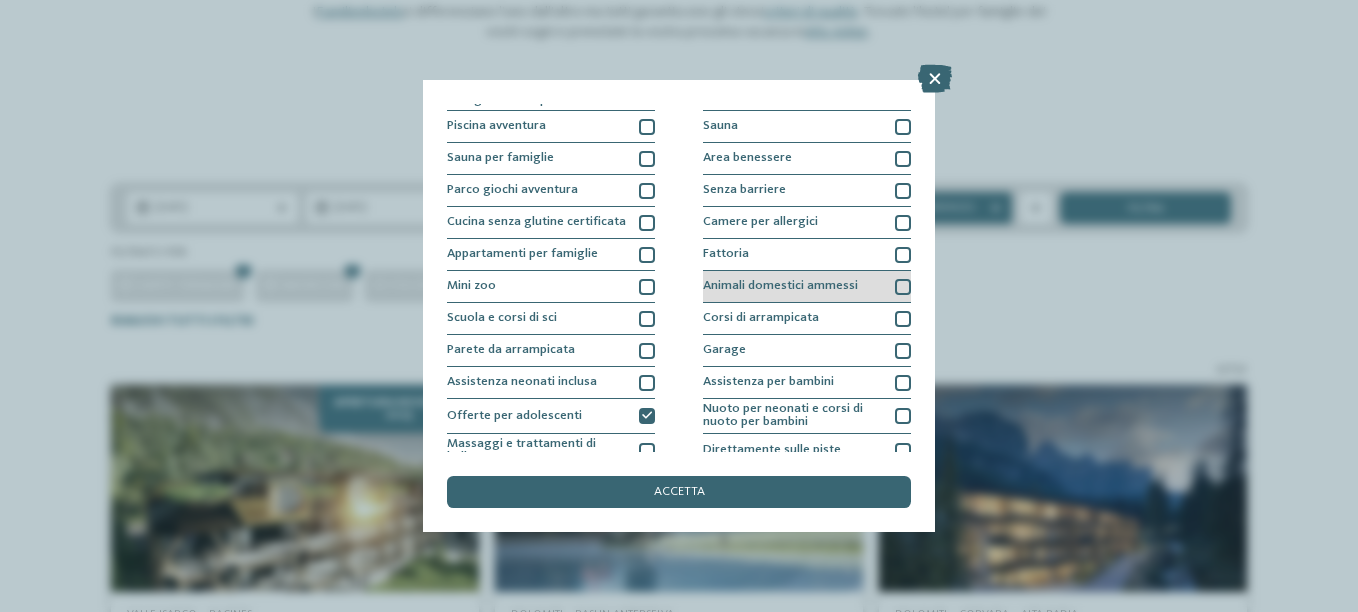 scroll, scrollTop: 0, scrollLeft: 0, axis: both 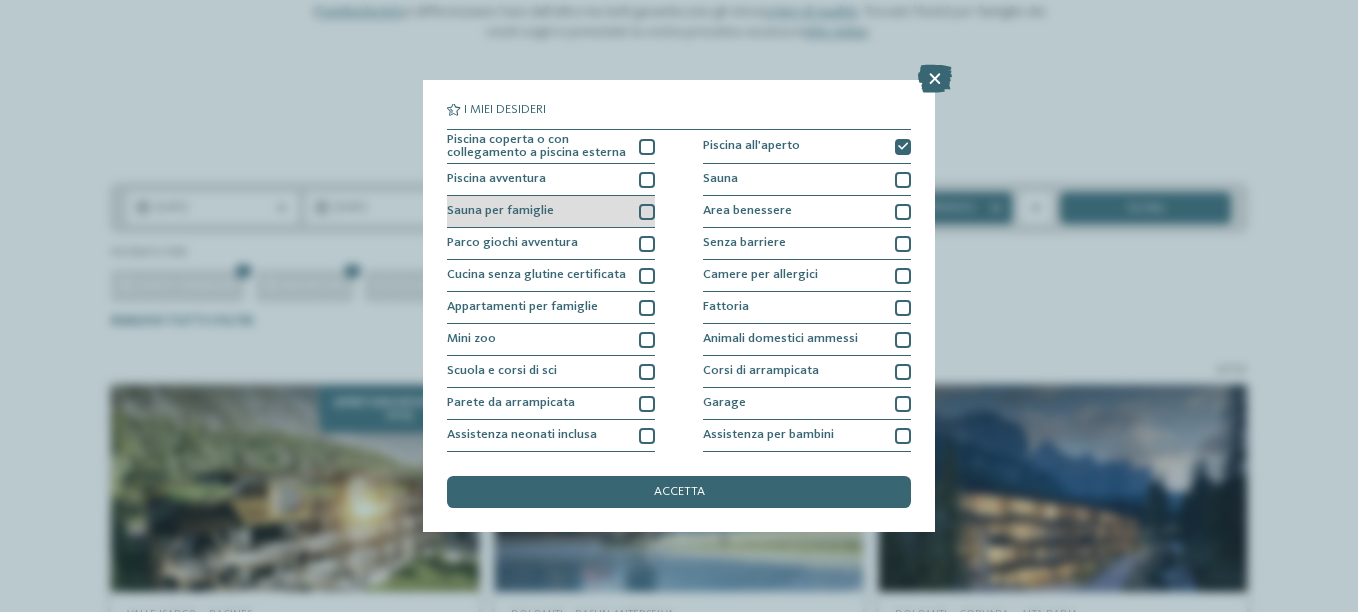 click at bounding box center [647, 212] 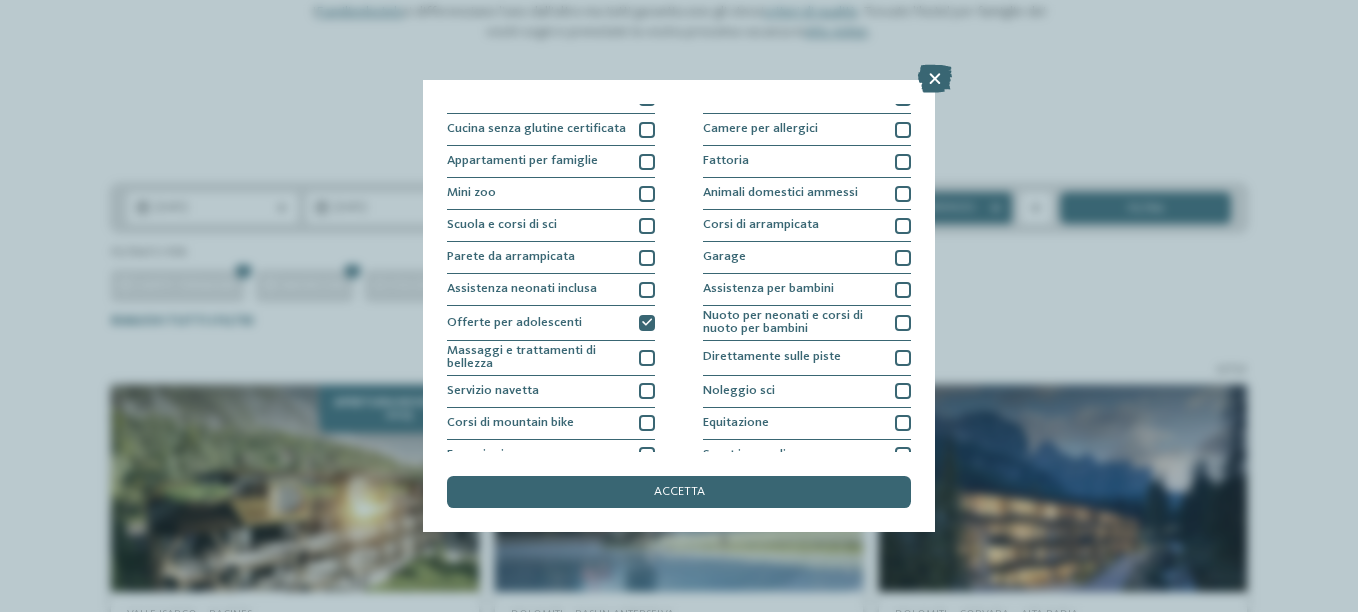 scroll, scrollTop: 167, scrollLeft: 0, axis: vertical 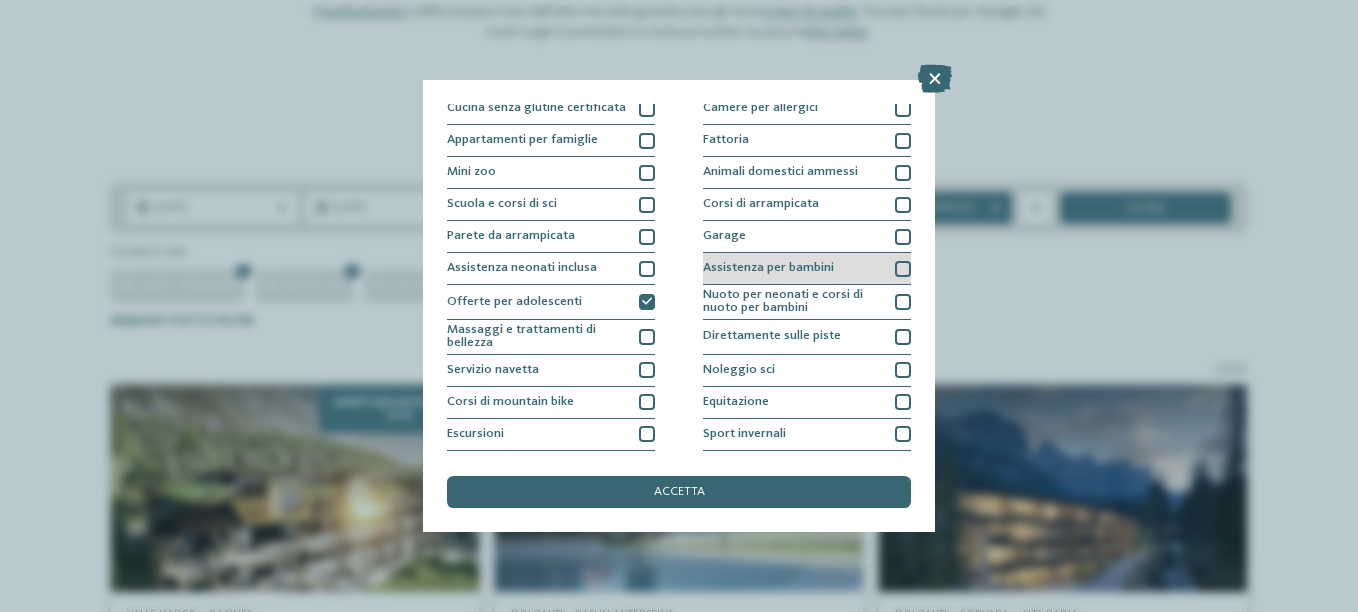 click at bounding box center (903, 269) 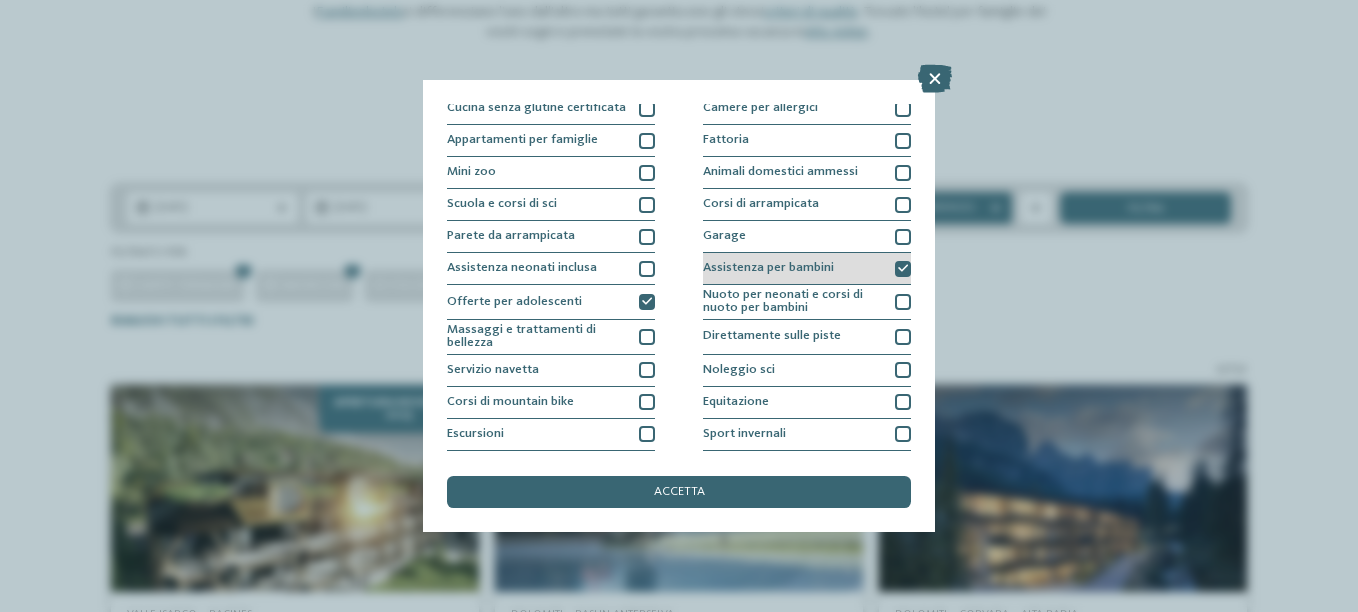 click at bounding box center (903, 269) 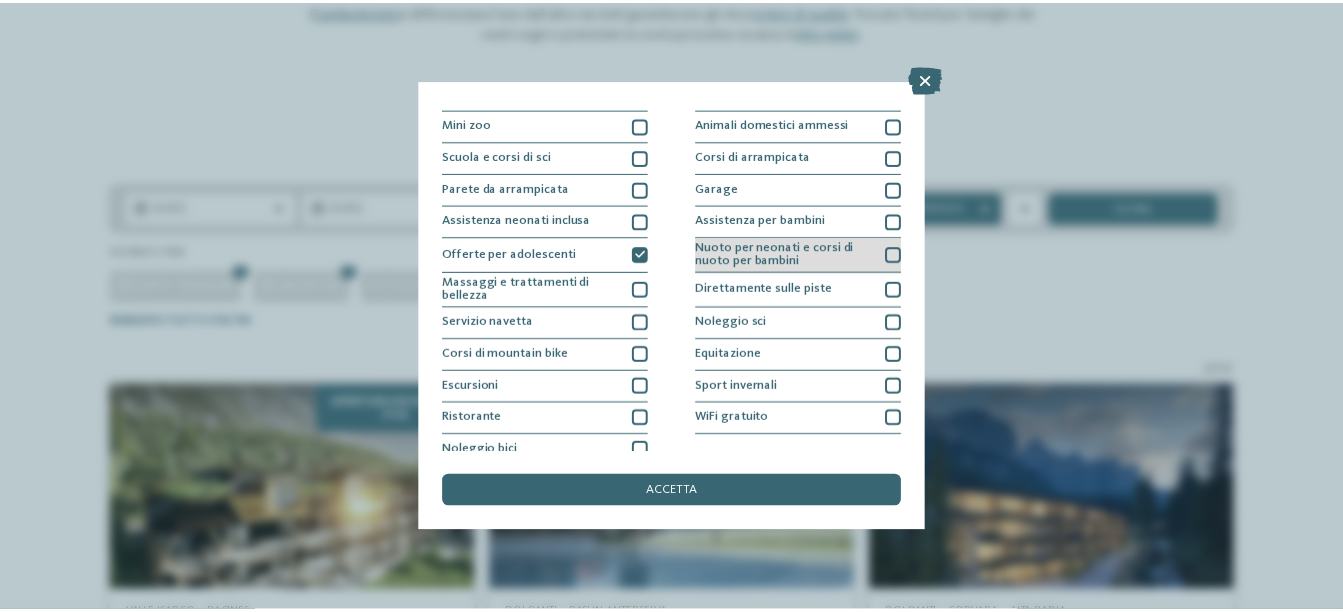 scroll, scrollTop: 230, scrollLeft: 0, axis: vertical 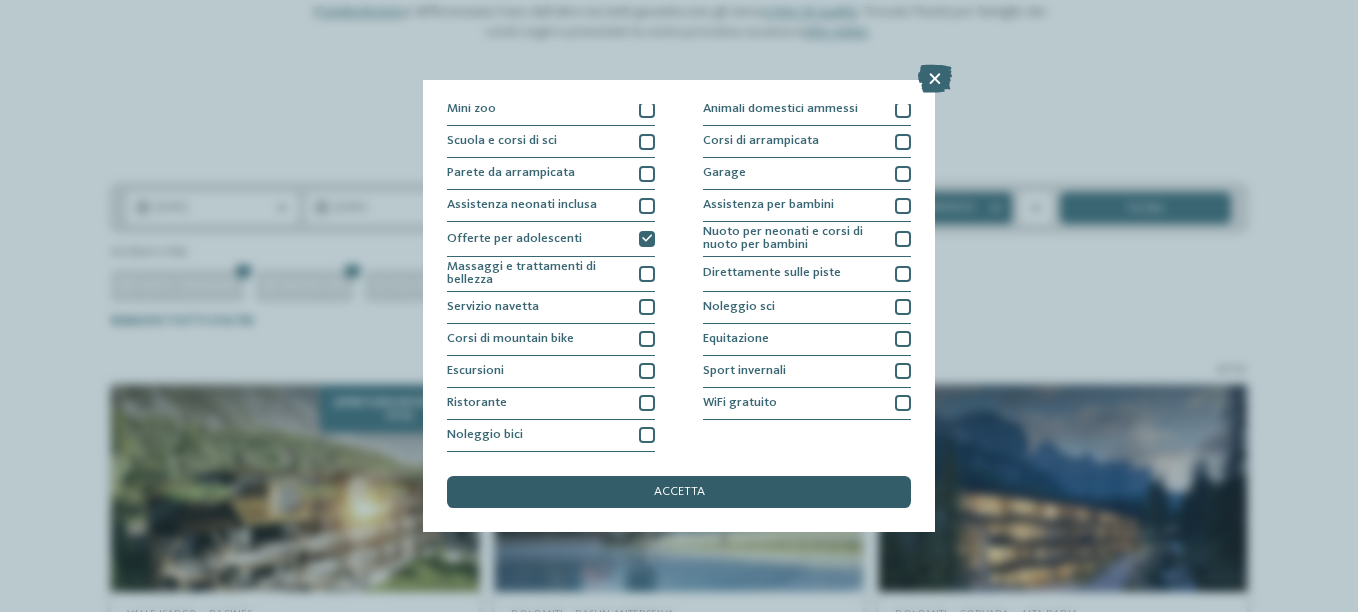 click on "accetta" at bounding box center (679, 492) 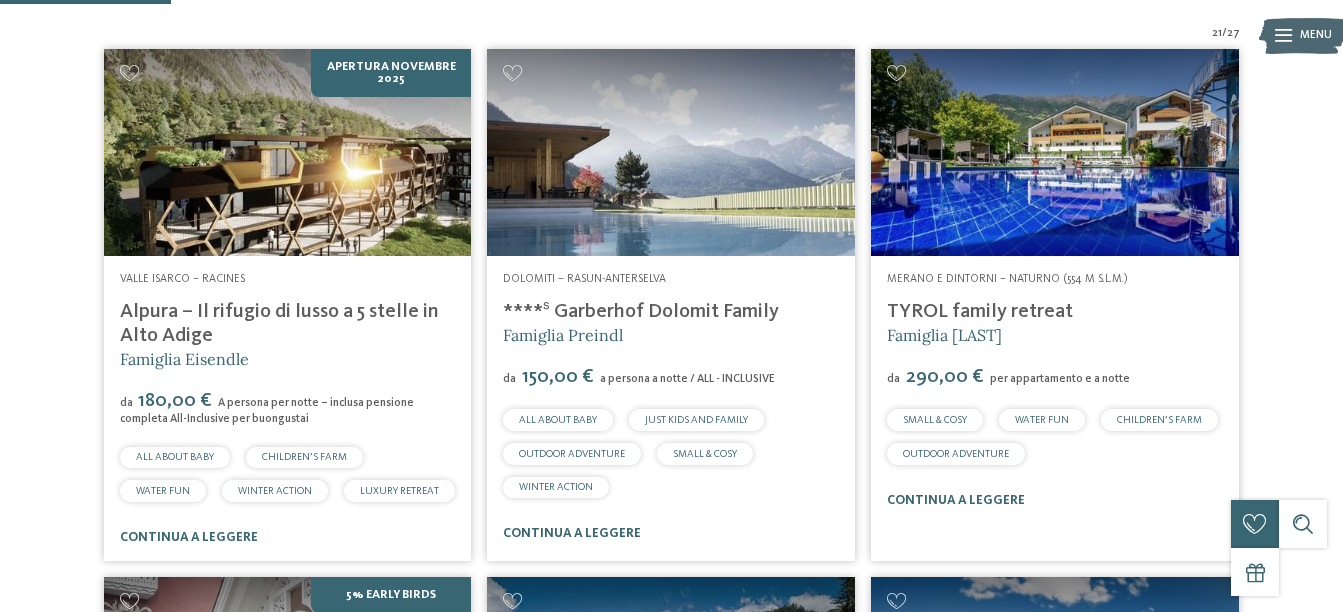 scroll, scrollTop: 594, scrollLeft: 0, axis: vertical 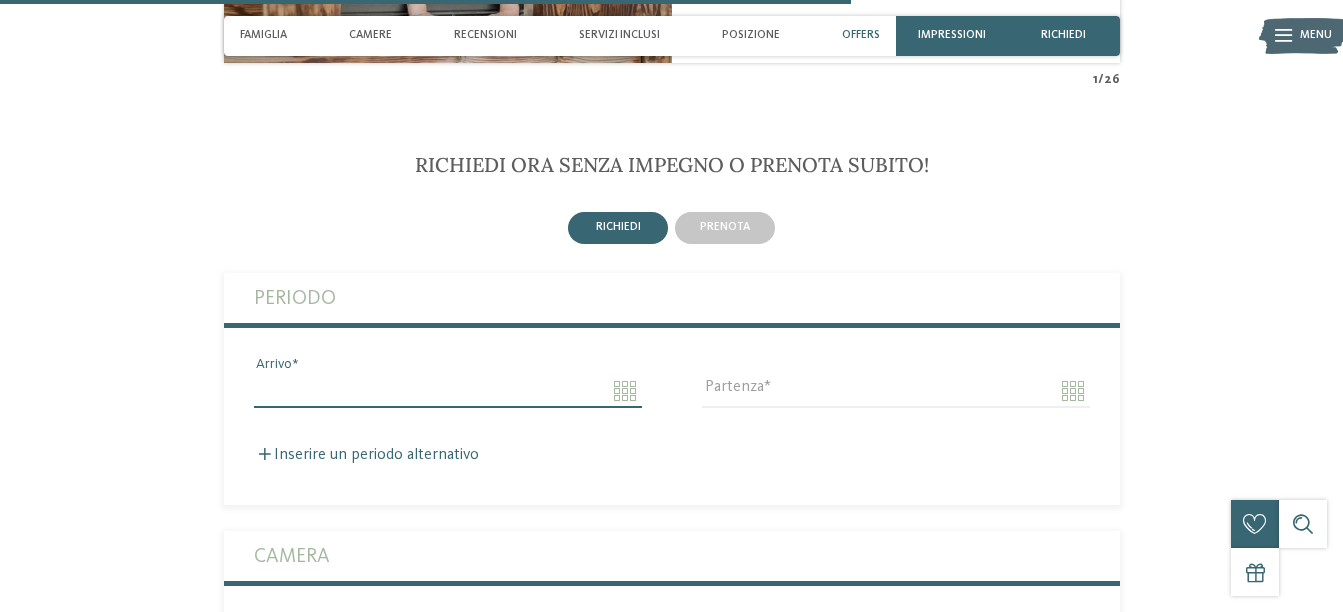 click on "Arrivo" at bounding box center [448, 391] 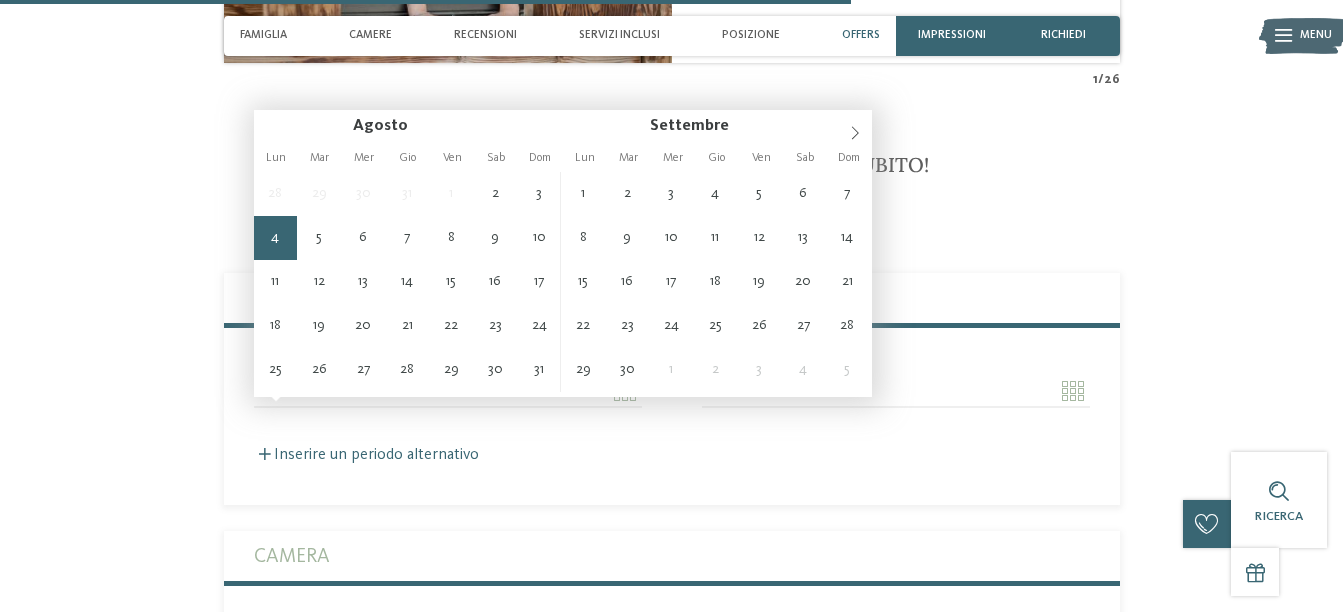 type on "**********" 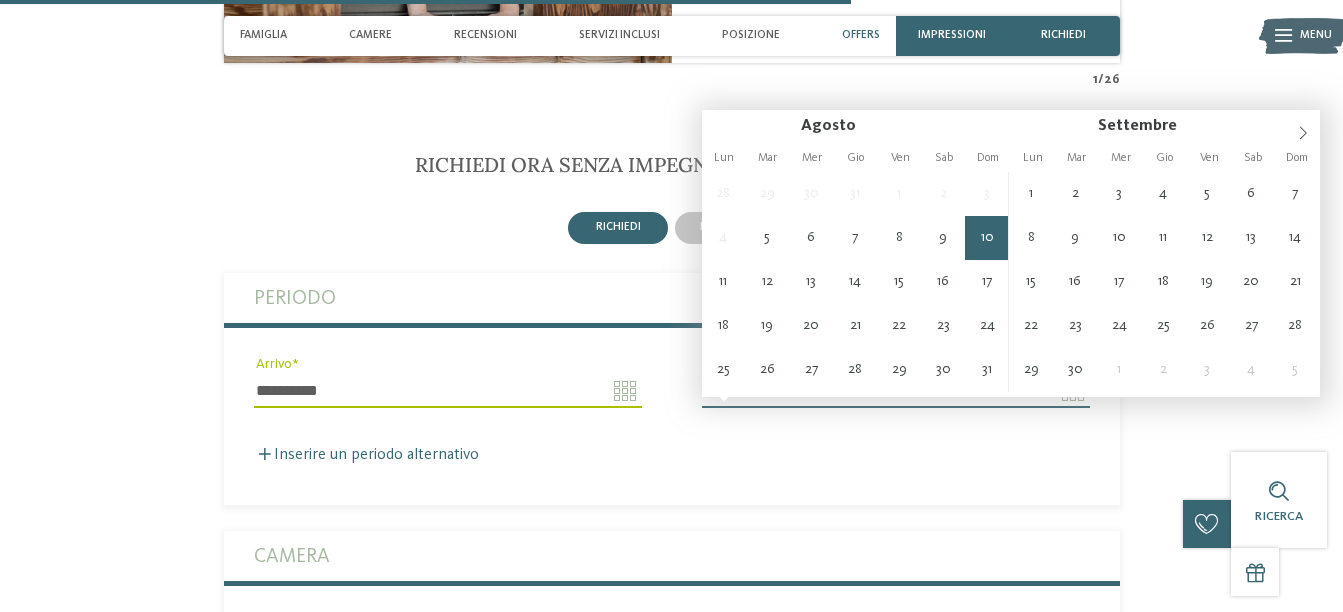 type on "**********" 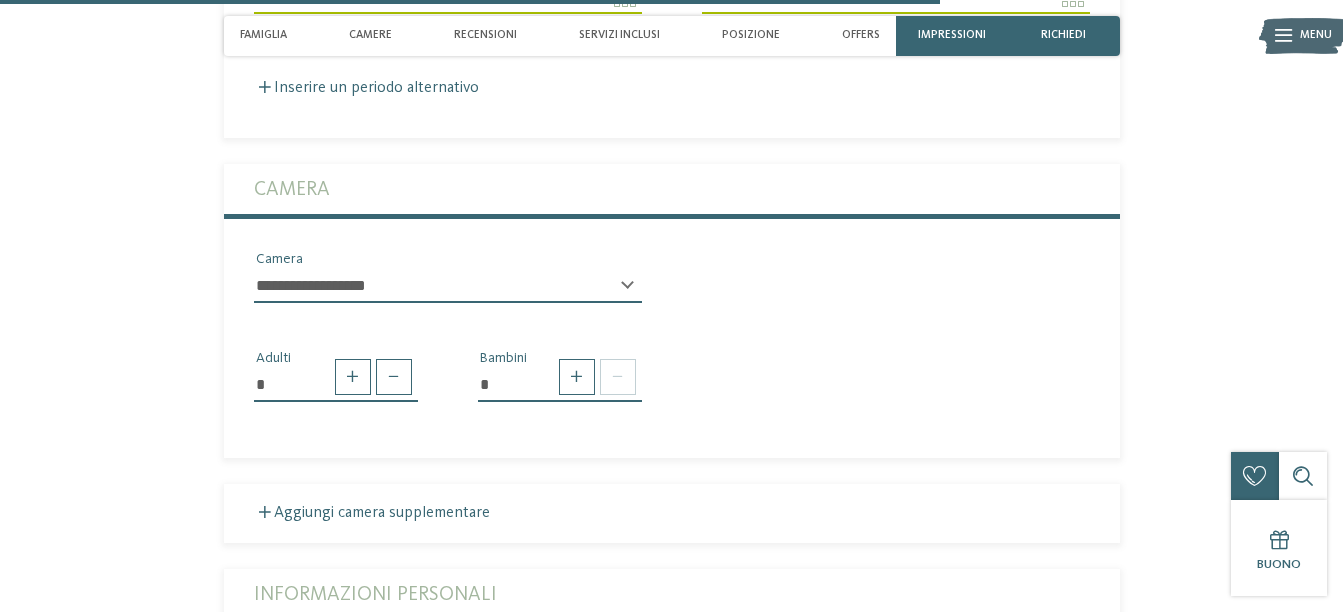 scroll, scrollTop: 3767, scrollLeft: 0, axis: vertical 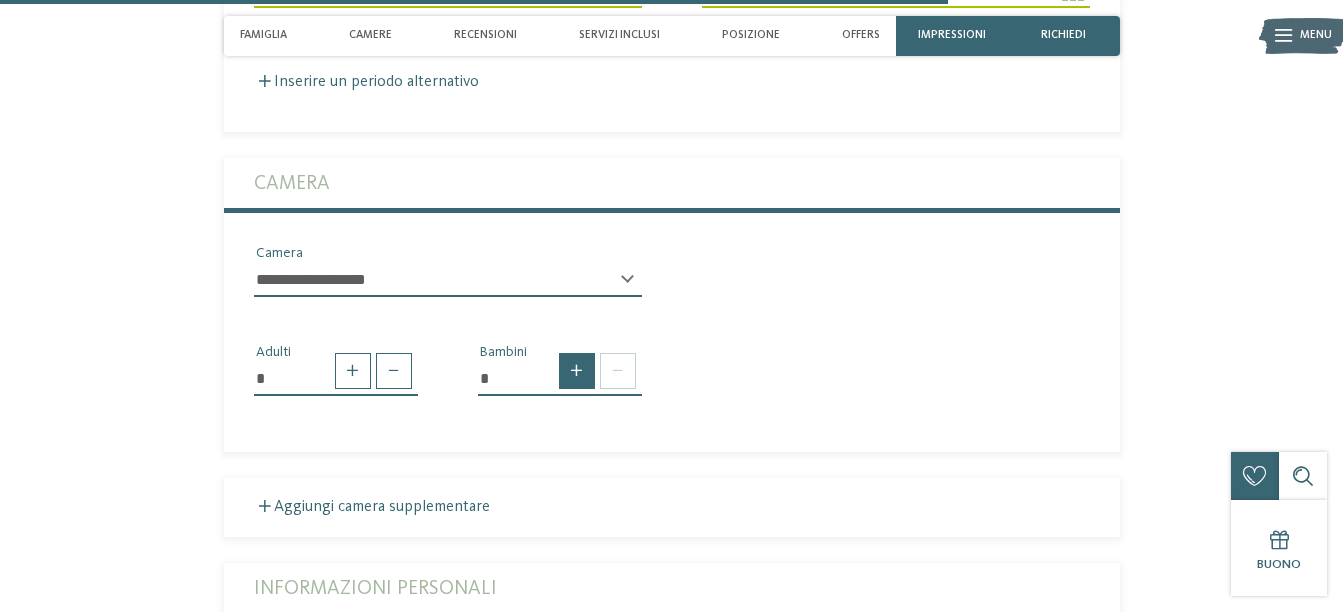 click at bounding box center (577, 371) 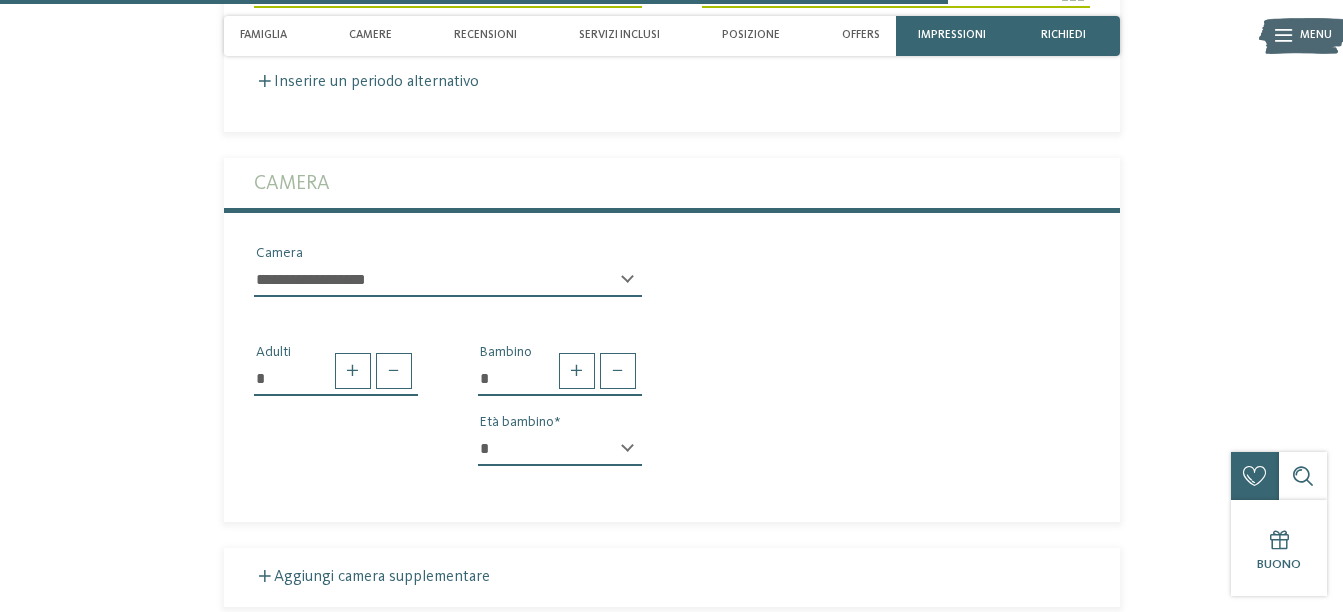 click on "* * * * * * * * * * * ** ** ** ** ** ** ** **     Età bambino" at bounding box center [560, 457] 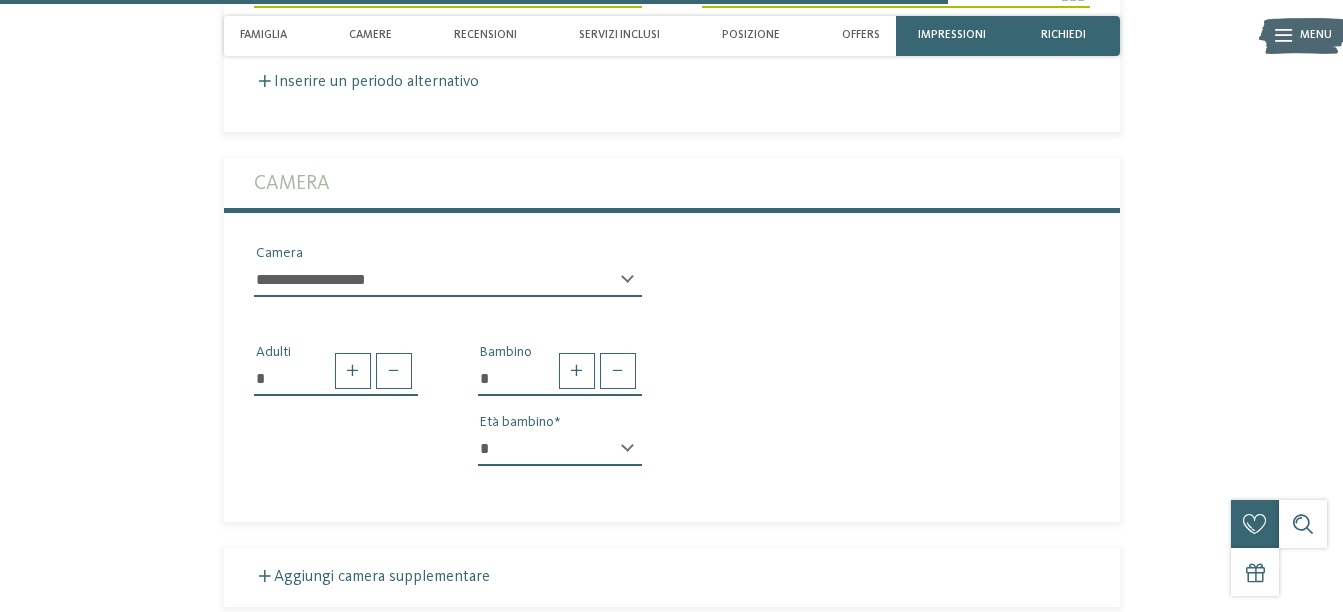 drag, startPoint x: 626, startPoint y: 472, endPoint x: 549, endPoint y: 469, distance: 77.05842 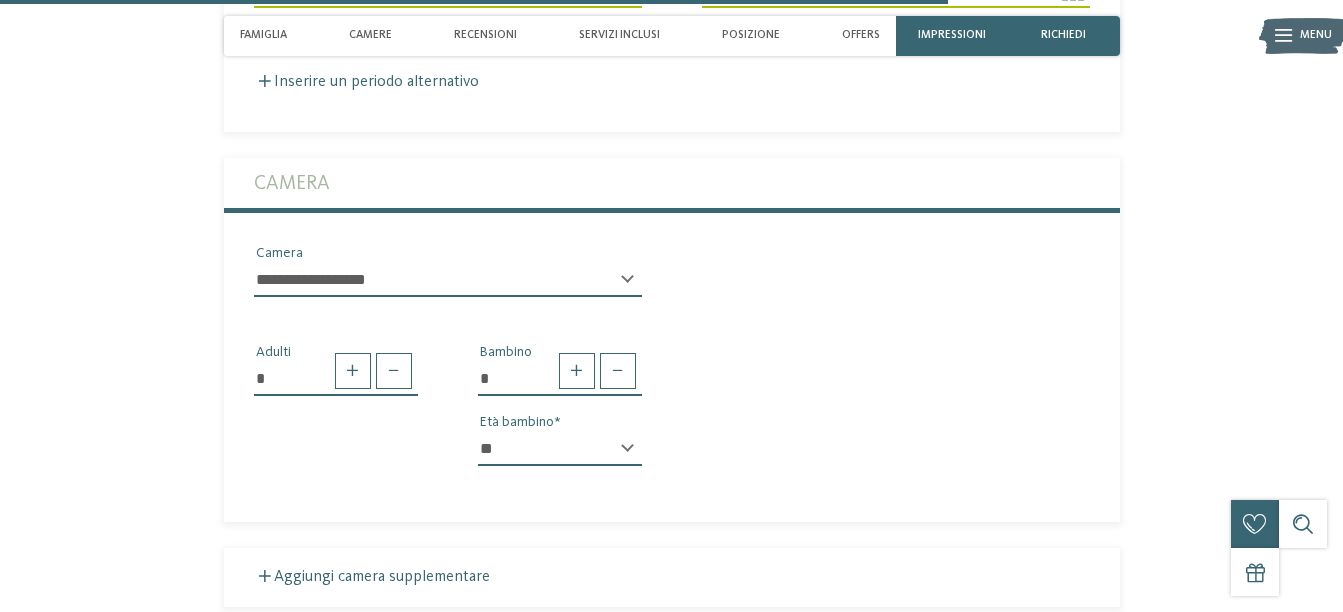 click on "* * * * * * * * * * * ** ** ** ** ** ** ** **" at bounding box center (560, 449) 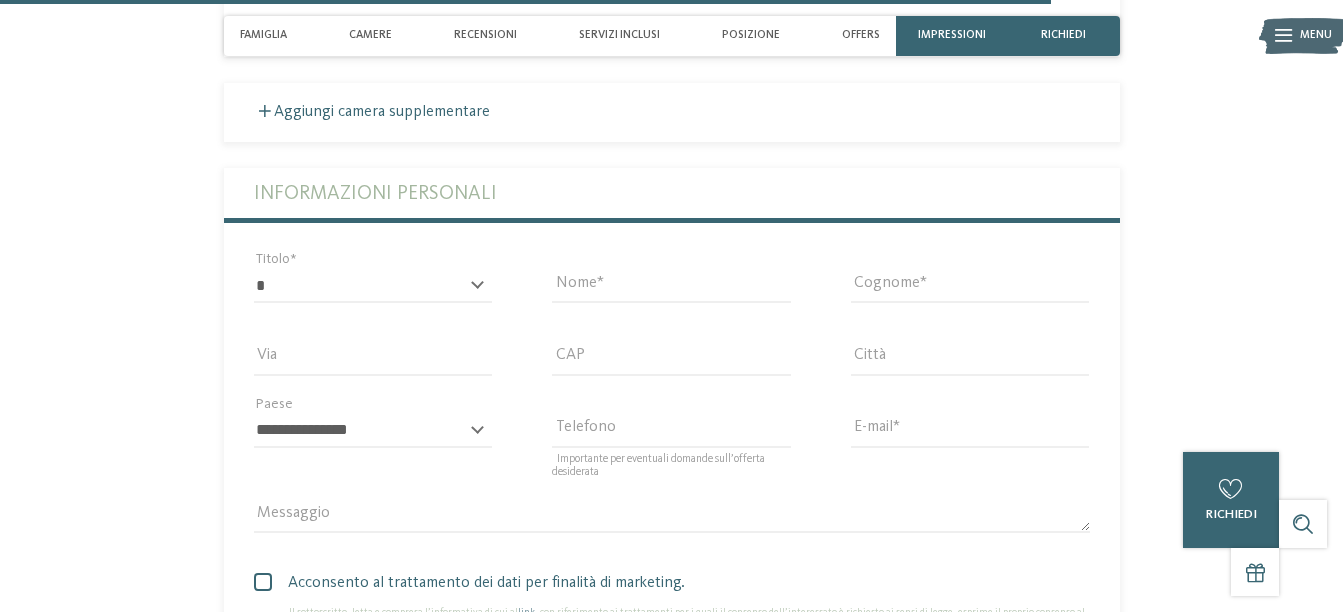 scroll, scrollTop: 4233, scrollLeft: 0, axis: vertical 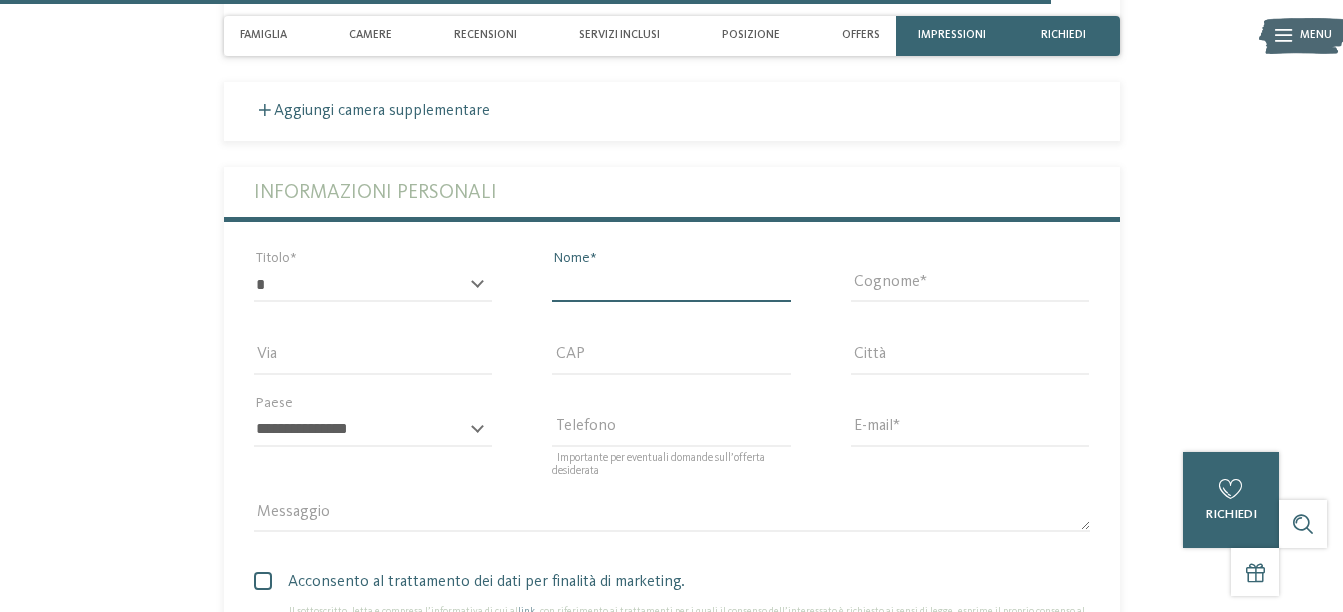 click on "Nome" at bounding box center (671, 285) 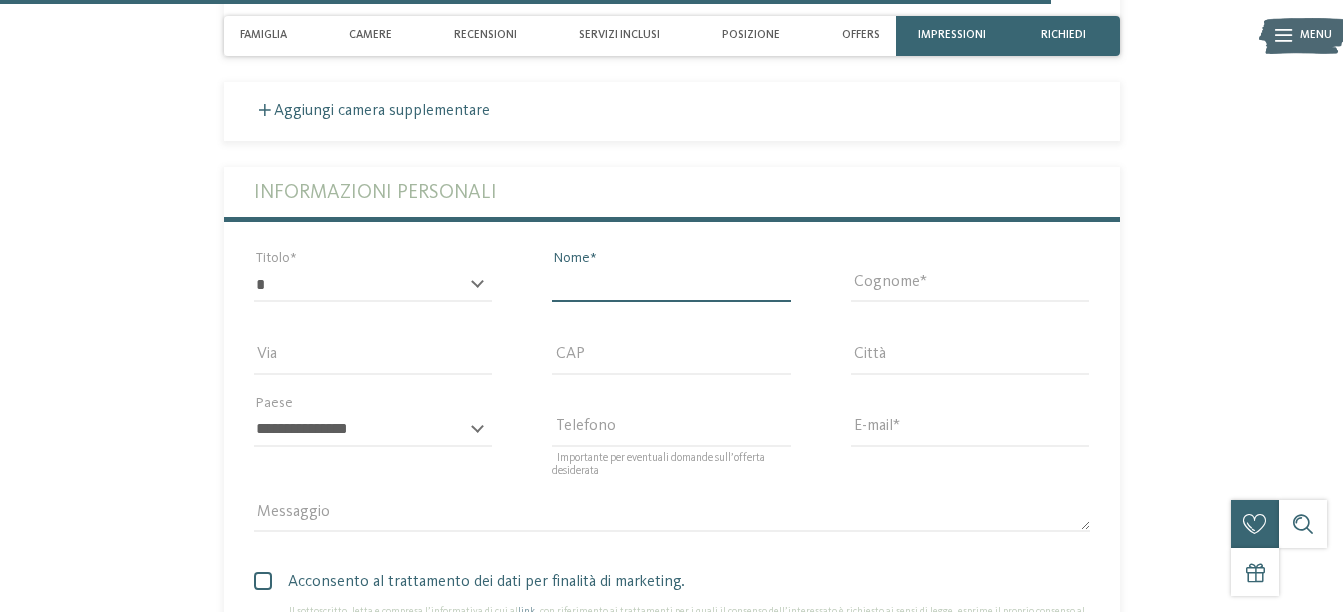 type on "******" 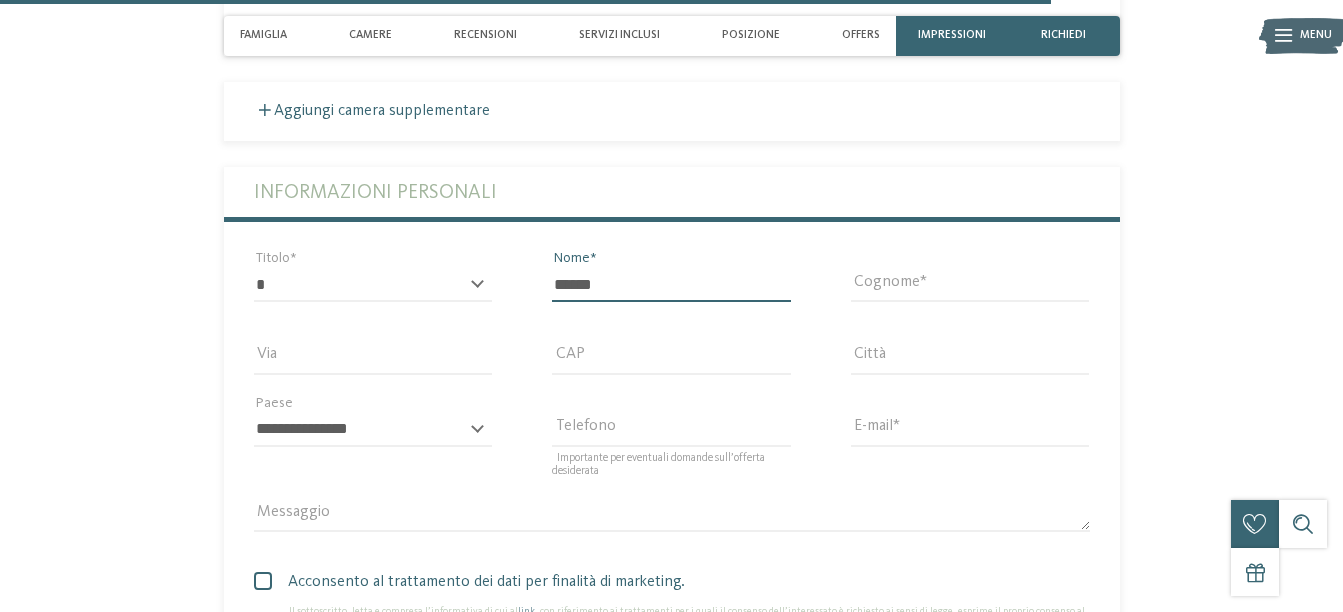 type on "**********" 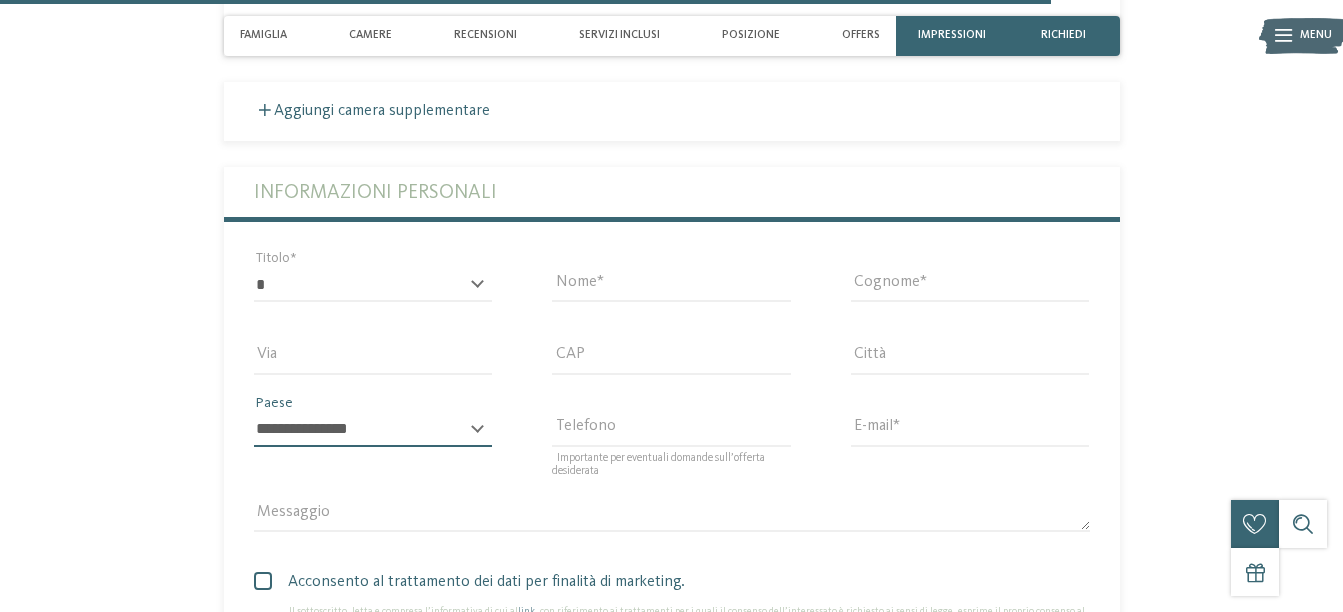 select on "**" 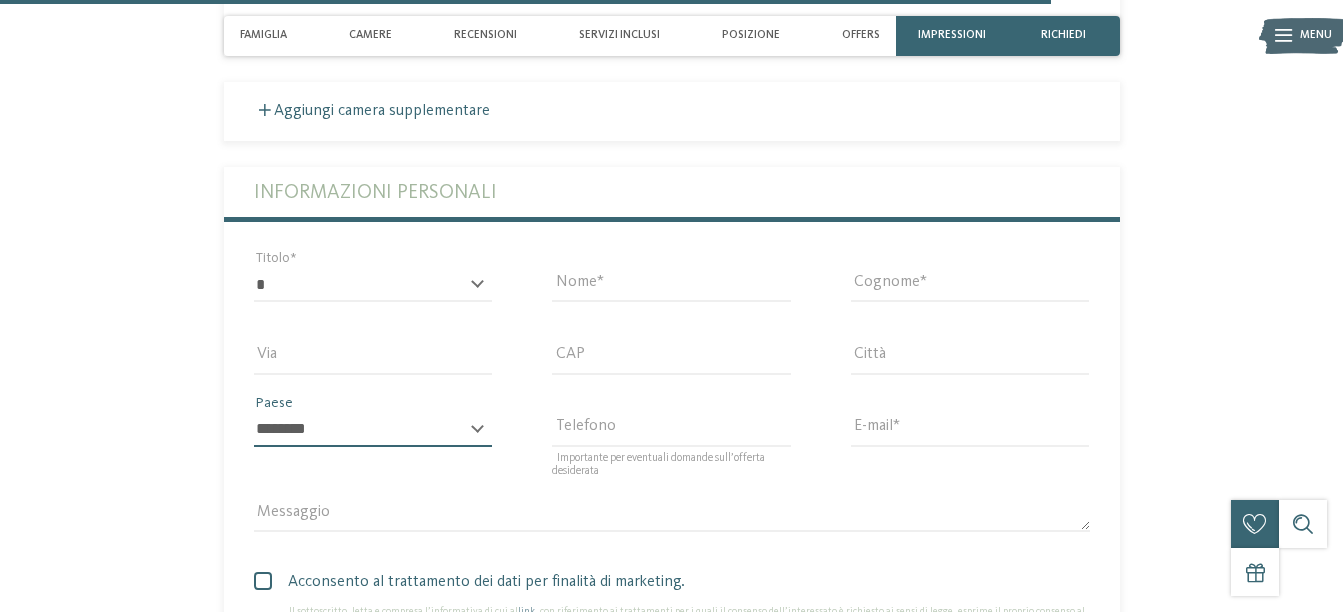 type on "**********" 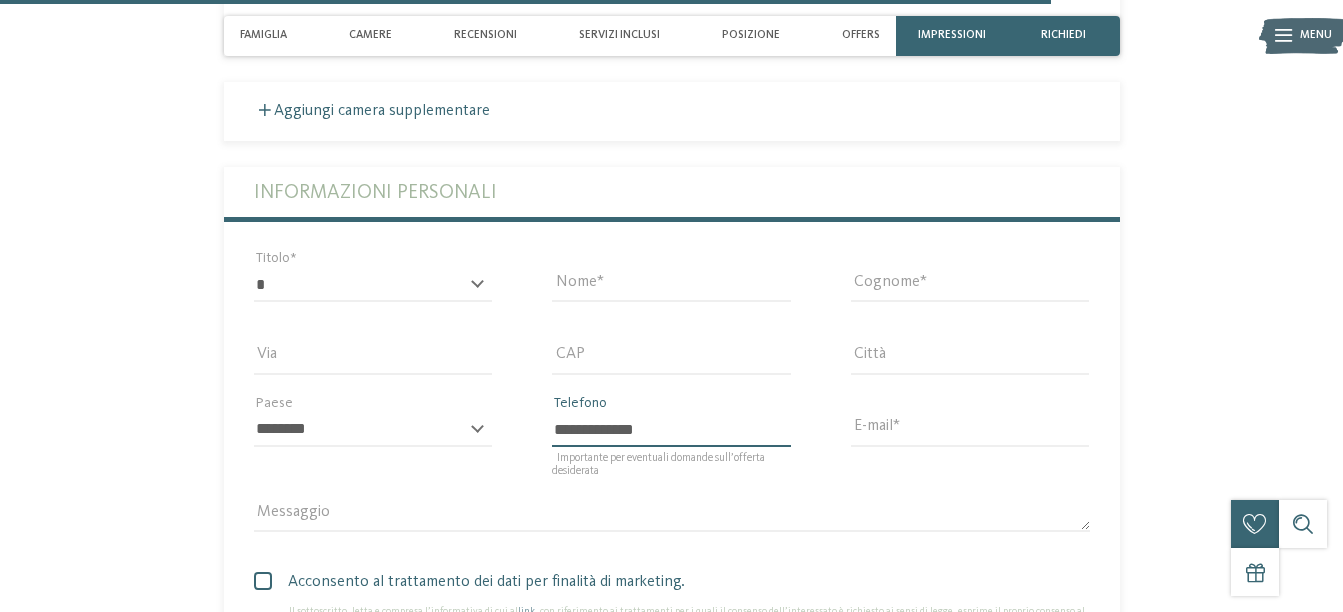 type on "**********" 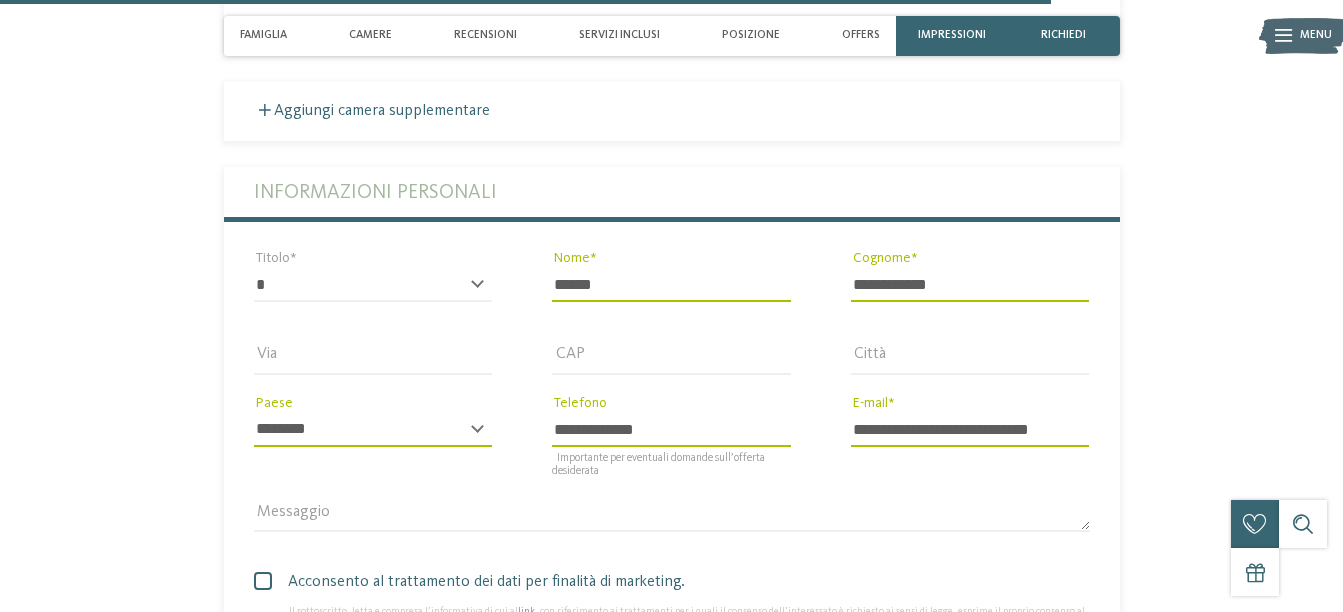 type on "**********" 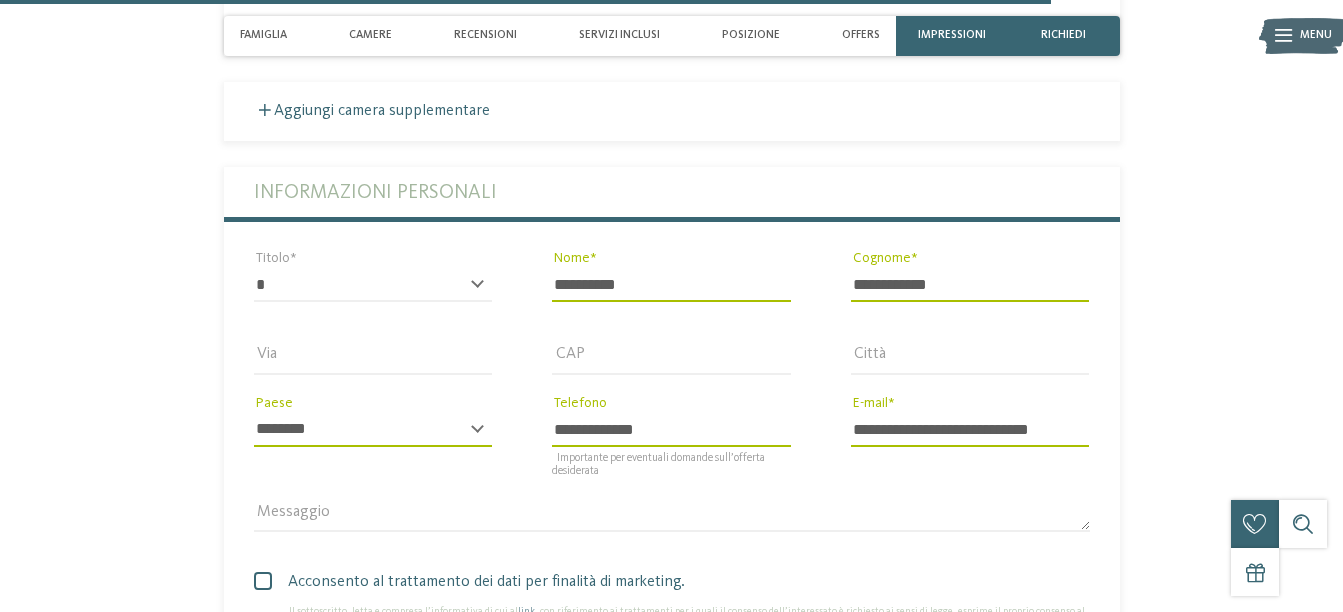 type on "**********" 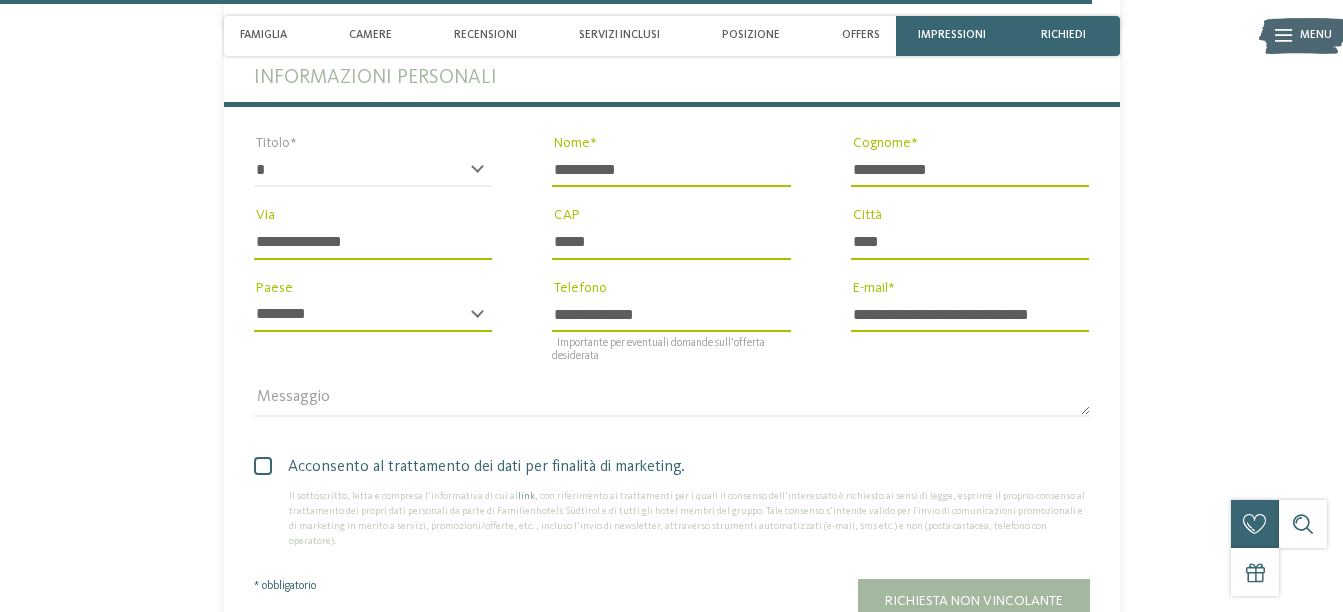 scroll, scrollTop: 4400, scrollLeft: 0, axis: vertical 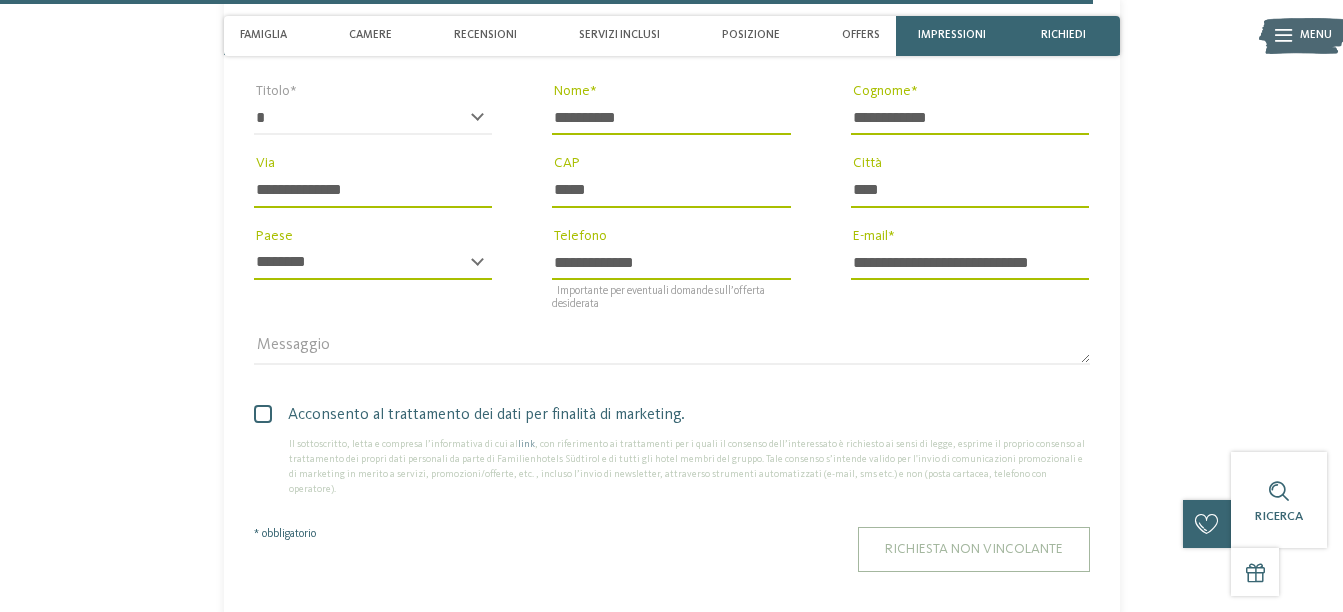click on "Richiesta non vincolante" at bounding box center [974, 549] 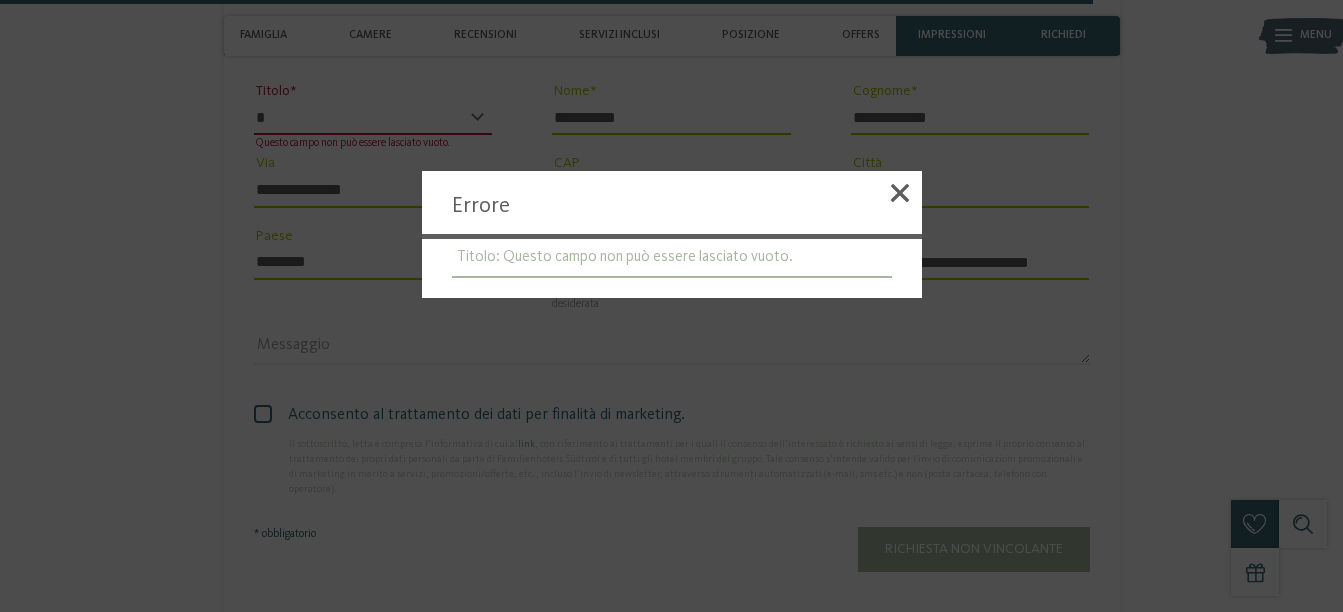 click on "Titolo: Questo campo non può essere lasciato vuoto." at bounding box center [672, 258] 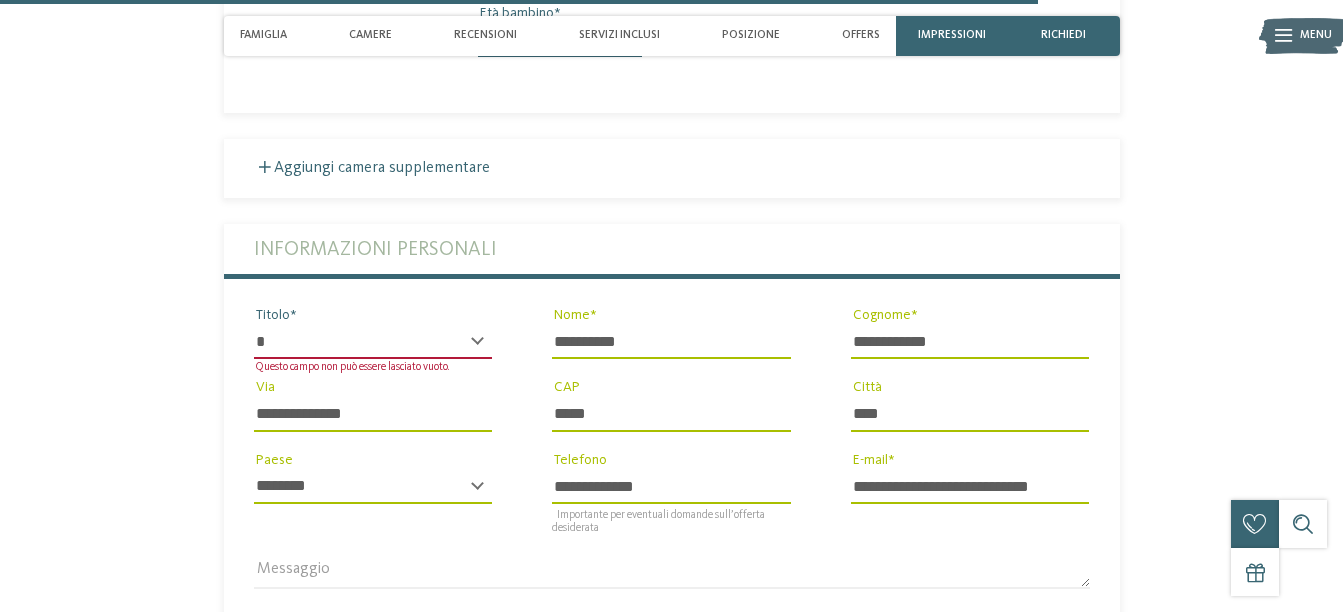 scroll, scrollTop: 4175, scrollLeft: 0, axis: vertical 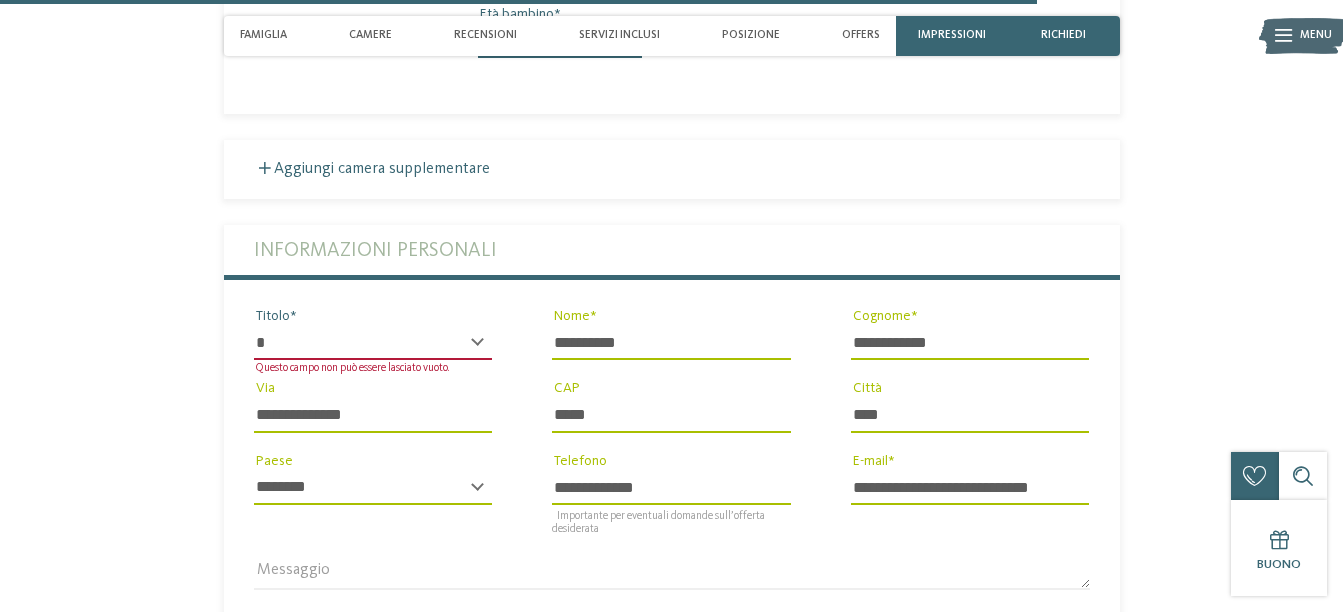 click on "* ****** ******* ******** ******" at bounding box center (373, 343) 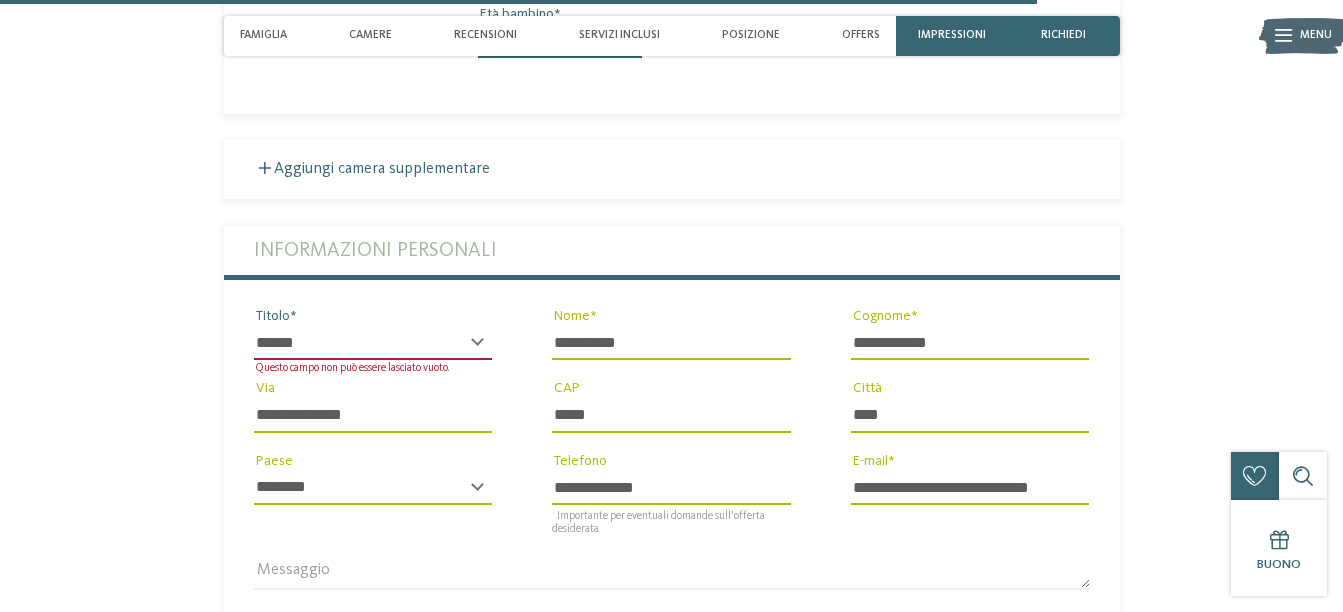 click on "* ****** ******* ******** ******" at bounding box center [373, 343] 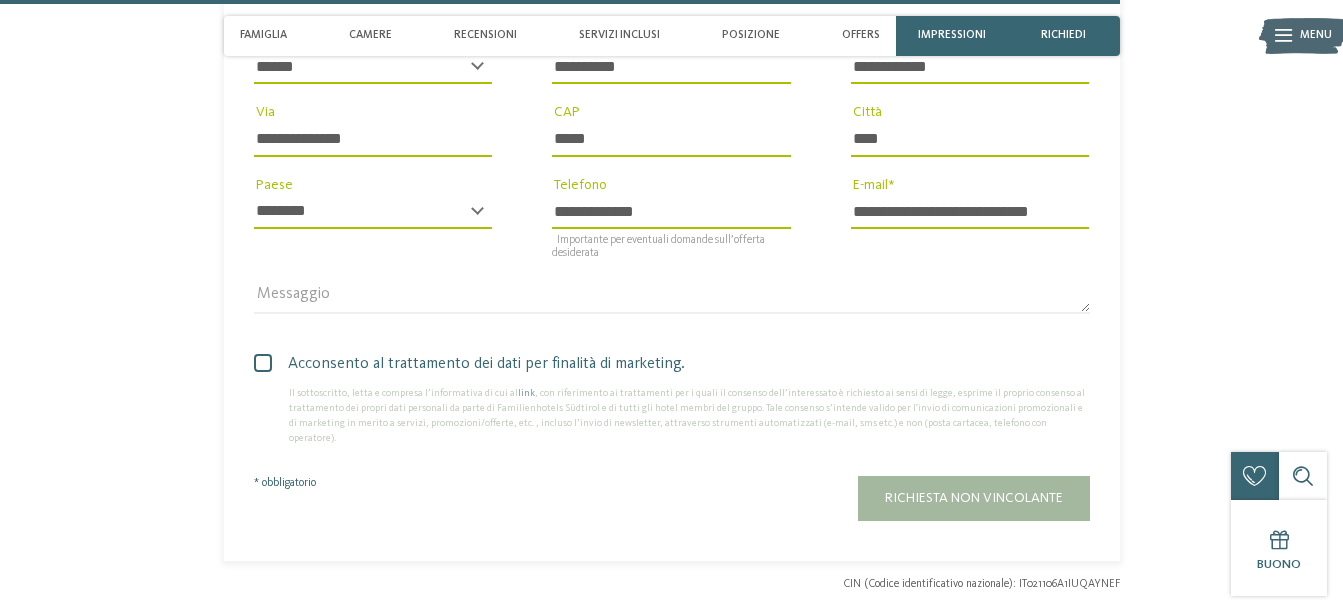 scroll, scrollTop: 4575, scrollLeft: 0, axis: vertical 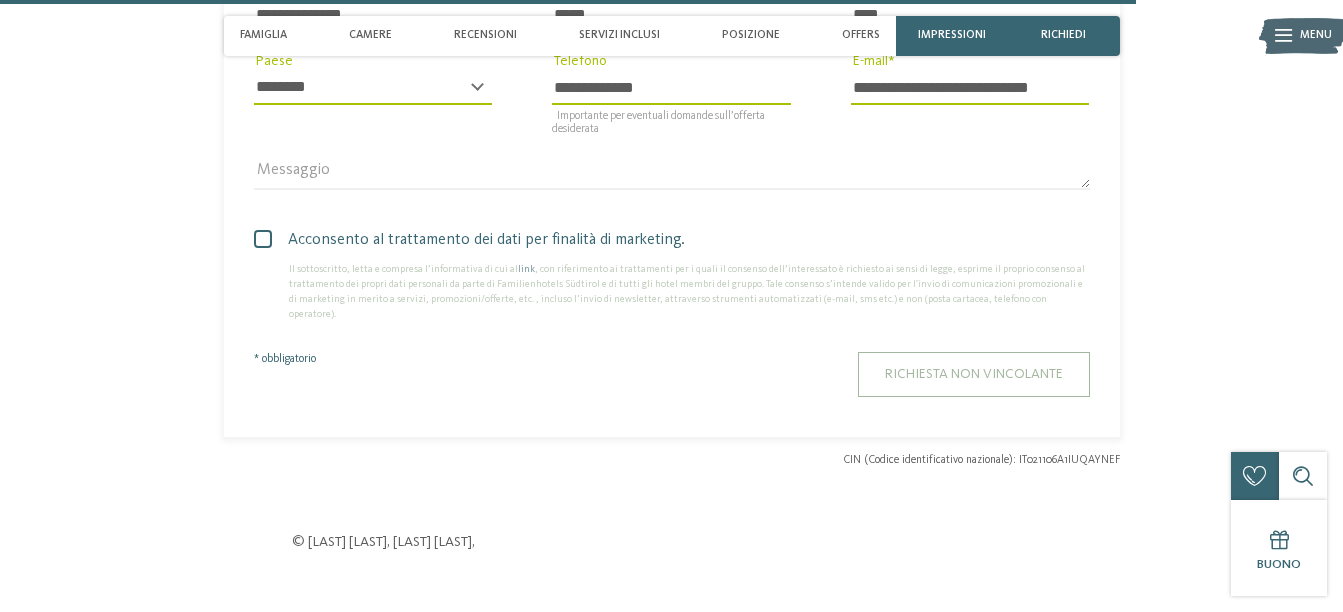 click on "Richiesta non vincolante" at bounding box center [974, 374] 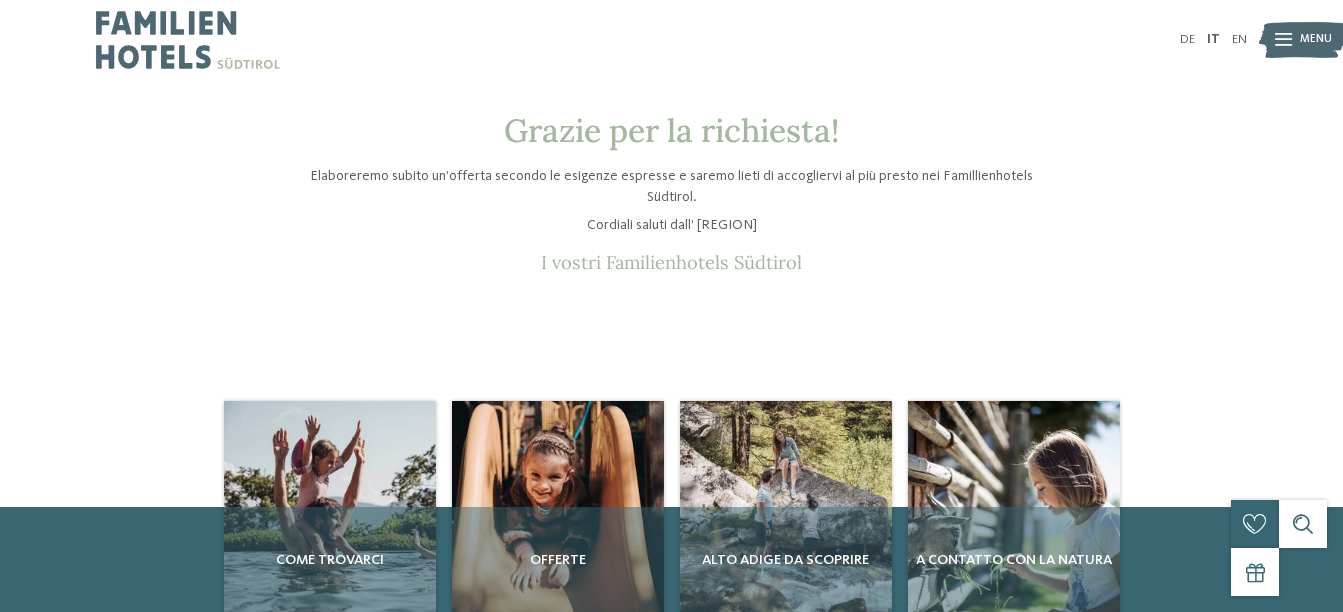 scroll, scrollTop: 0, scrollLeft: 0, axis: both 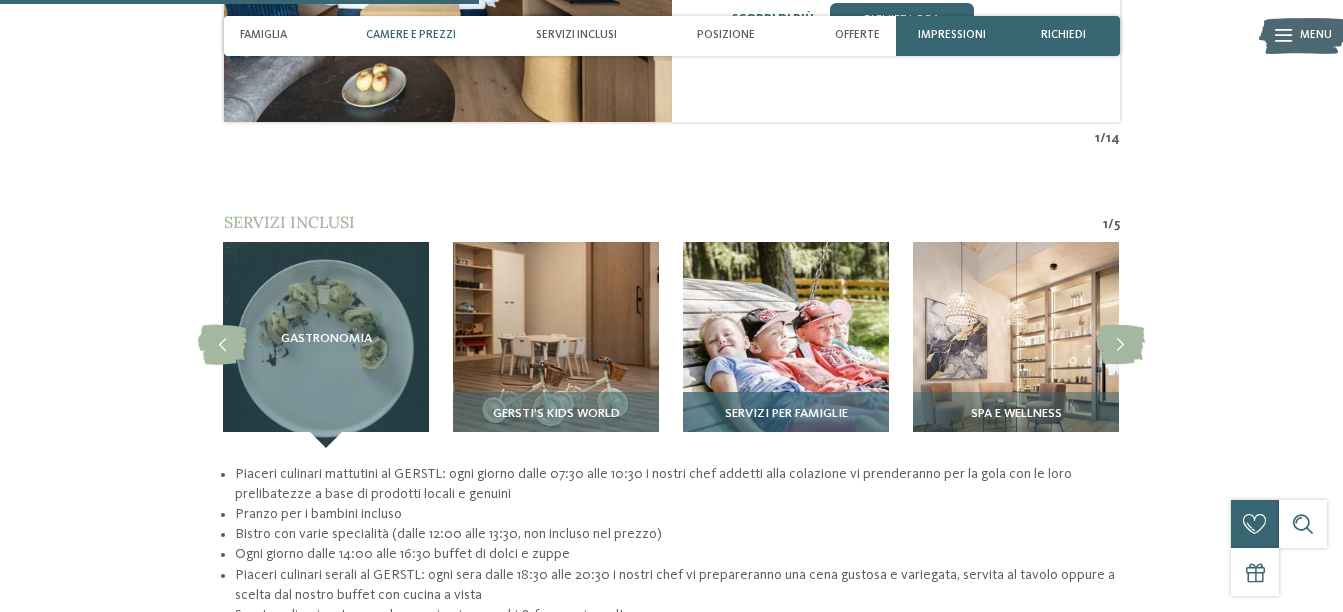 click on "Servizi per famiglie" at bounding box center [786, 414] 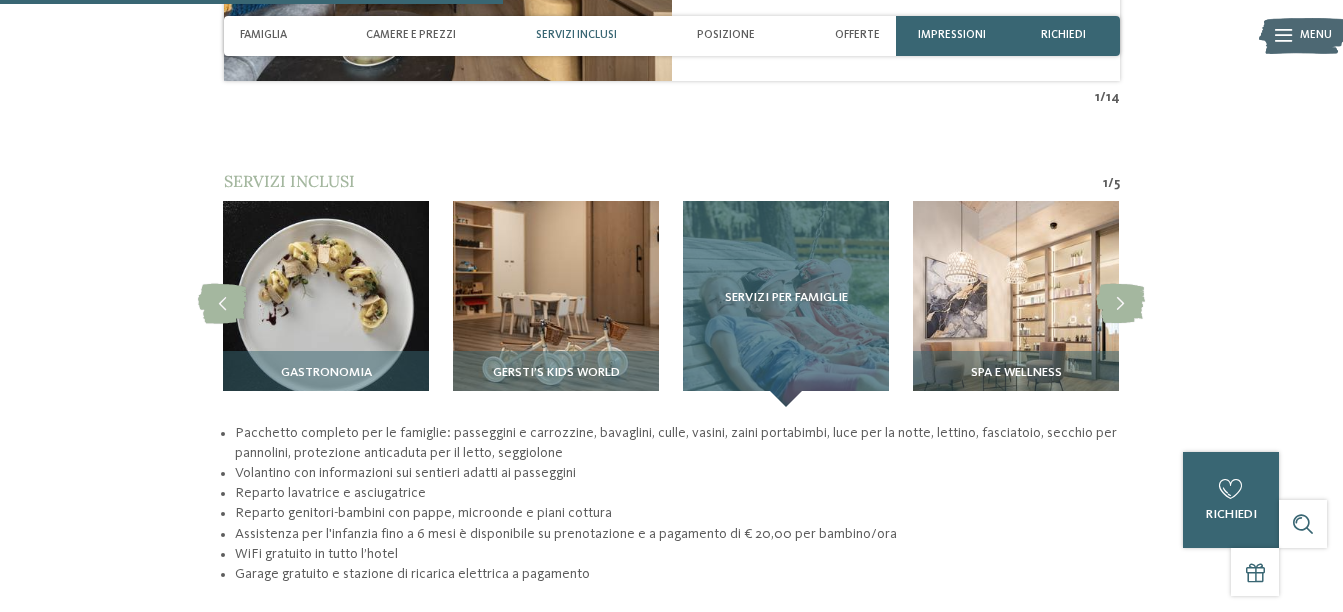 scroll, scrollTop: 2100, scrollLeft: 0, axis: vertical 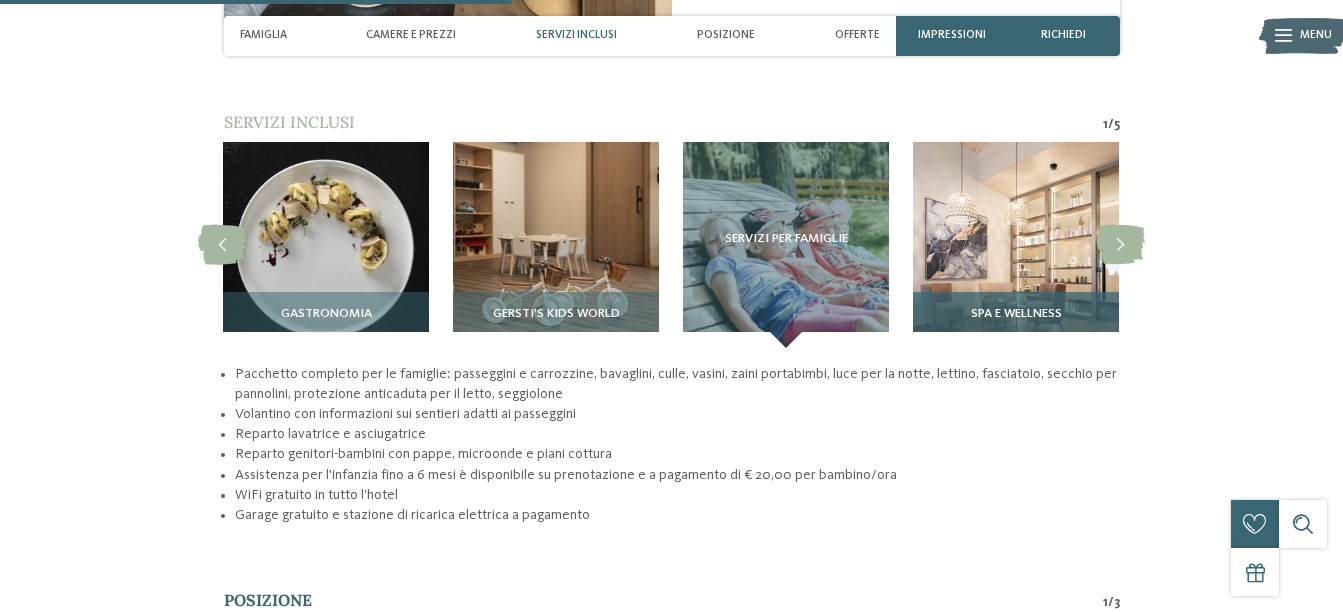 click on "Spa e wellness" at bounding box center [1016, 320] 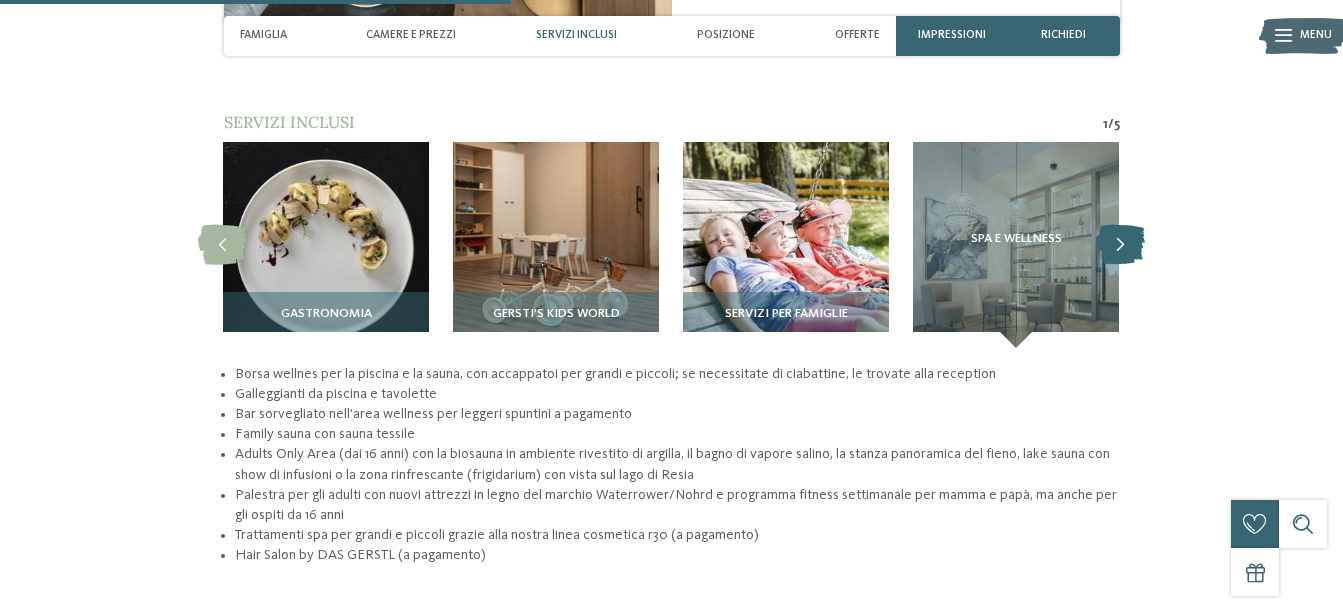 click at bounding box center [1120, 245] 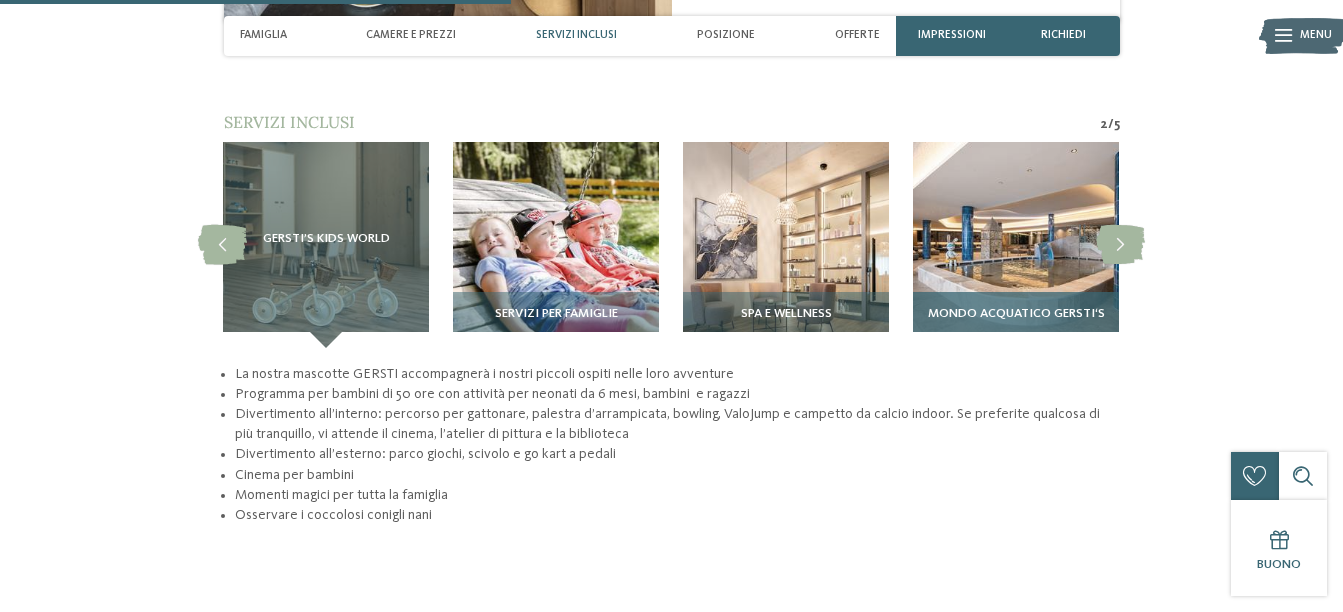 click on "Mondo acquatico GERSTI‘S" at bounding box center (1016, 320) 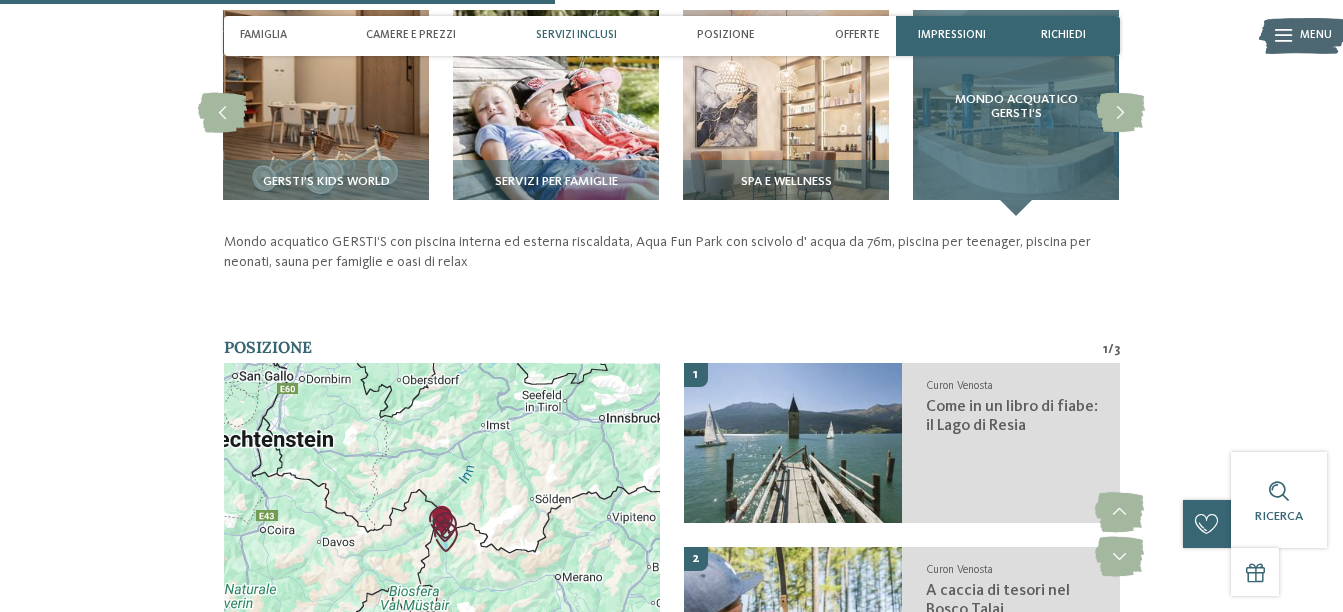 scroll, scrollTop: 2233, scrollLeft: 0, axis: vertical 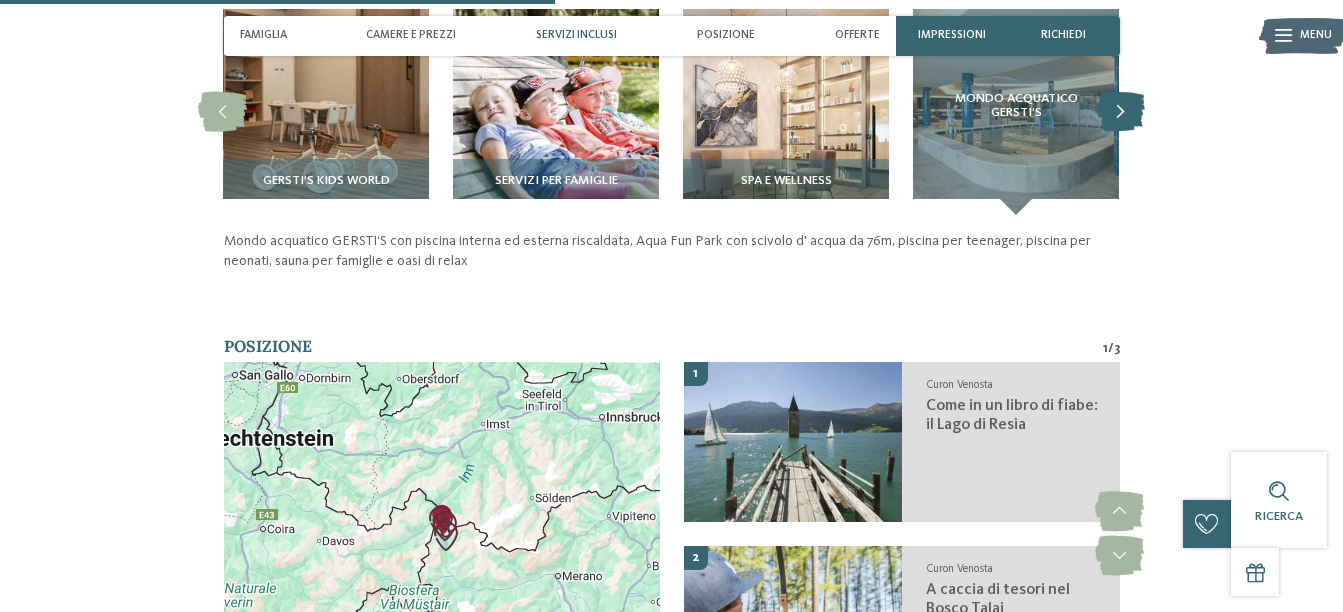 click at bounding box center [1120, 112] 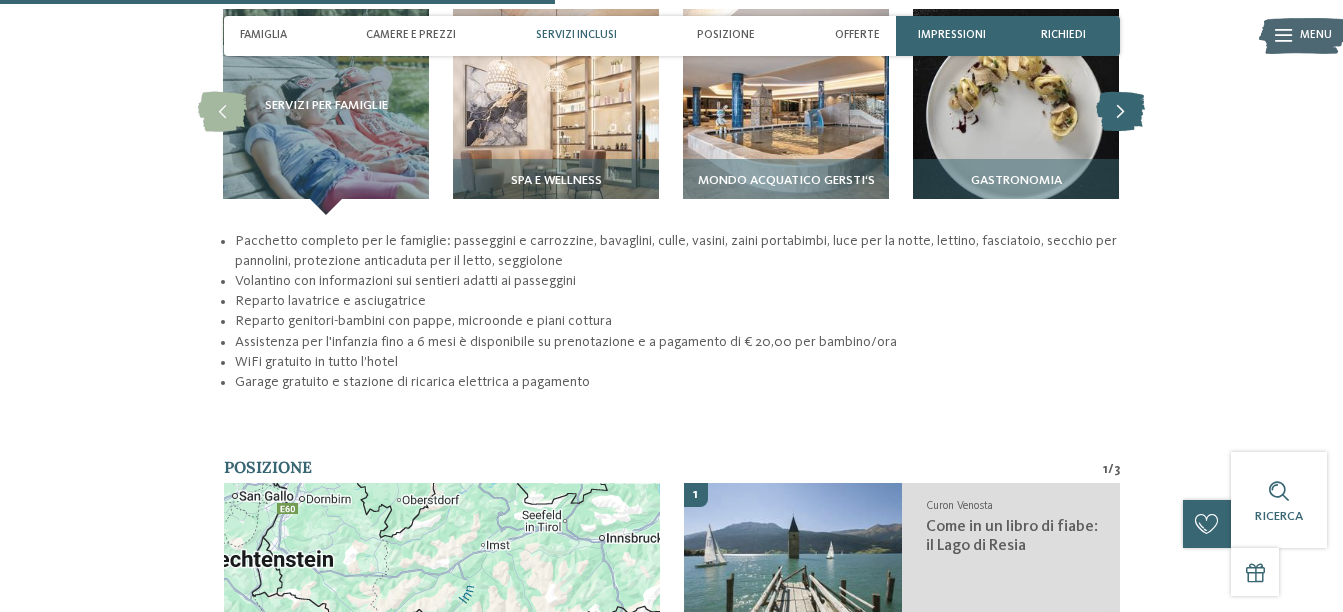 click at bounding box center [1120, 112] 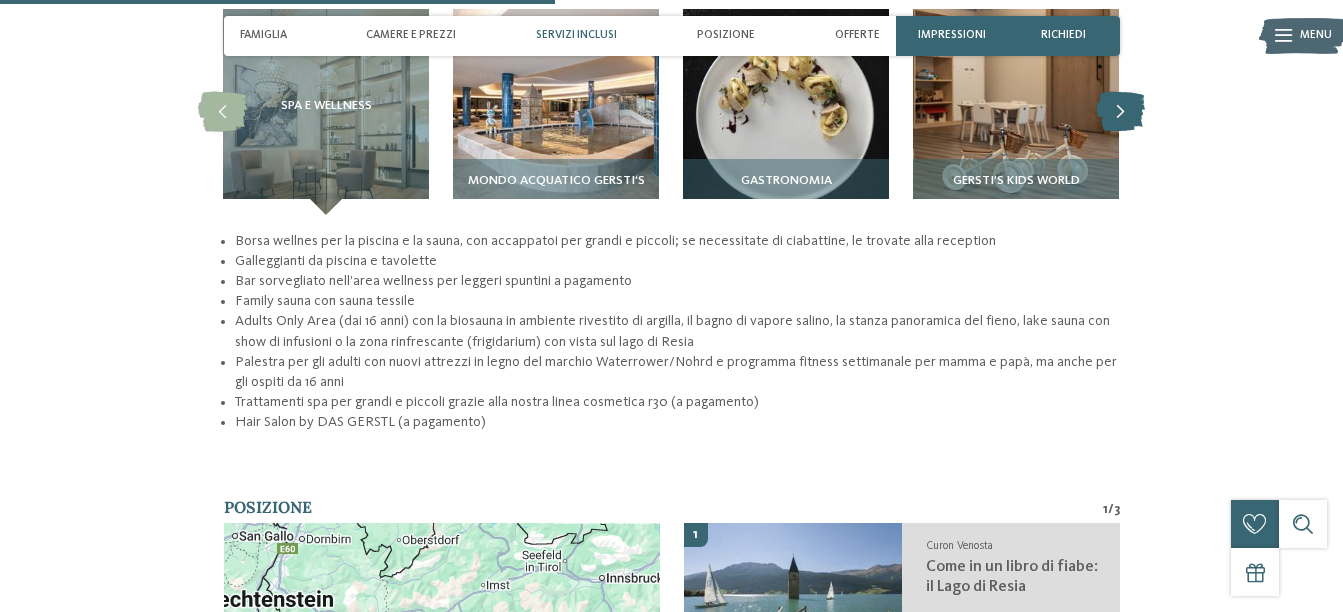 click at bounding box center [1120, 112] 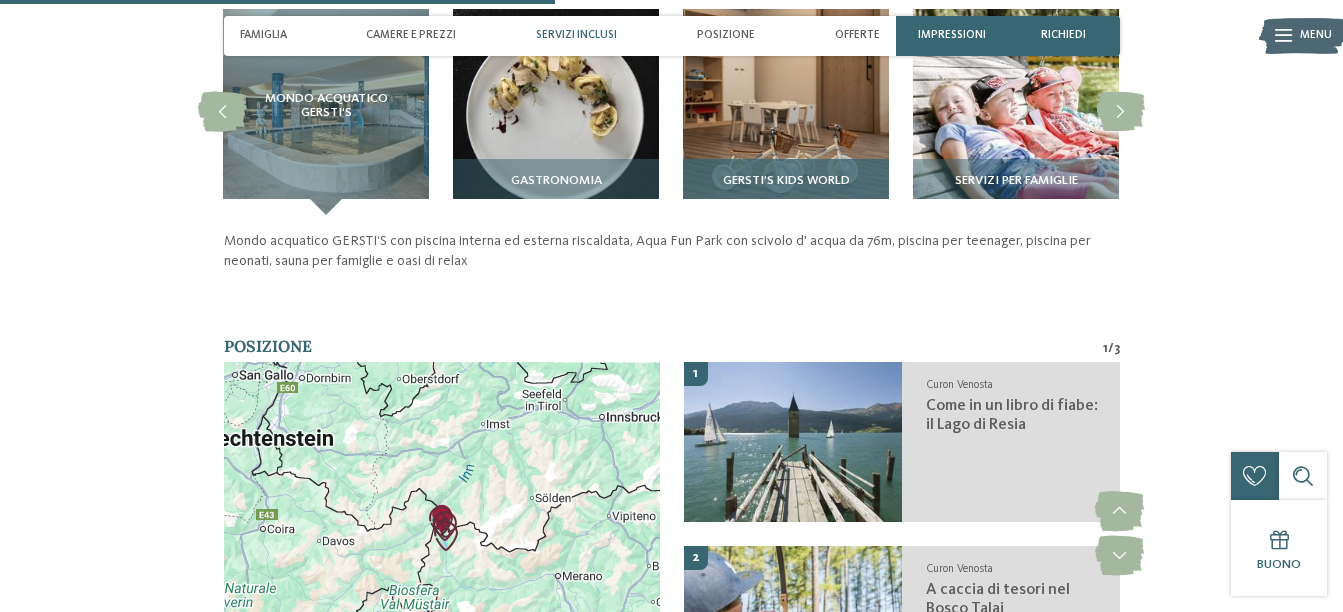 click on "GERSTI’s Kids World" at bounding box center [786, 181] 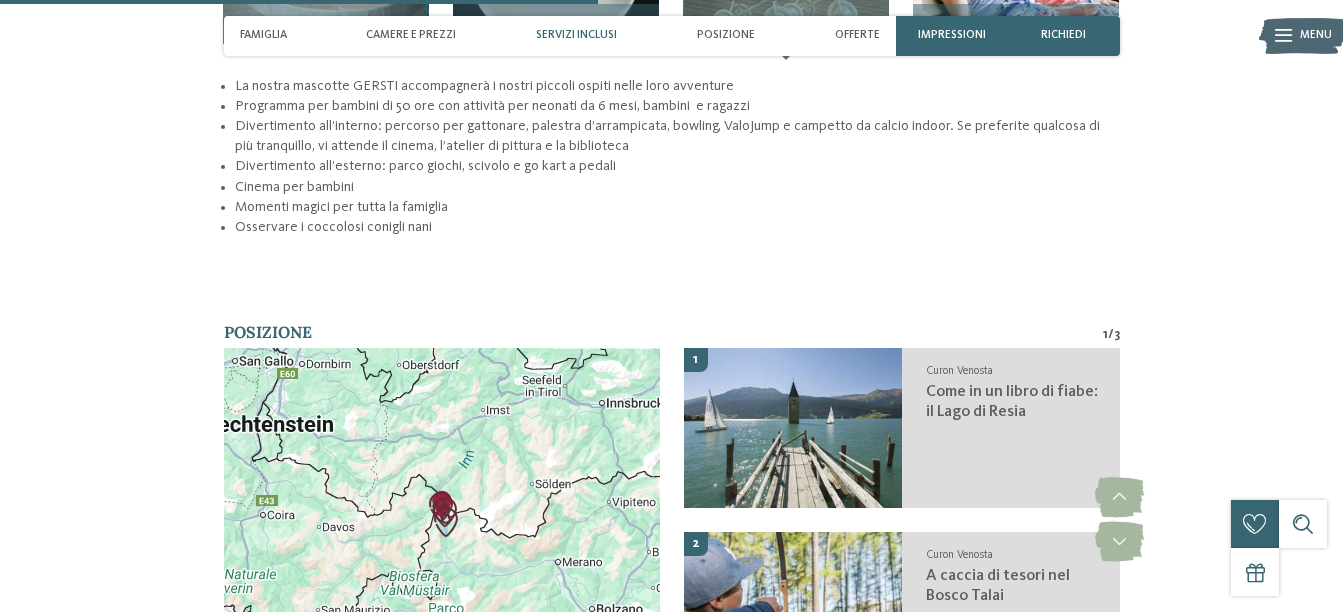 scroll, scrollTop: 2267, scrollLeft: 0, axis: vertical 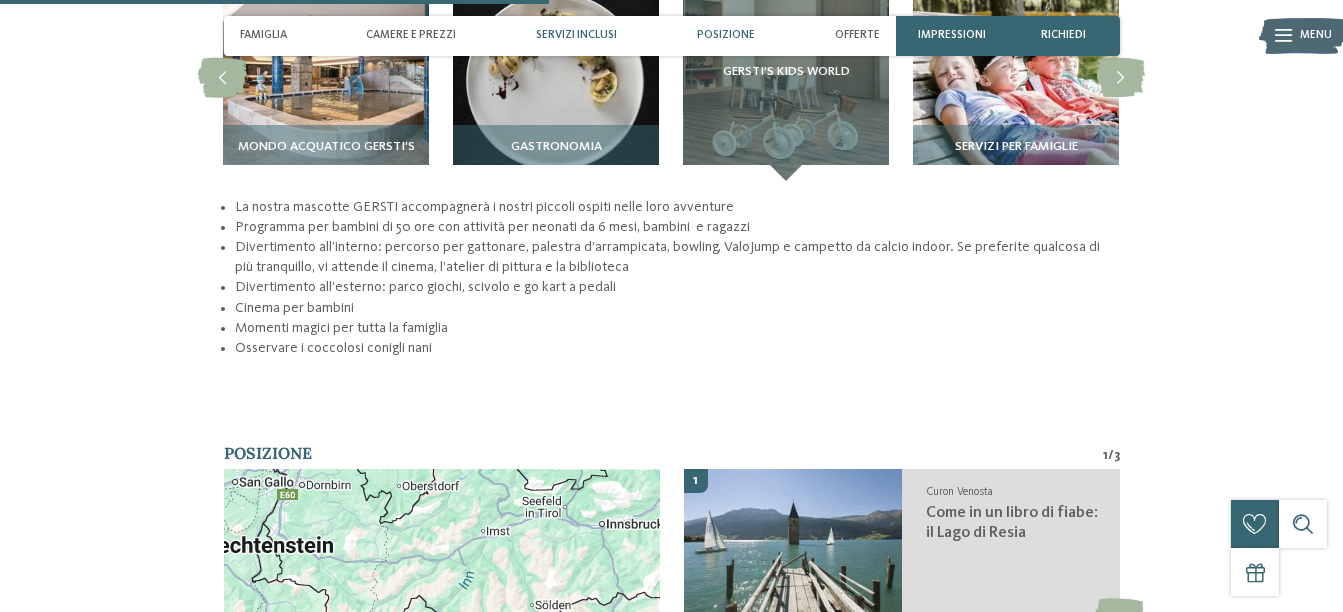 click on "Posizione" at bounding box center (726, 35) 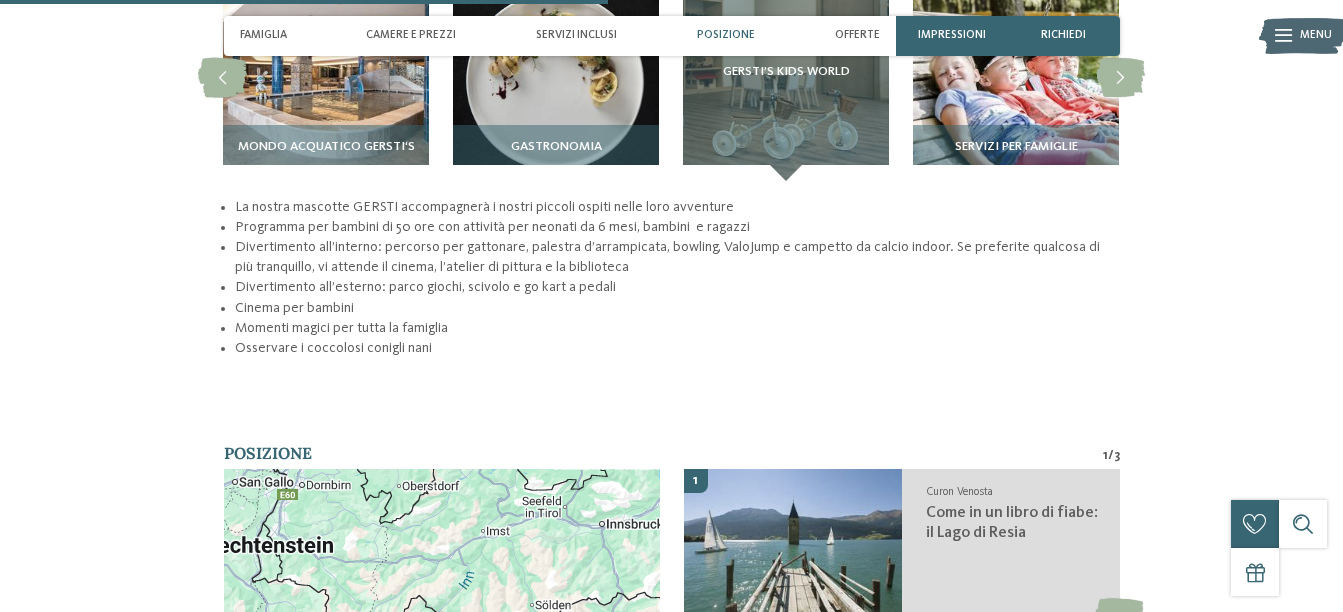 scroll, scrollTop: 2615, scrollLeft: 0, axis: vertical 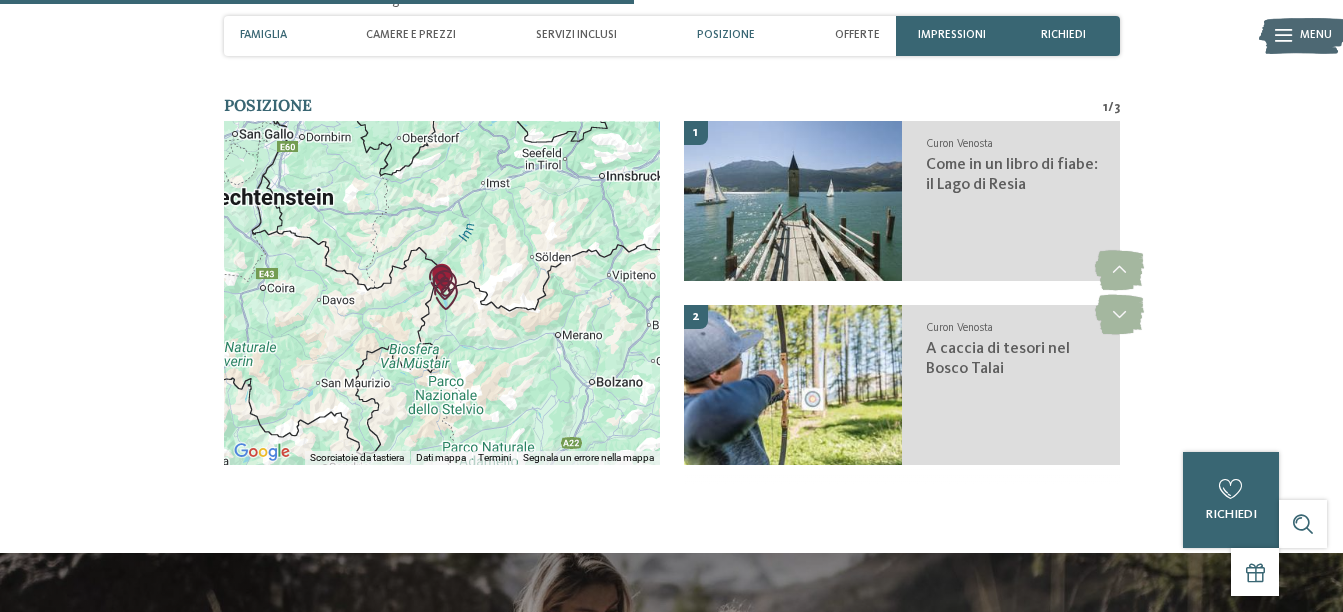 click on "Famiglia" at bounding box center (263, 35) 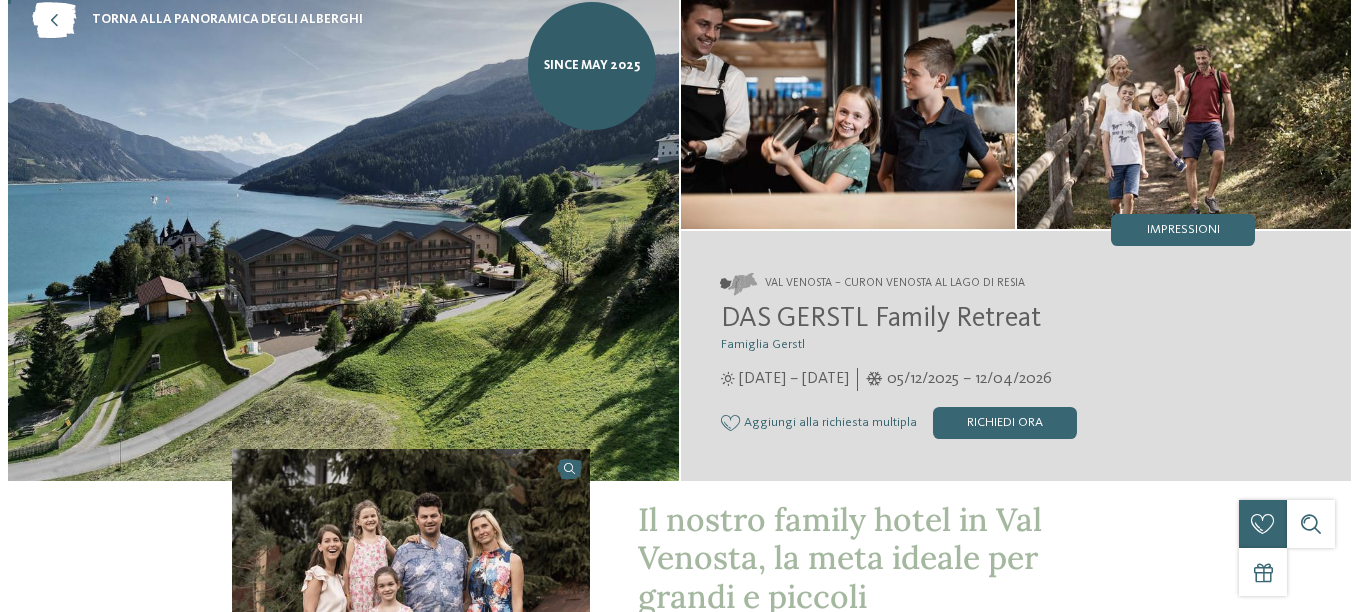 scroll, scrollTop: 0, scrollLeft: 0, axis: both 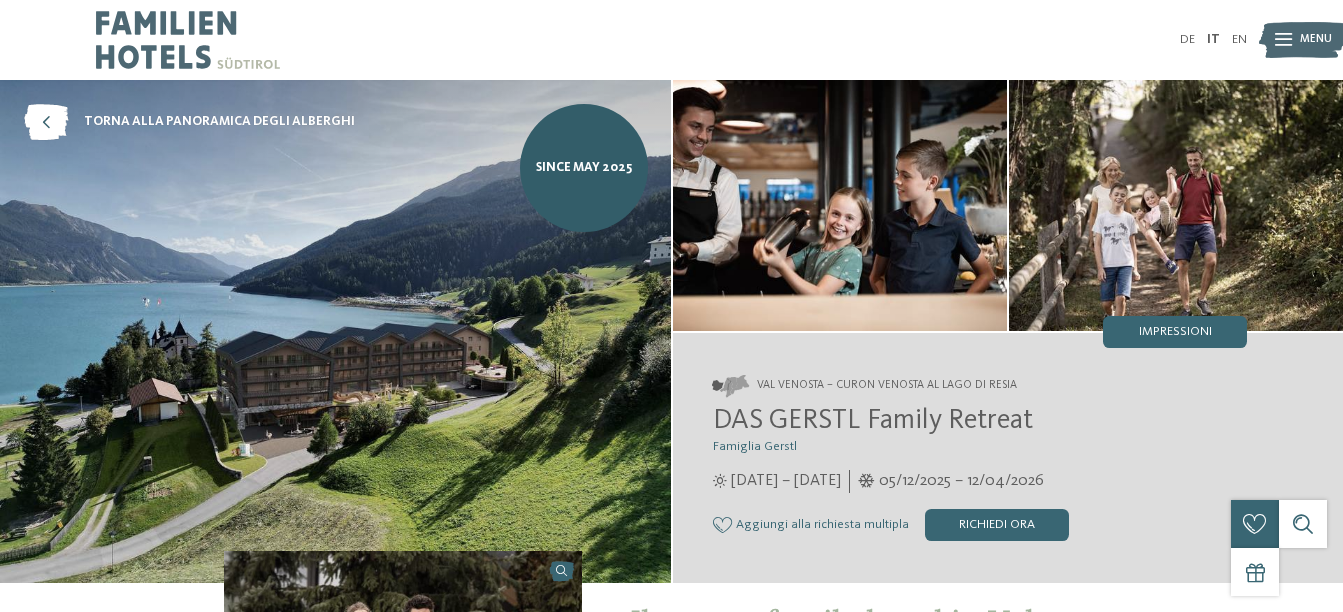 click on "Menu" at bounding box center [1316, 40] 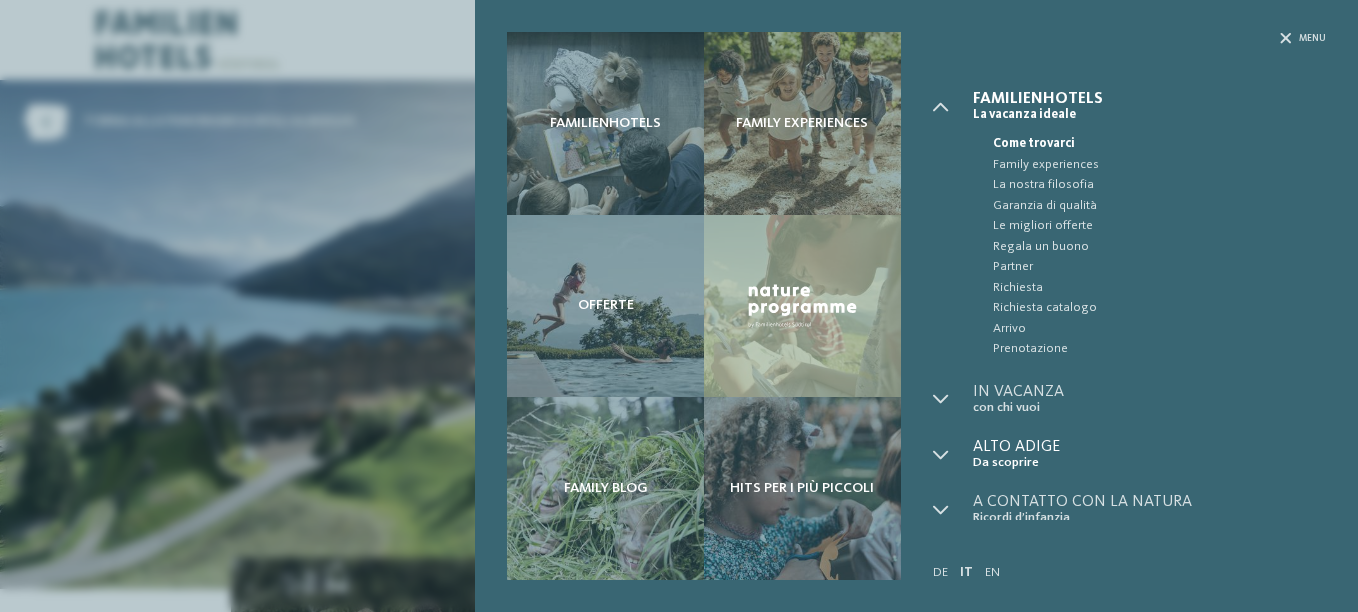 scroll, scrollTop: 0, scrollLeft: 0, axis: both 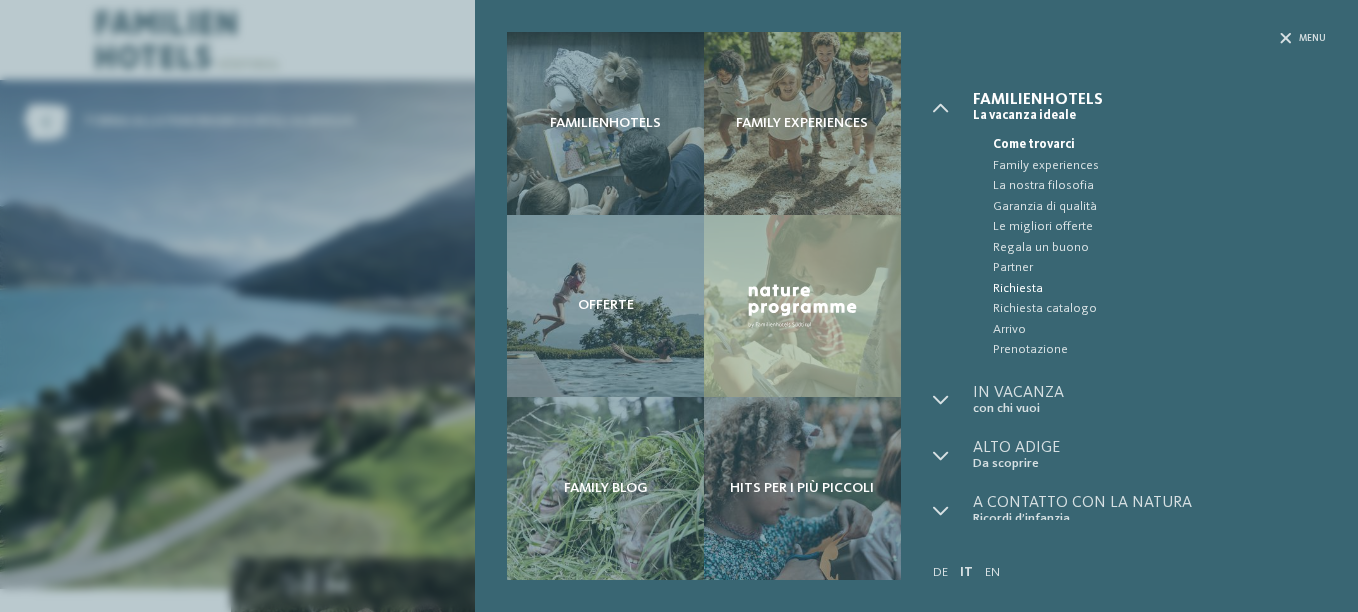 click on "Richiesta" at bounding box center (1159, 289) 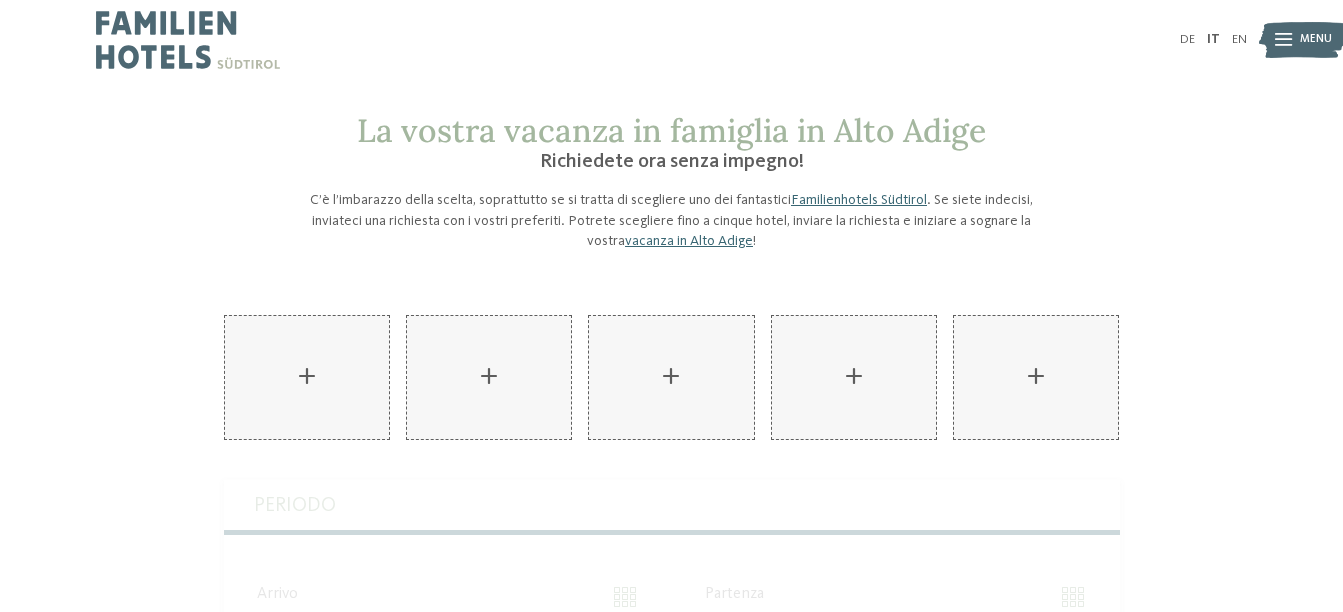 scroll, scrollTop: 0, scrollLeft: 0, axis: both 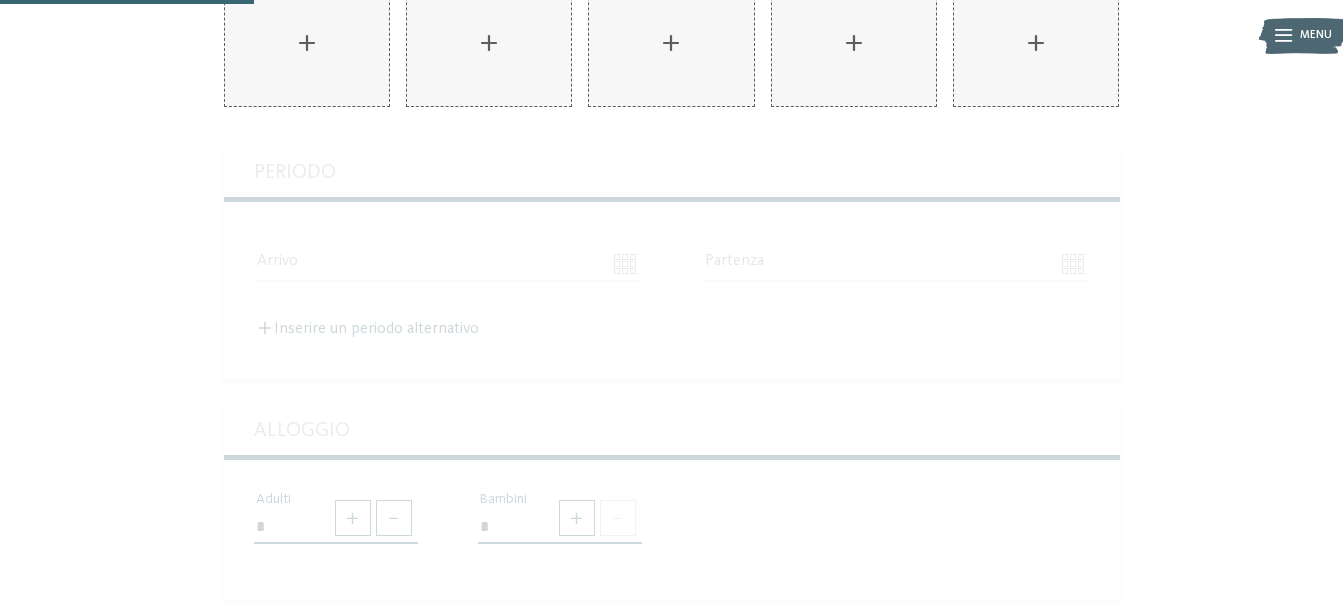 click on "Alloggio Cavallino Bianco Family Spa Grand Hotel****s ****S AKI Family Resort PLOSE ***** DAS GERSTL Family Retreat Linara **** TYROL family retreat **** Hotel Dolomit Family Resort Garberhof ****S ****S Familienhotel Huber **** **** Family Home Alpenhof **** **** Falkensteiner Family Resort Lido ****S **** Family Hotel Gutenberg **** **** Family Resort Rainer ****S ****S Familyhotel Biancaneve ****S ****S Adventure Family Hotel Maria **** **** Family Hotel Posta **** **** Familienhotel Bella Vista **** **** Kinderparadies Alpin ***S ***S Familienresidence & Suiten Das Grafenstein ****S ****S Fameli ****S Familienapparthotel Heidi **** **** Family Mountain Chalets Post Alpina ****S ****S
Periodo Arrivo" at bounding box center (672, 656) 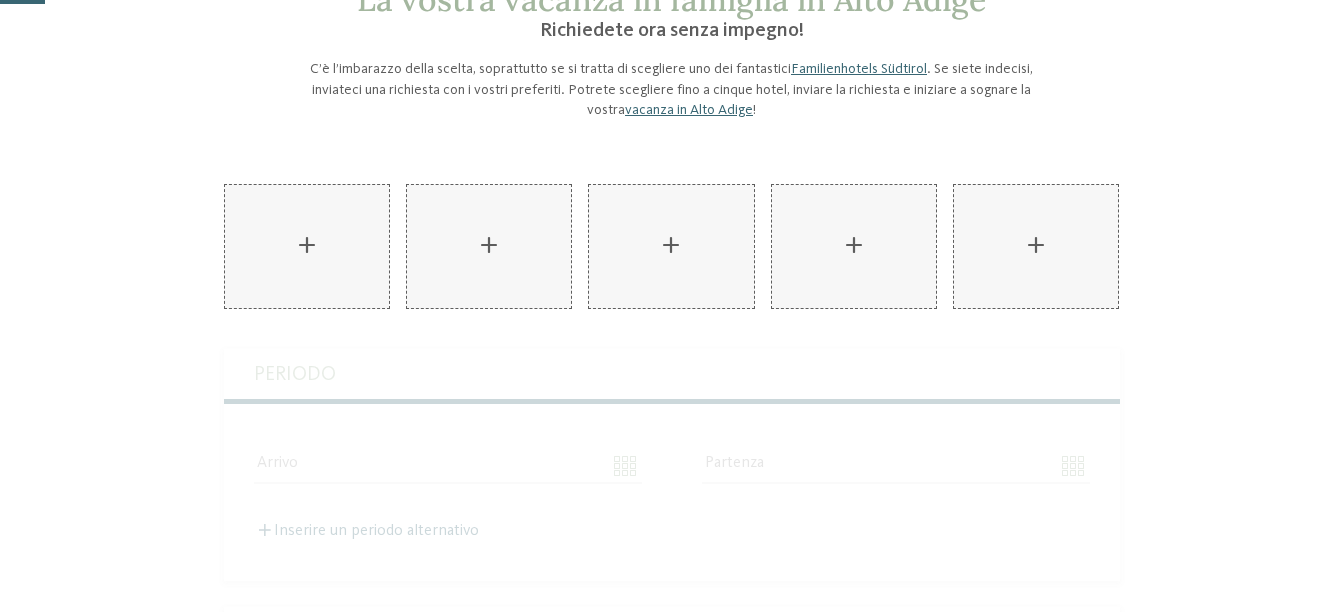 scroll, scrollTop: 33, scrollLeft: 0, axis: vertical 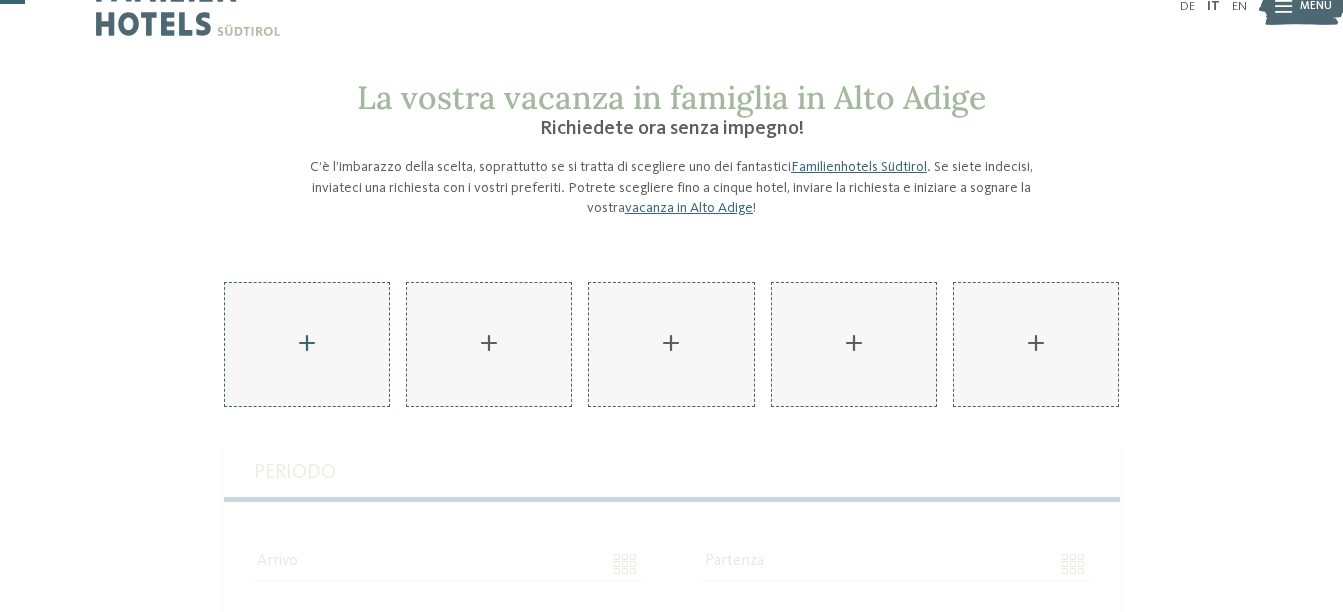 click on "AKI Family Resort PLOSE
aggiungere" at bounding box center (307, 344) 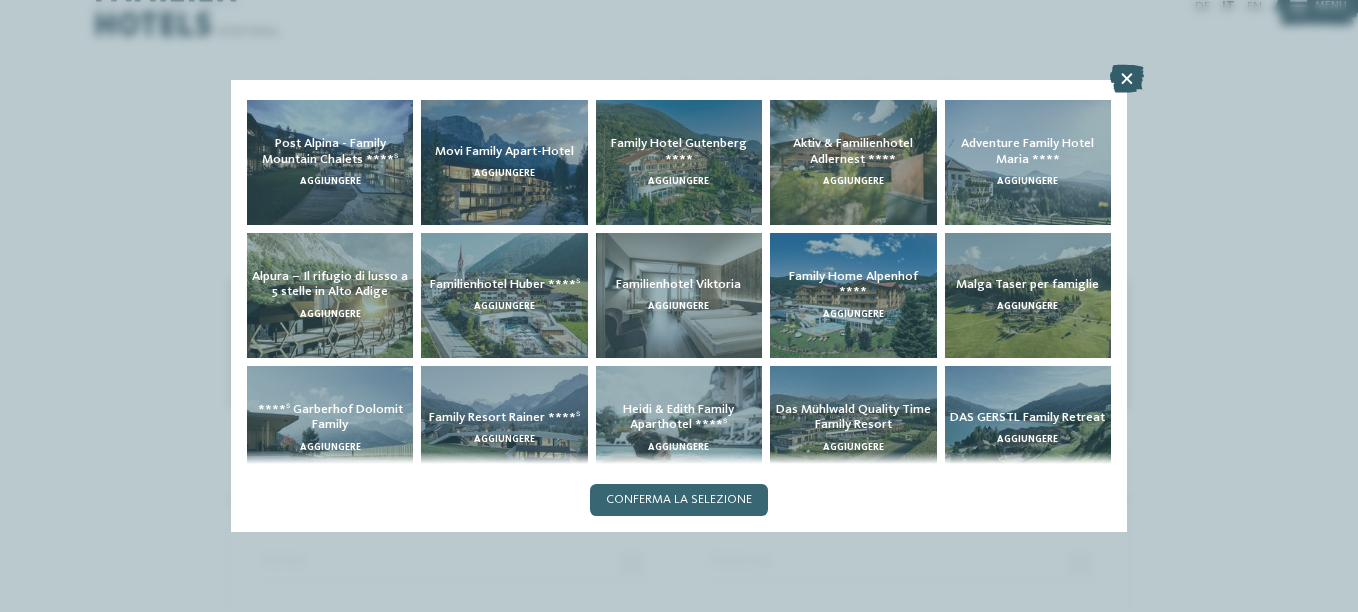 click at bounding box center (1127, 79) 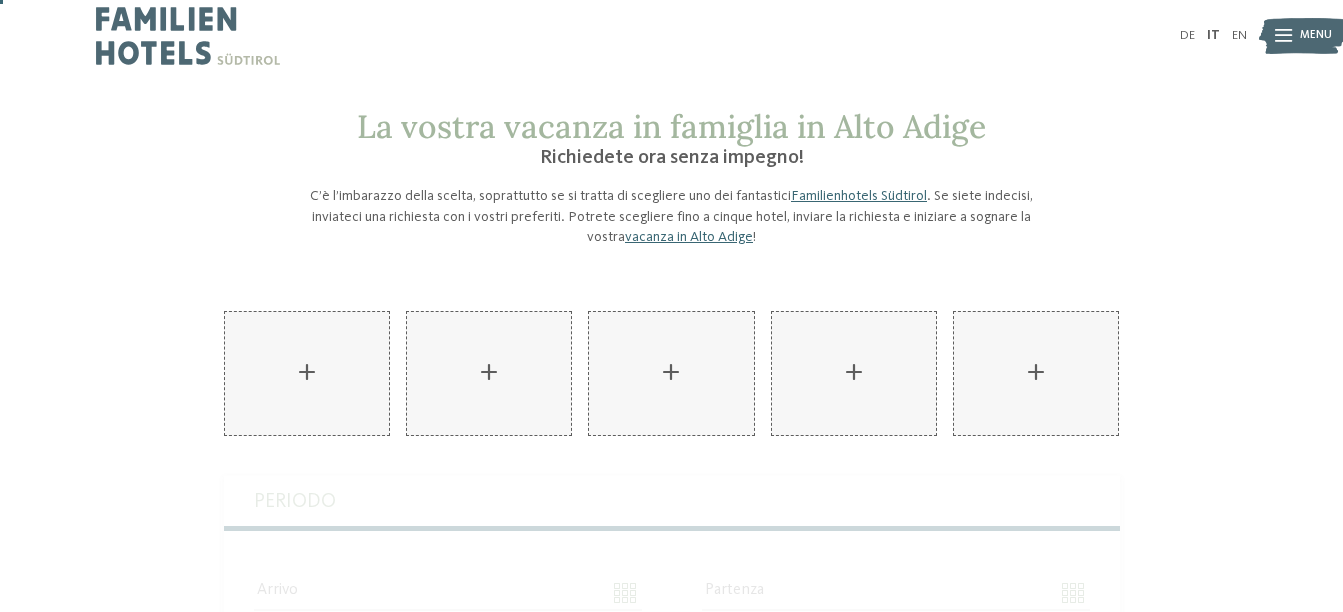 scroll, scrollTop: 0, scrollLeft: 0, axis: both 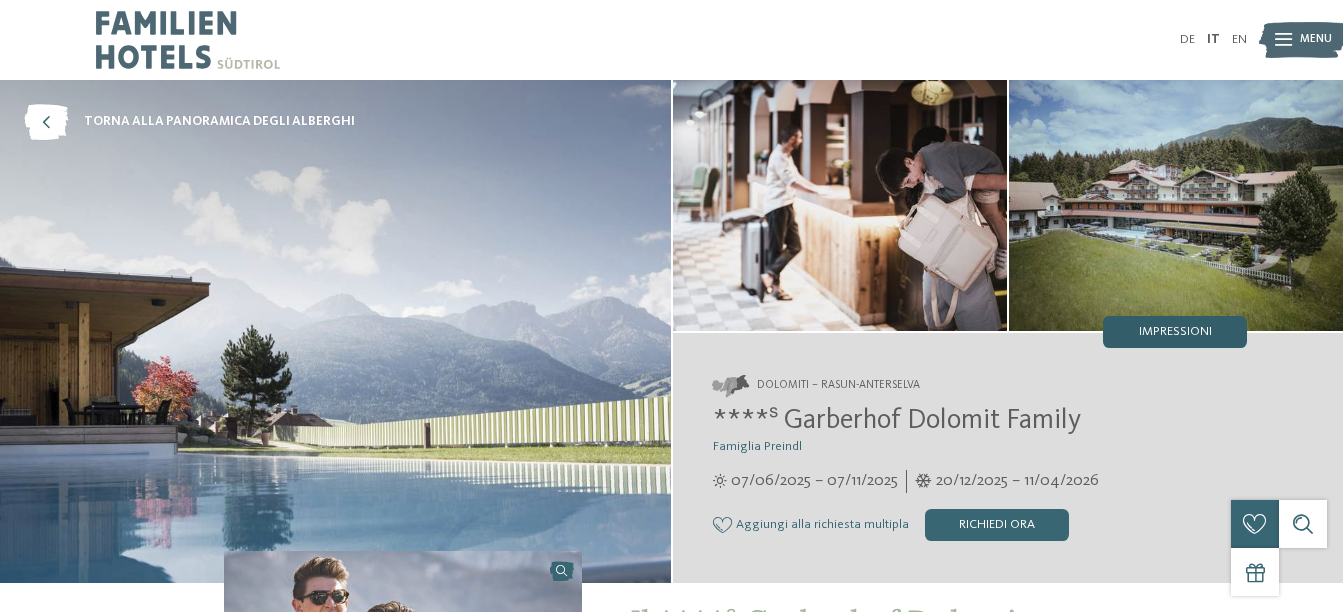 click on "Impressioni" at bounding box center [1175, 332] 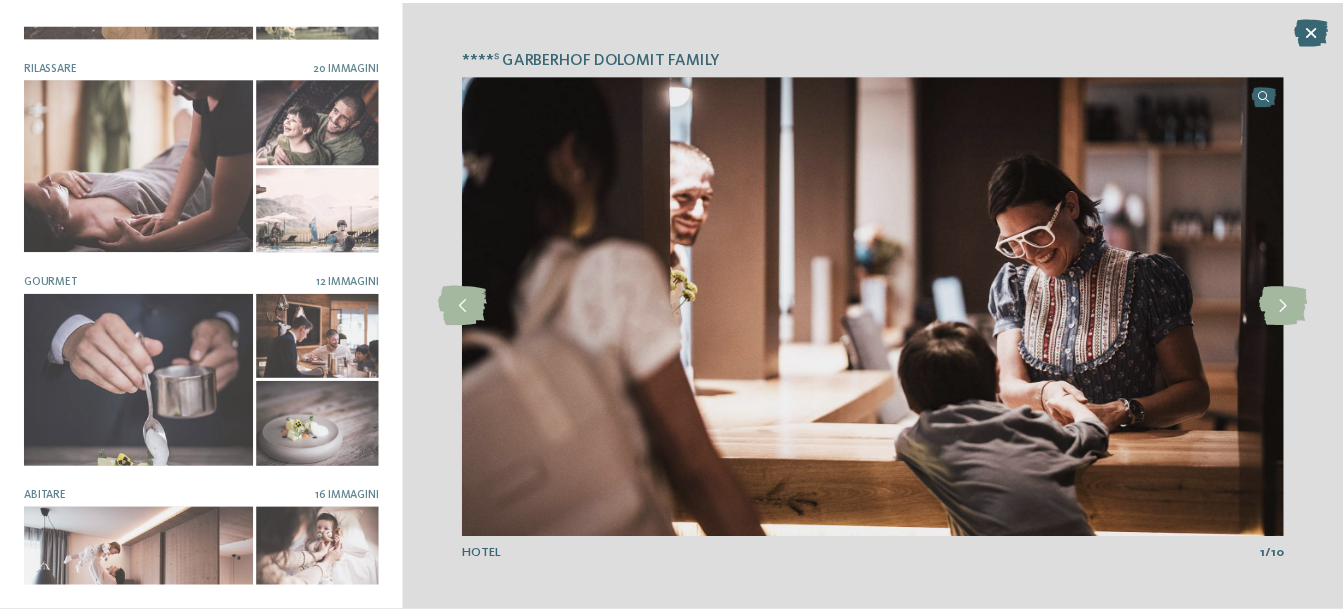 scroll, scrollTop: 298, scrollLeft: 0, axis: vertical 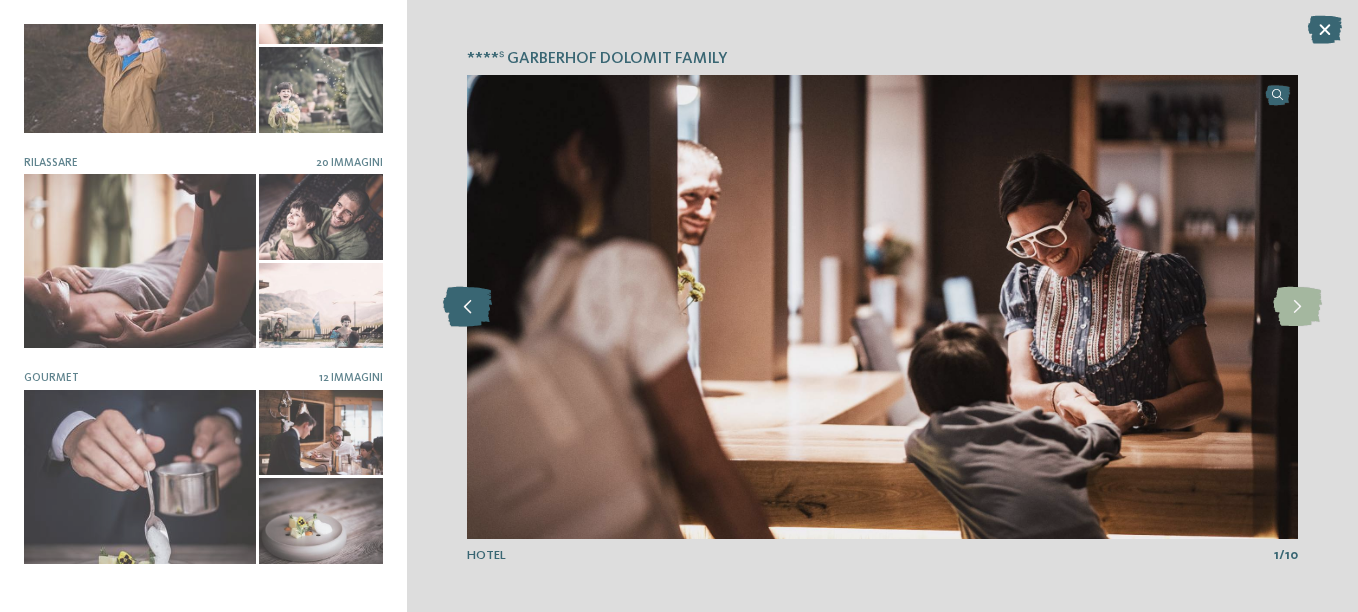 click at bounding box center [467, 307] 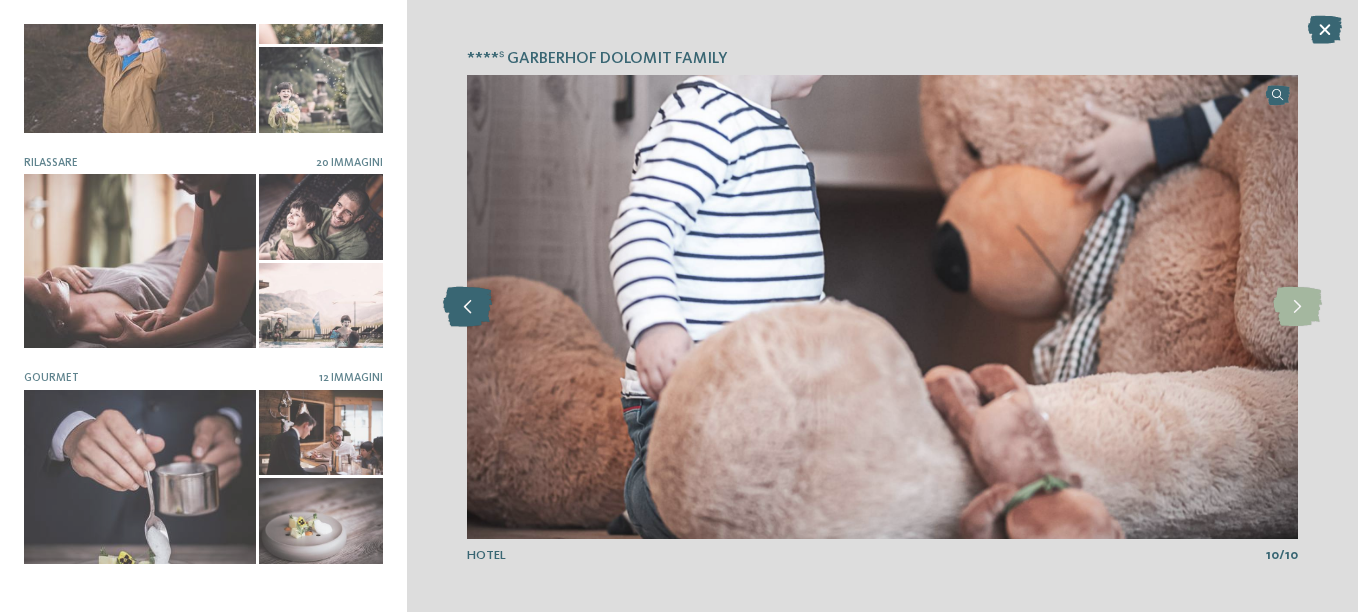 click at bounding box center (467, 307) 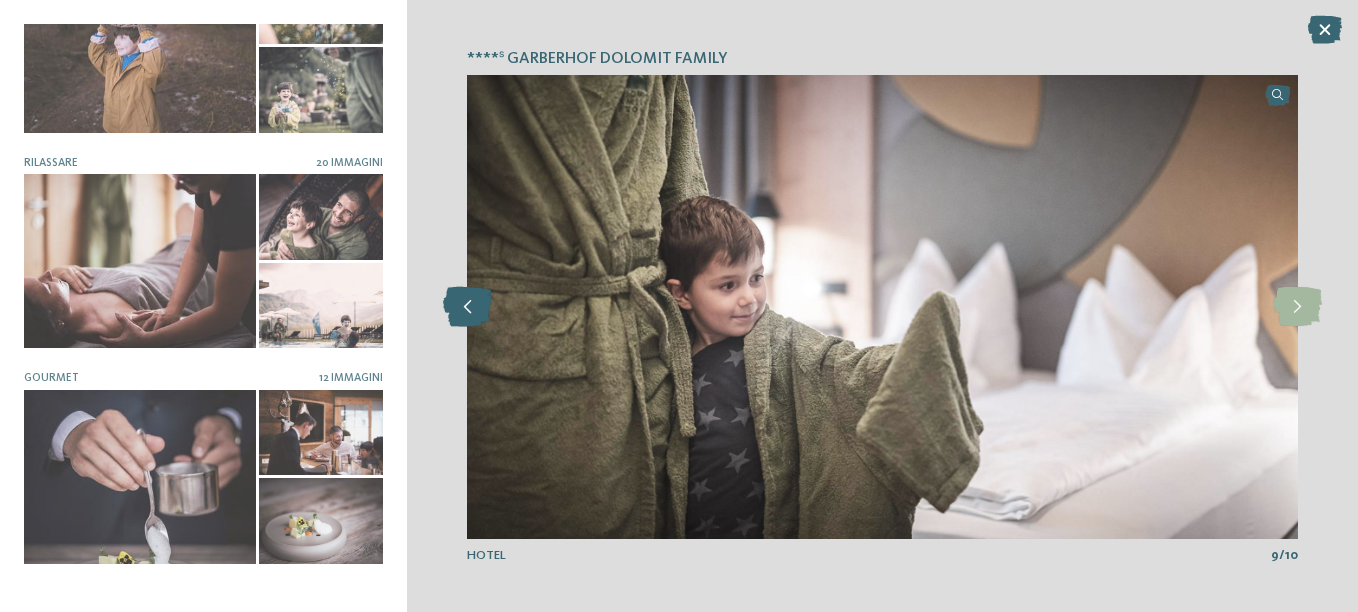 click at bounding box center [467, 307] 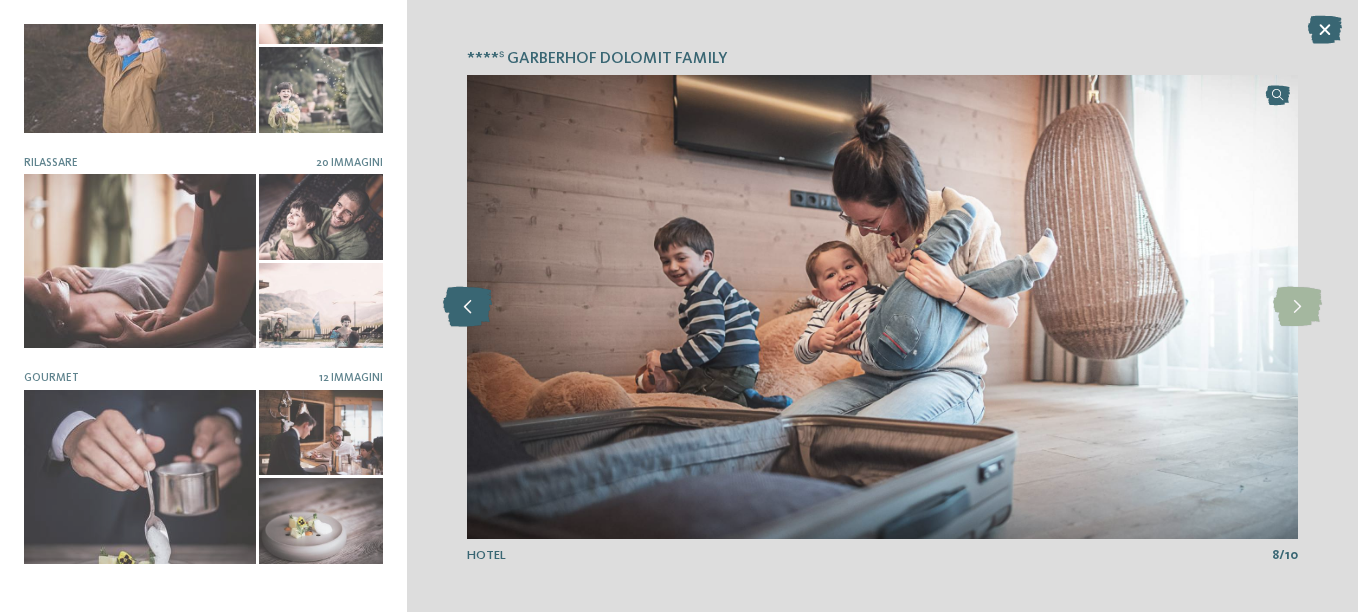 click at bounding box center (467, 307) 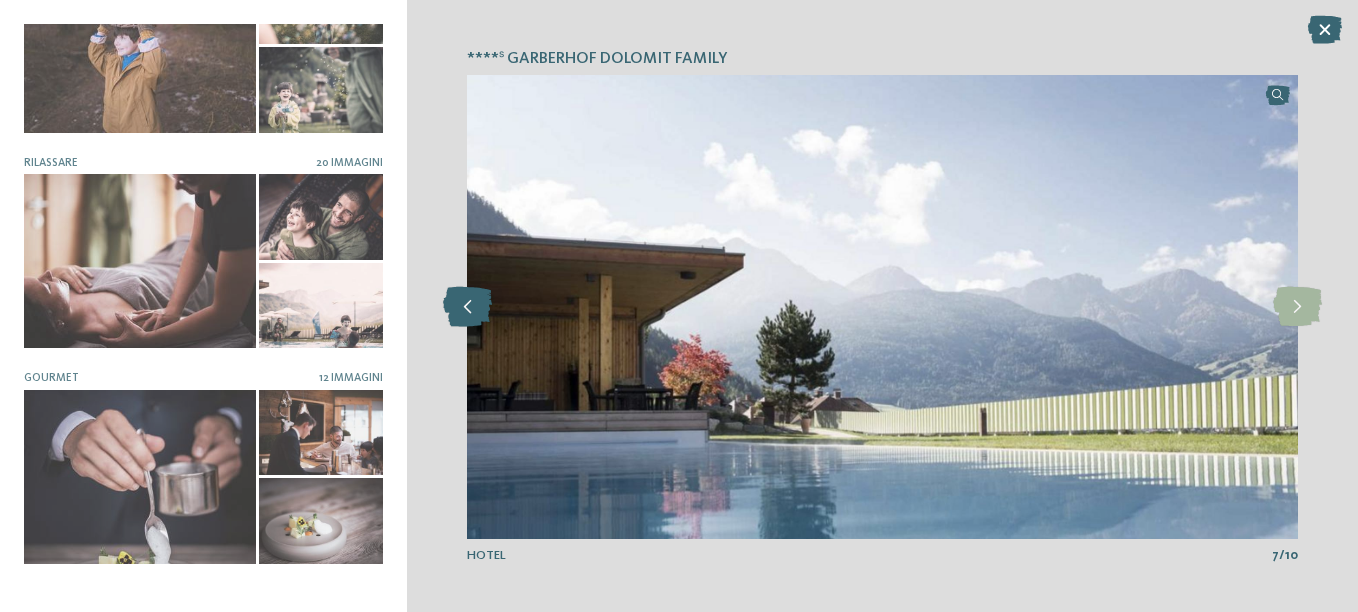 click at bounding box center (467, 307) 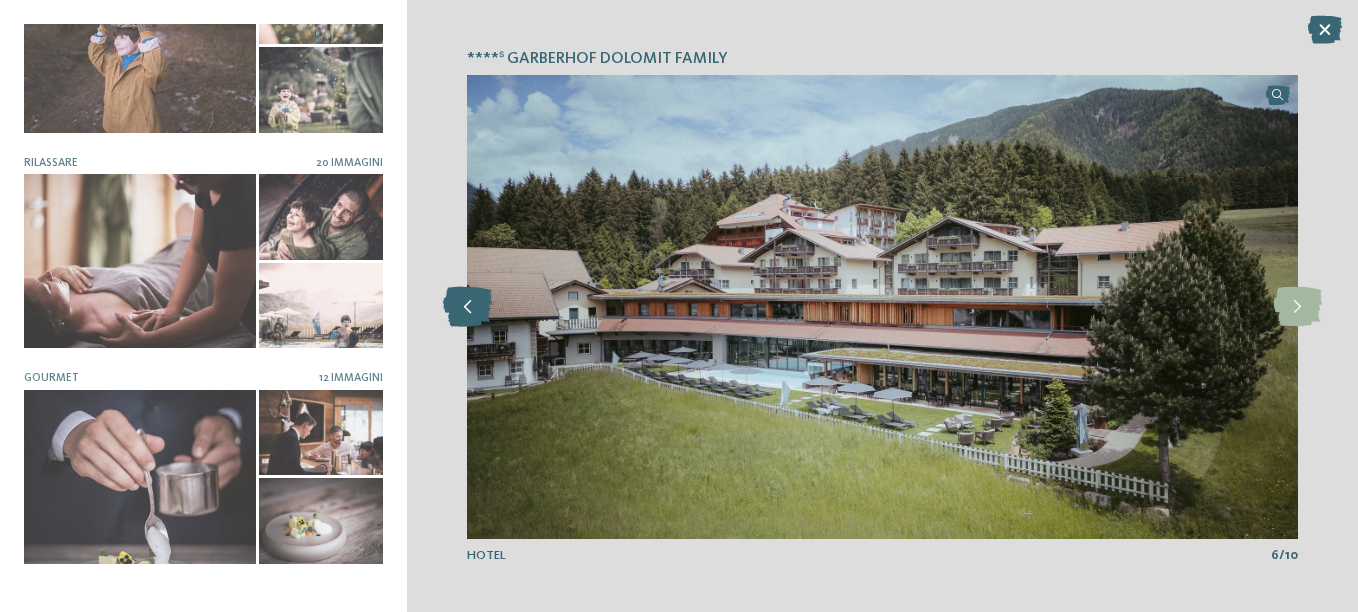 click at bounding box center [467, 307] 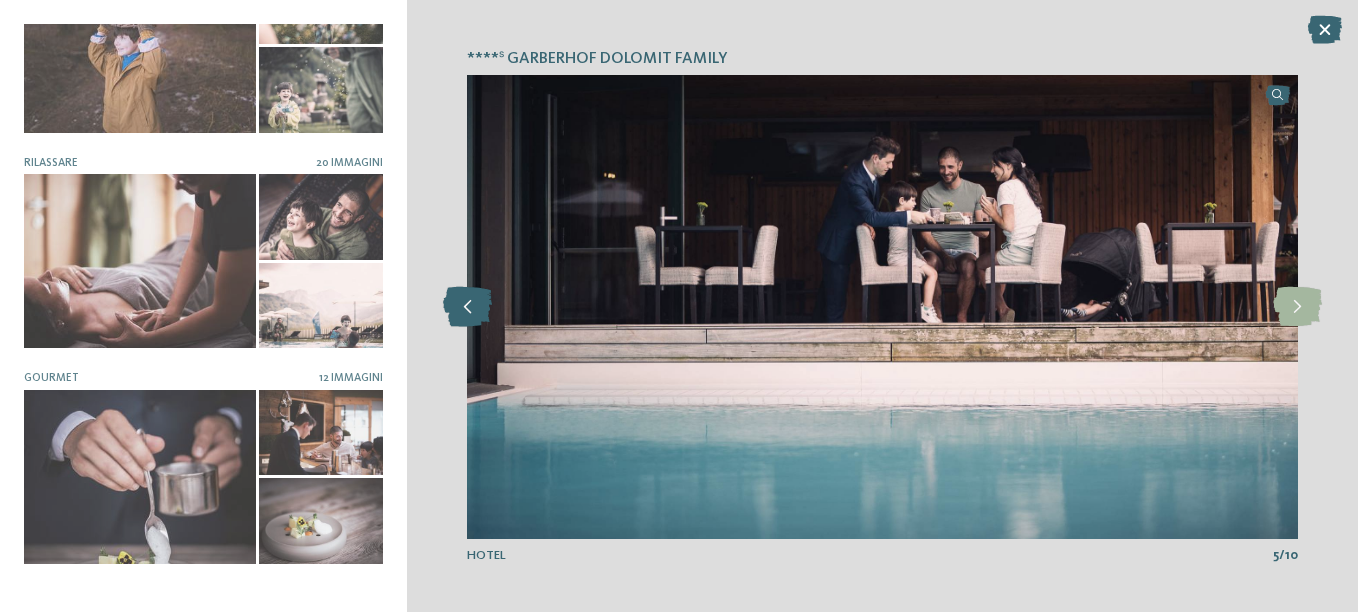 click at bounding box center [467, 307] 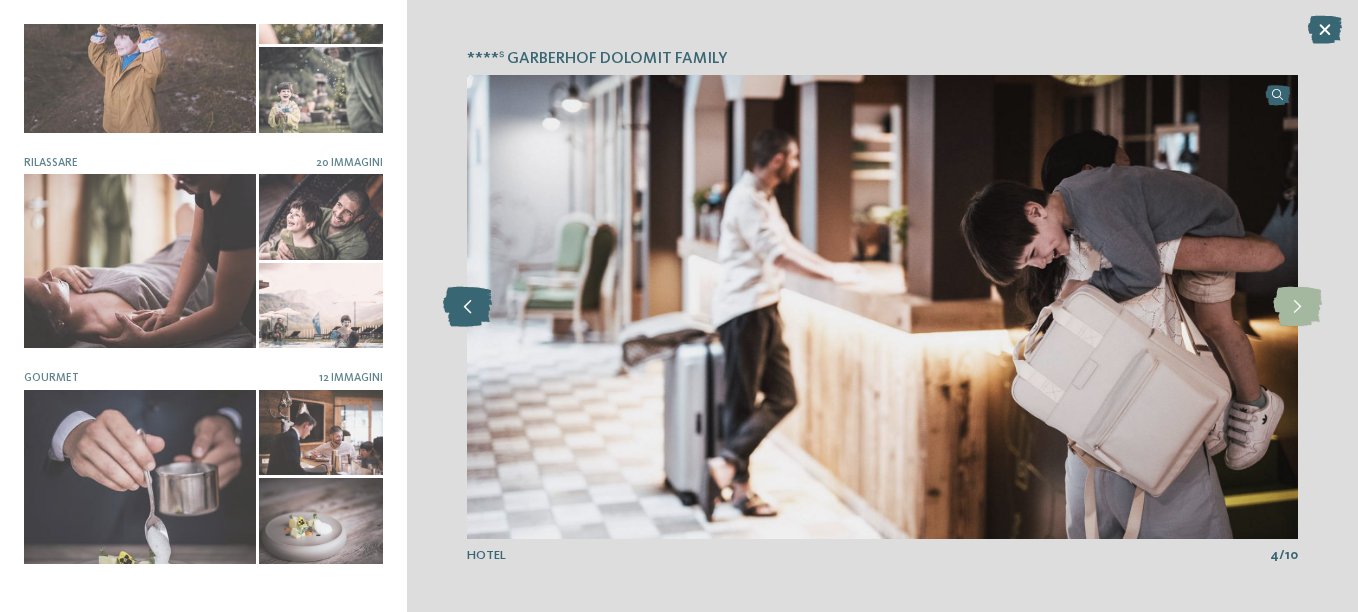 click at bounding box center (467, 307) 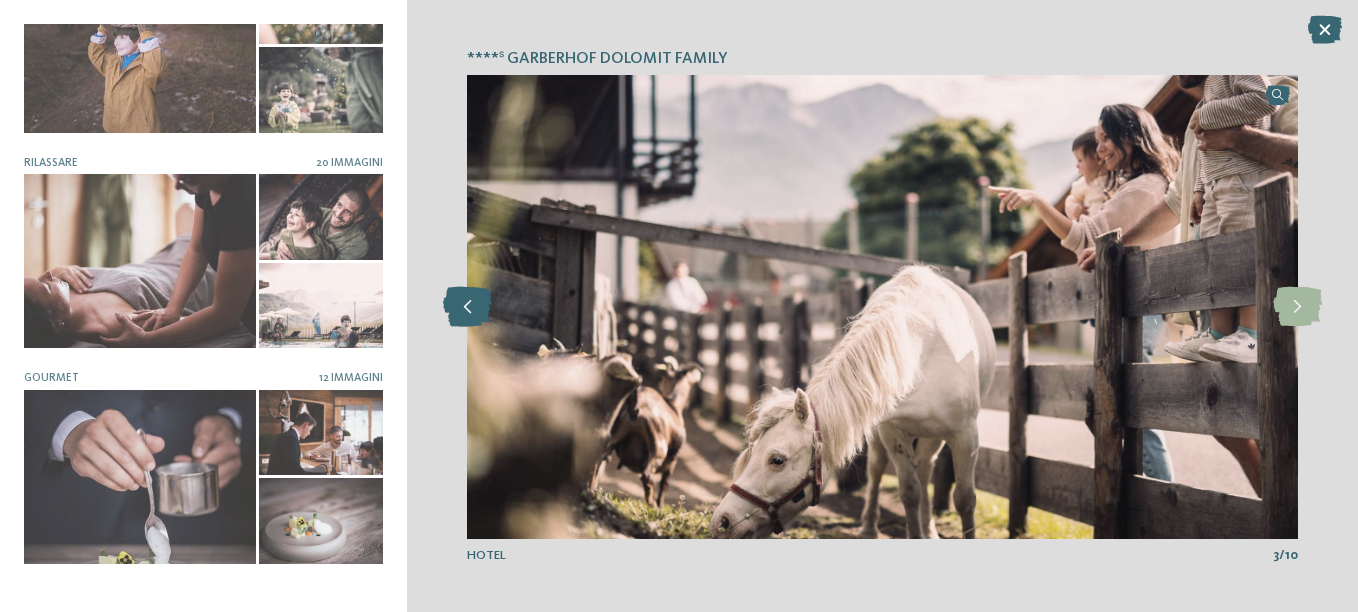 click at bounding box center (467, 307) 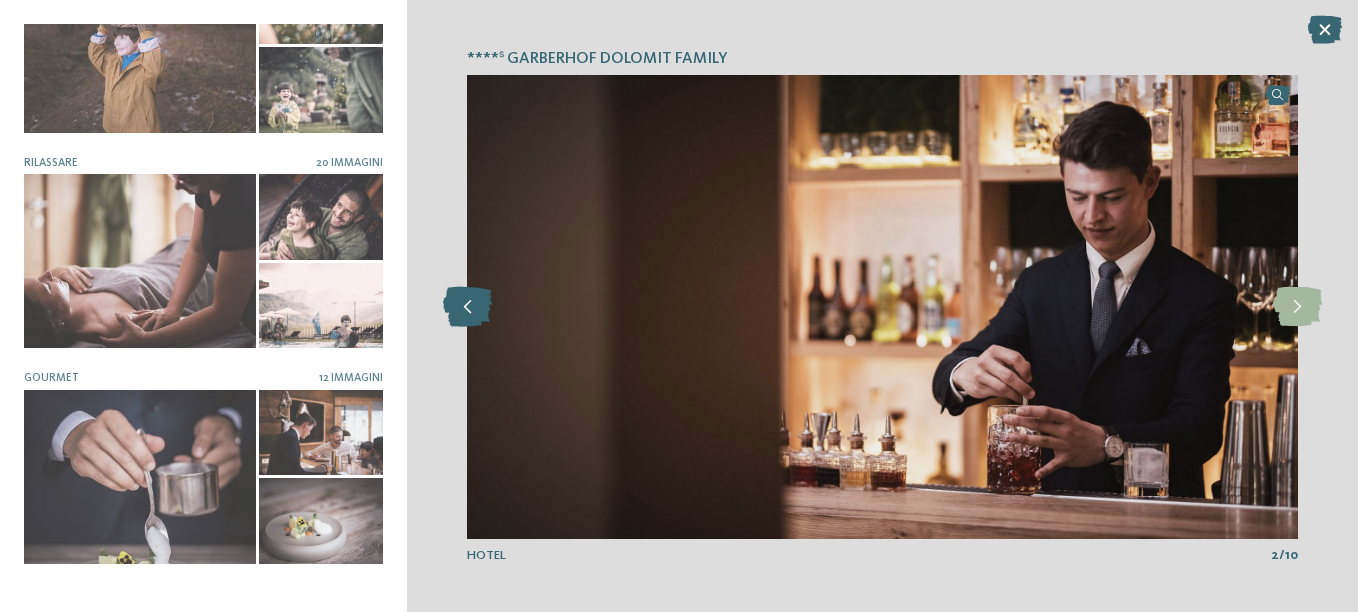 click at bounding box center (467, 307) 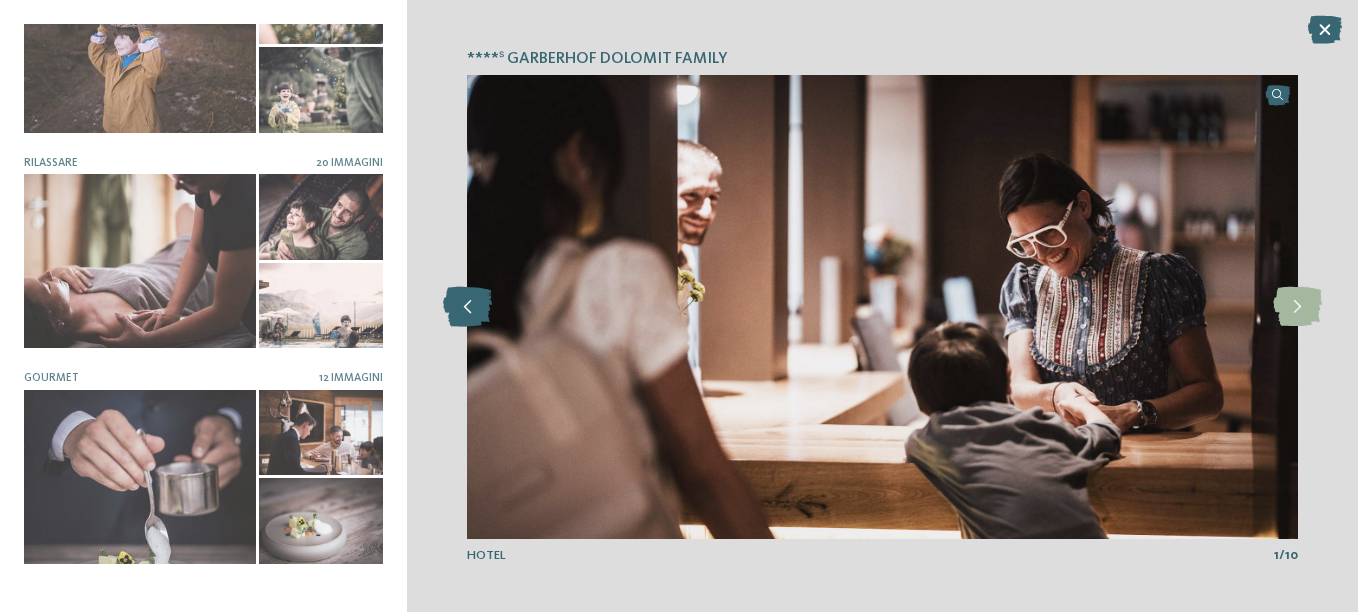 click at bounding box center [467, 307] 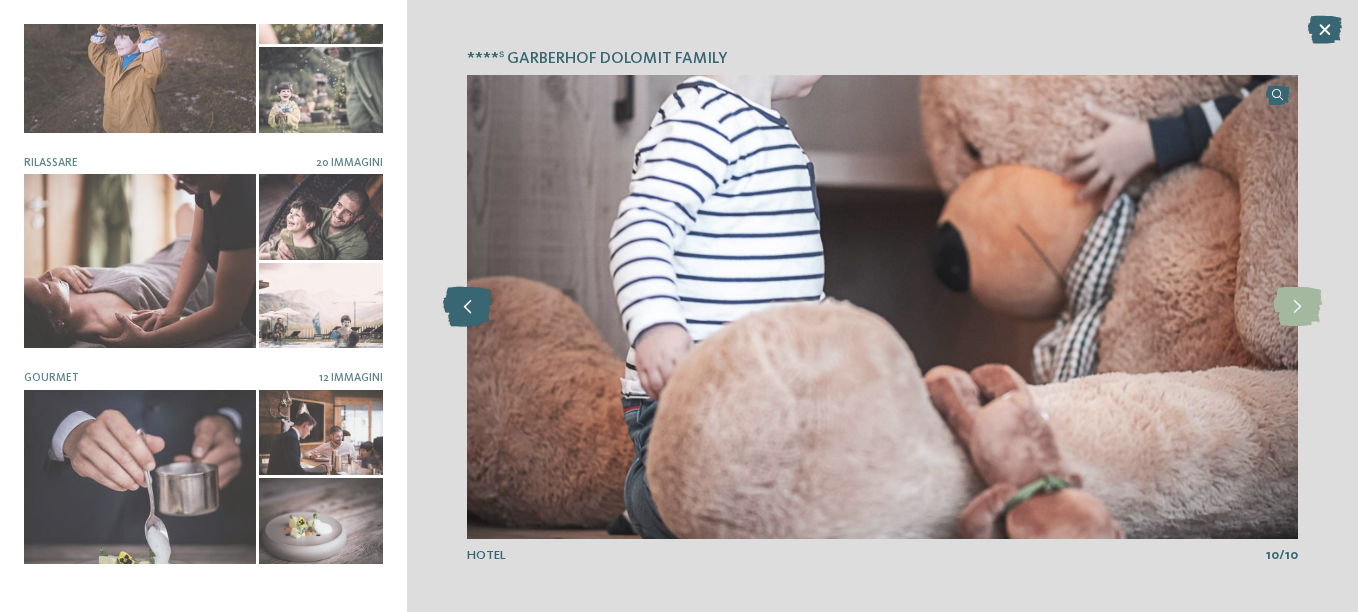 click at bounding box center (467, 307) 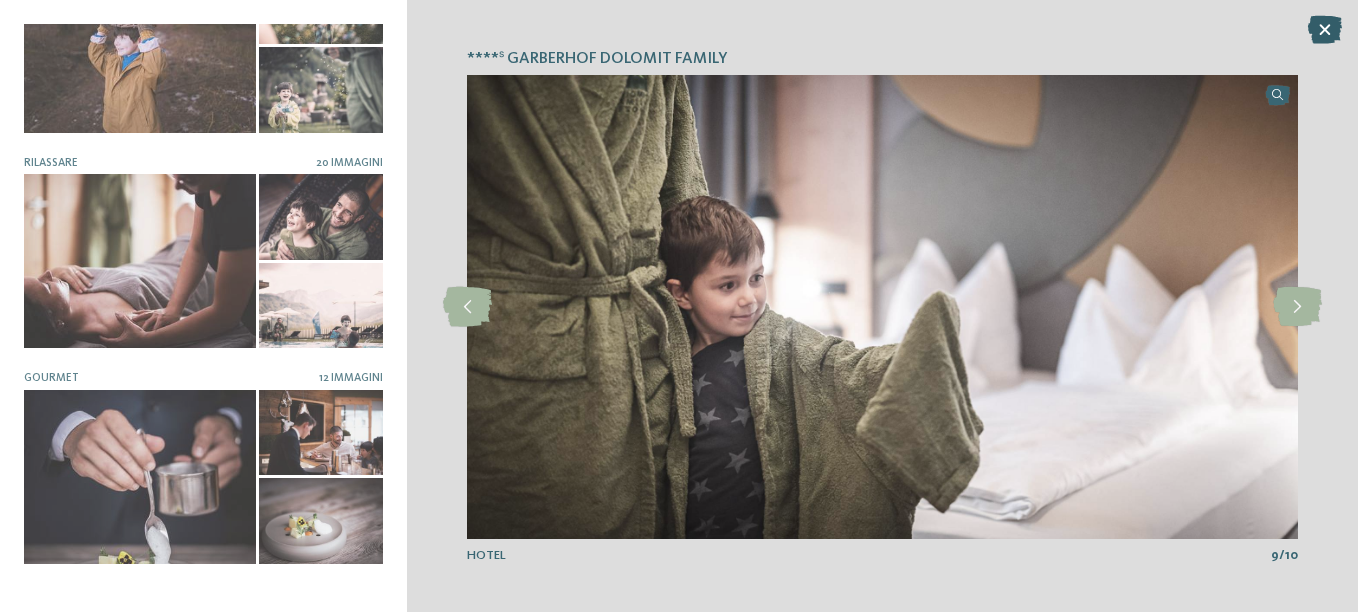 click at bounding box center (1325, 30) 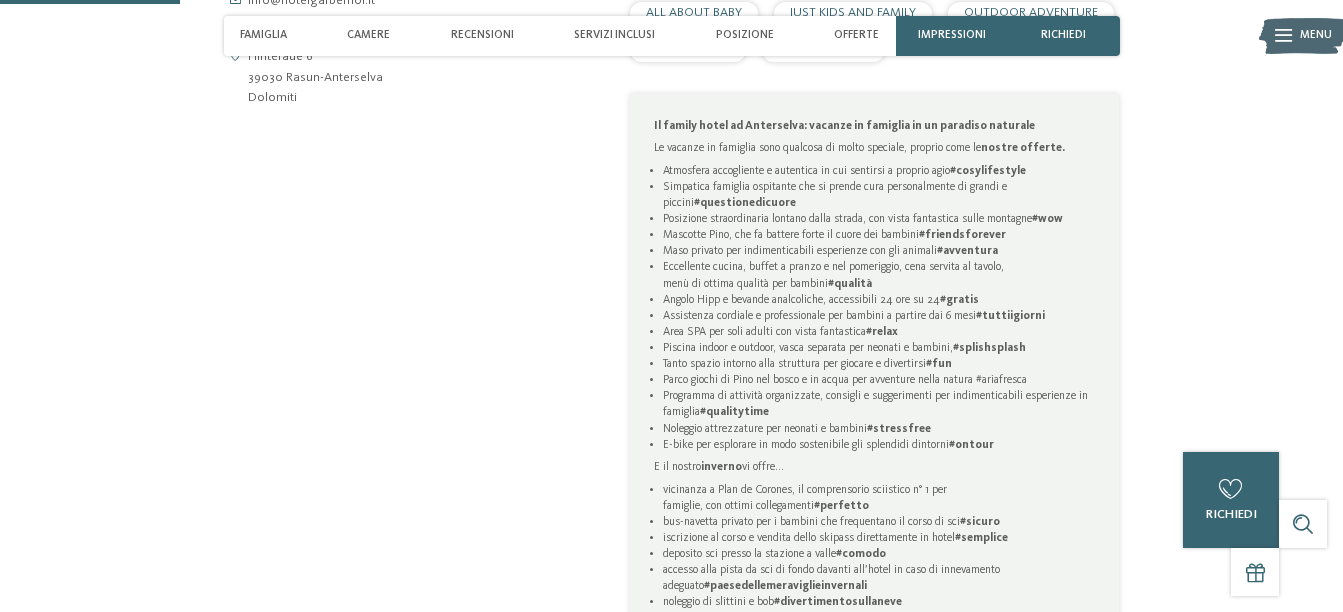 scroll, scrollTop: 867, scrollLeft: 0, axis: vertical 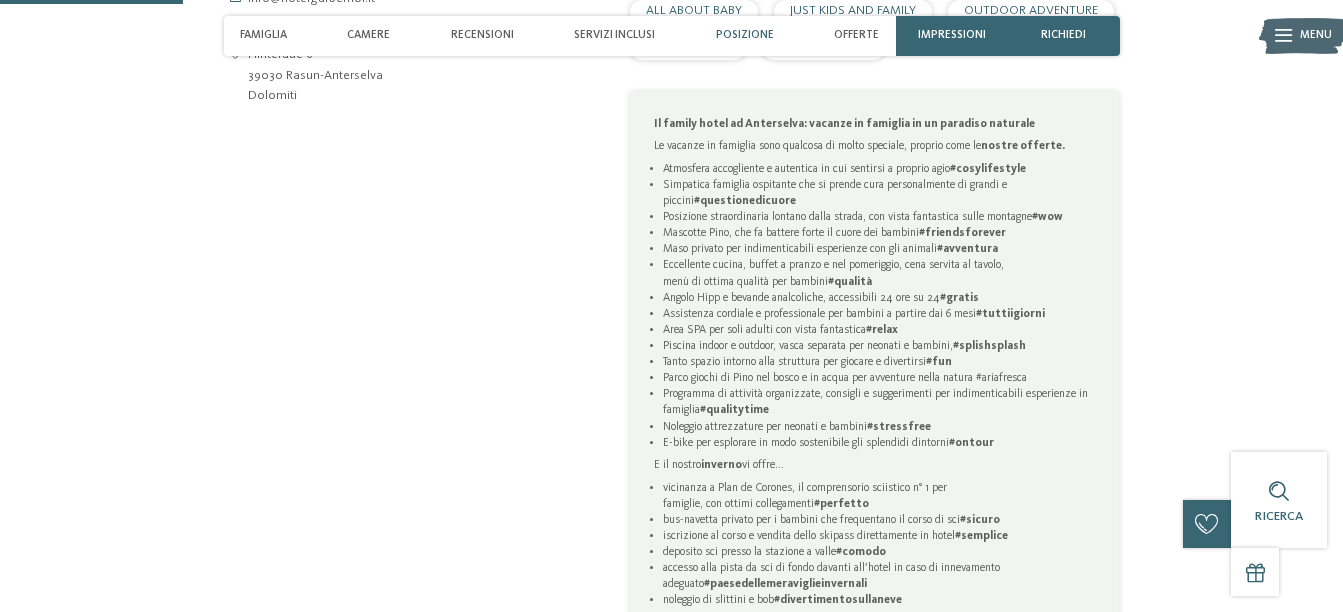 click on "Posizione" at bounding box center (745, 35) 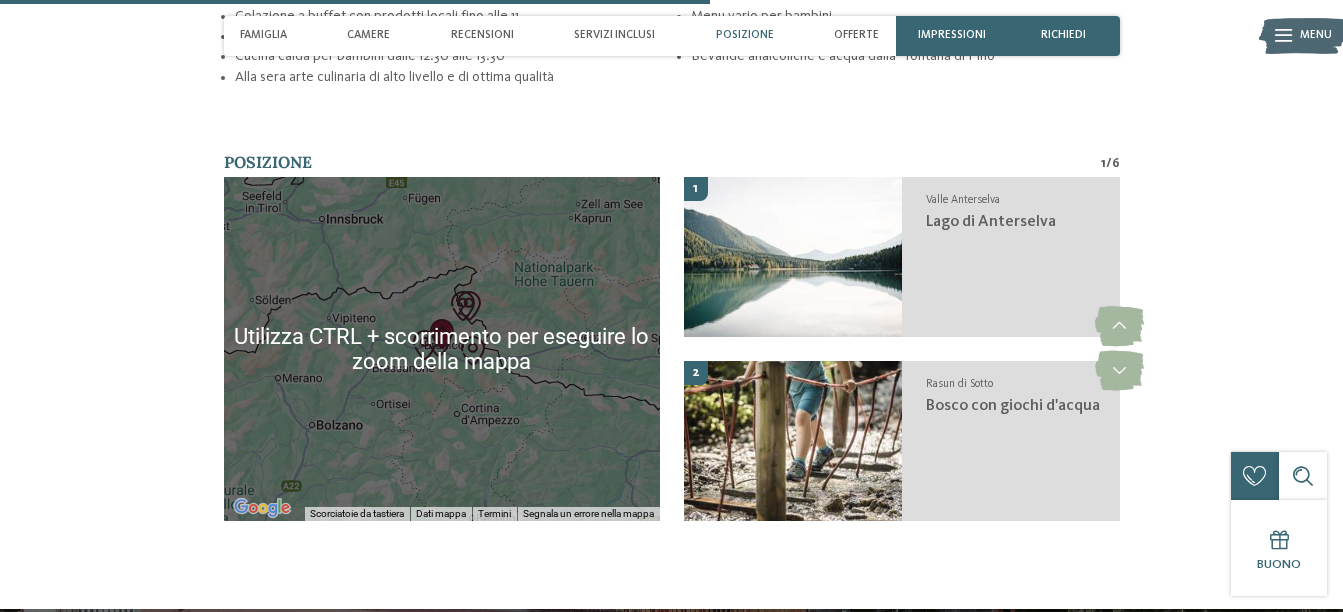 scroll, scrollTop: 3366, scrollLeft: 0, axis: vertical 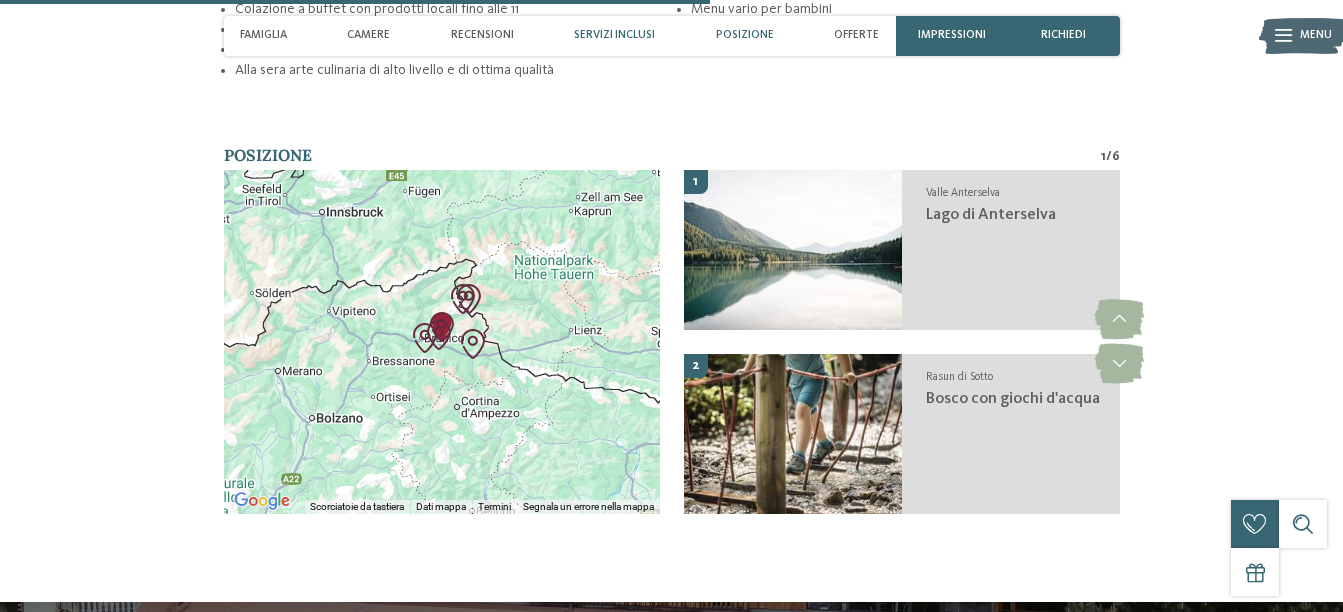 click on "Servizi inclusi" at bounding box center (614, 35) 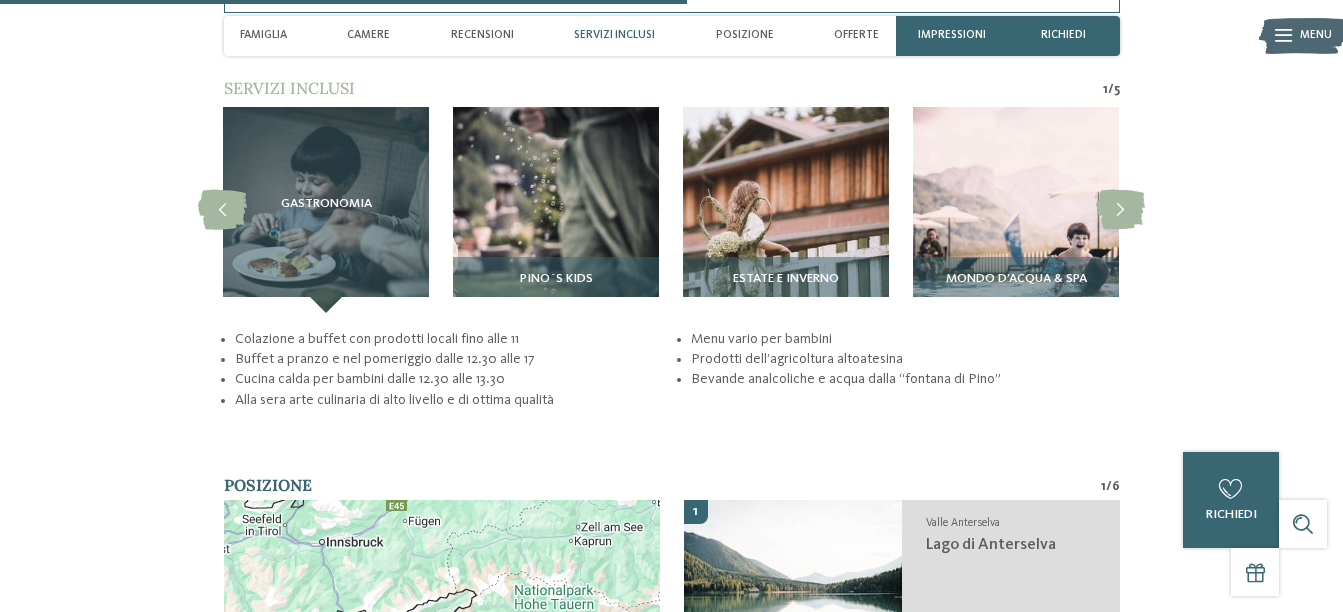 scroll, scrollTop: 3003, scrollLeft: 0, axis: vertical 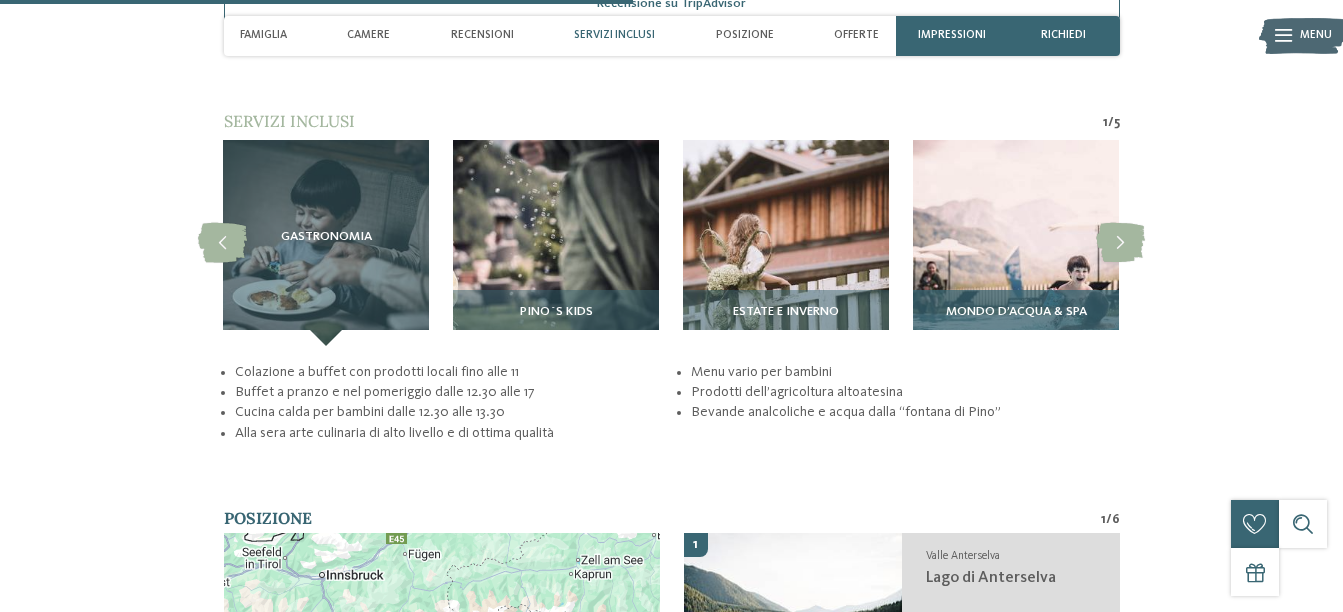 click on "Mondo d’acqua & Spa" at bounding box center (1016, 312) 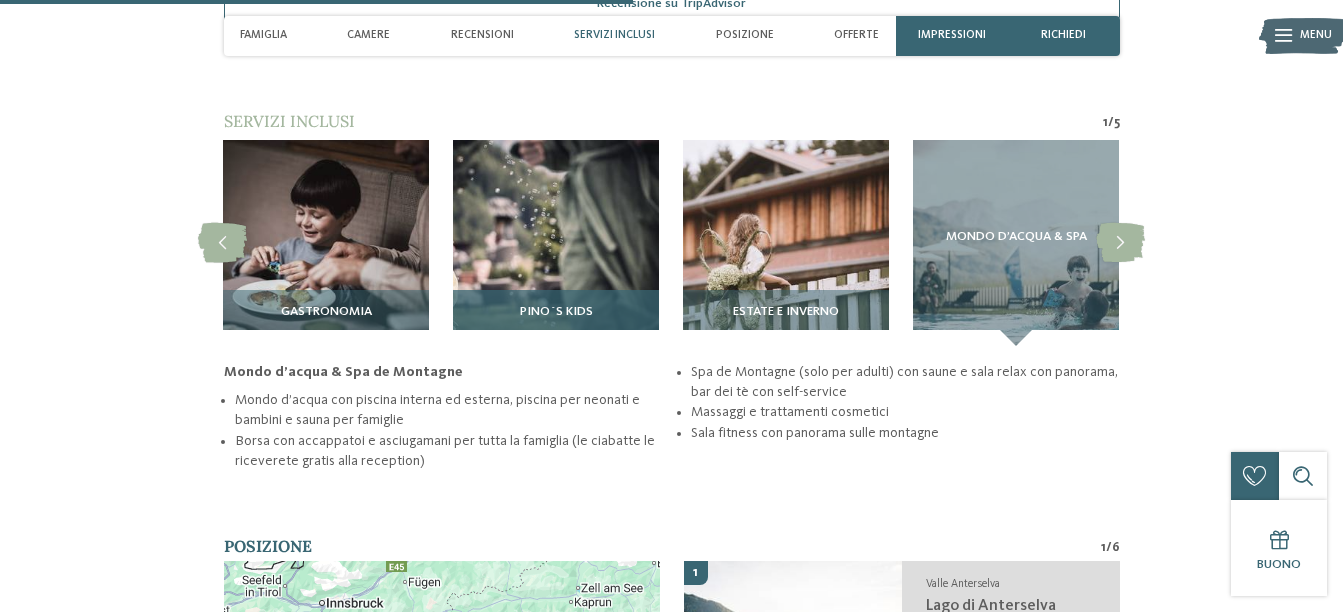 click on "Pino´s Kids" at bounding box center [556, 318] 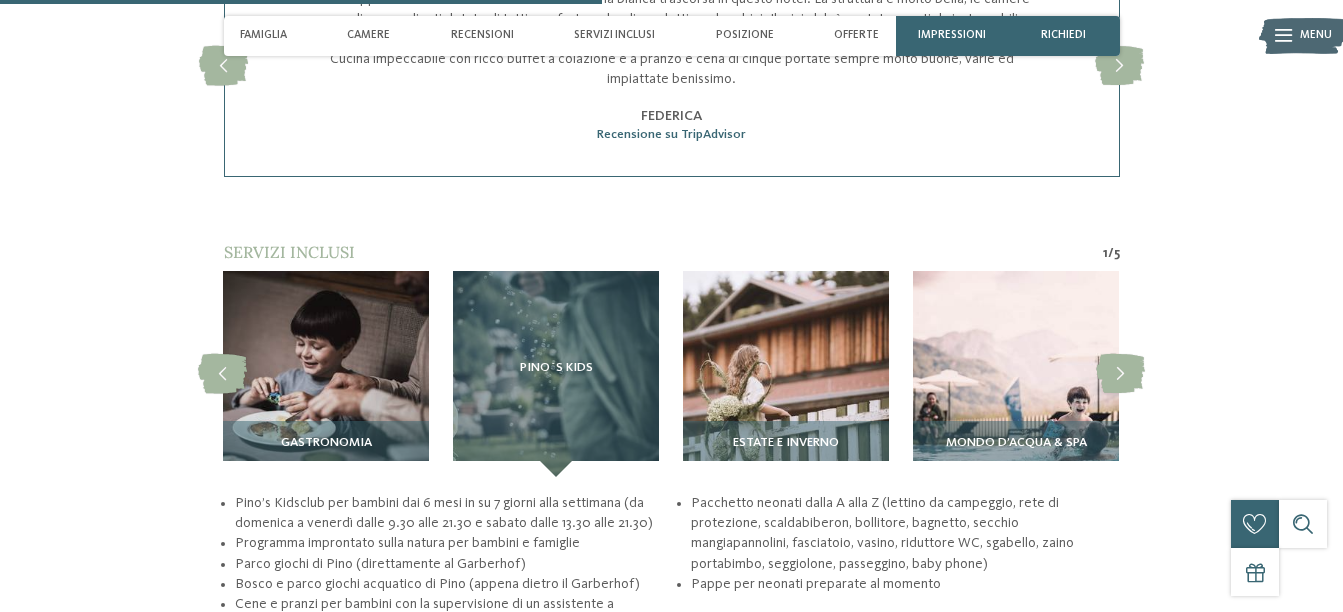 scroll, scrollTop: 2870, scrollLeft: 0, axis: vertical 